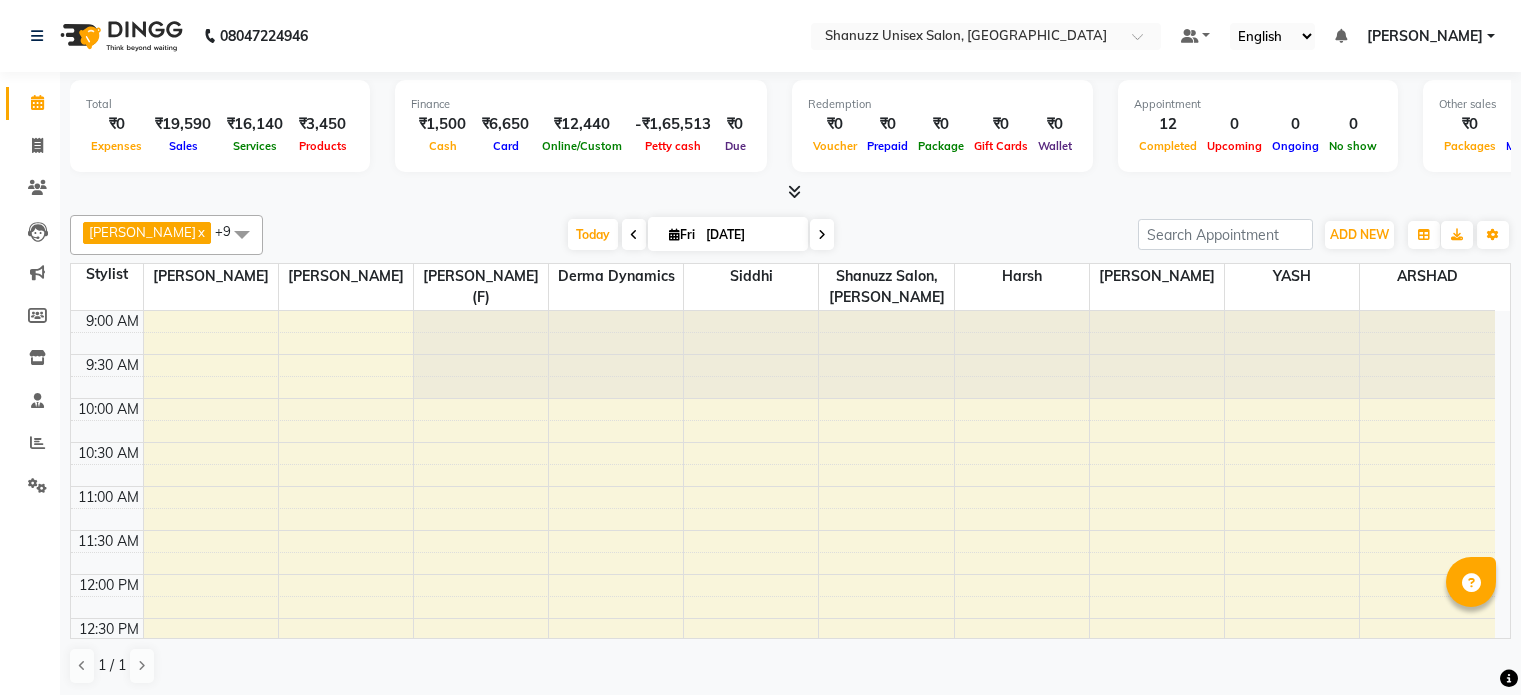scroll, scrollTop: 0, scrollLeft: 0, axis: both 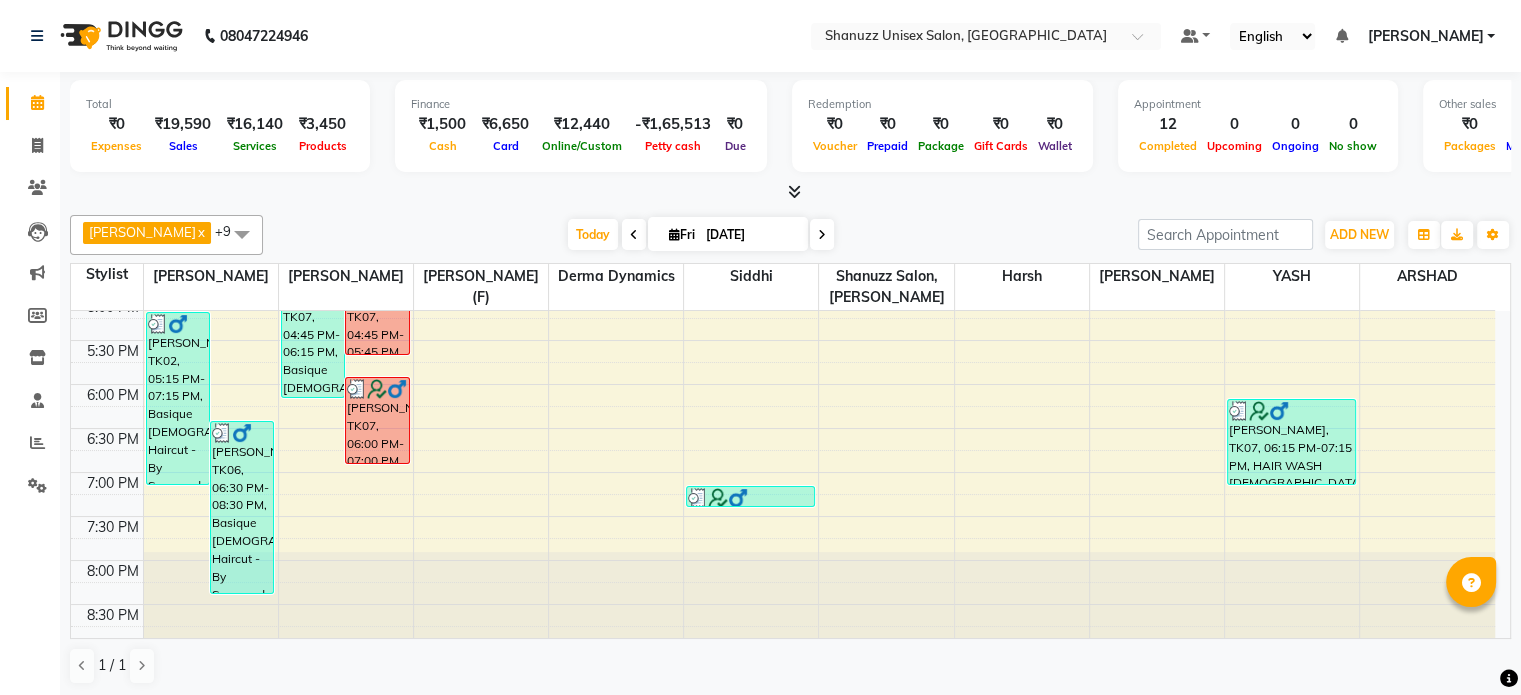 click on "9:00 AM 9:30 AM 10:00 AM 10:30 AM 11:00 AM 11:30 AM 12:00 PM 12:30 PM 1:00 PM 1:30 PM 2:00 PM 2:30 PM 3:00 PM 3:30 PM 4:00 PM 4:30 PM 5:00 PM 5:30 PM 6:00 PM 6:30 PM 7:00 PM 7:30 PM 8:00 PM 8:30 PM     [PERSON_NAME], TK02, 05:15 PM-07:15 PM, Basique [DEMOGRAPHIC_DATA] Haircut - By Seasoned Hairdresser (10+ Years of Experience),SHAVE / [PERSON_NAME] TRIM - By Seasoned Hairdresser (10+ Years of Experience)     [PERSON_NAME], TK06, 06:30 PM-08:30 PM, Basique [DEMOGRAPHIC_DATA] Haircut - By Seasoned Hairdresser (10+ Years of Experience),SHAVE / [PERSON_NAME] TRIM - By Seasoned Hairdresser (10+ Years of Experience)     [PERSON_NAME], TK07, 04:45 PM-06:15 PM, Basique [DEMOGRAPHIC_DATA] Haircut - By Experienced Hairdresser (3+ Years of Experience),SHAVE / [PERSON_NAME] TRIM - By Experienced Hairdresser (3+ Years of Experience)     [PERSON_NAME], TK07, 04:45 PM-05:45 PM, Basique [DEMOGRAPHIC_DATA] Haircut - By Seasoned Hairdresser (10+ Years of Experience)     [PERSON_NAME], TK07, 06:00 PM-07:00 PM, SHAVE / [PERSON_NAME] TRIM - By Seasoned Hairdresser (10+ Years of Experience)" at bounding box center (783, 120) 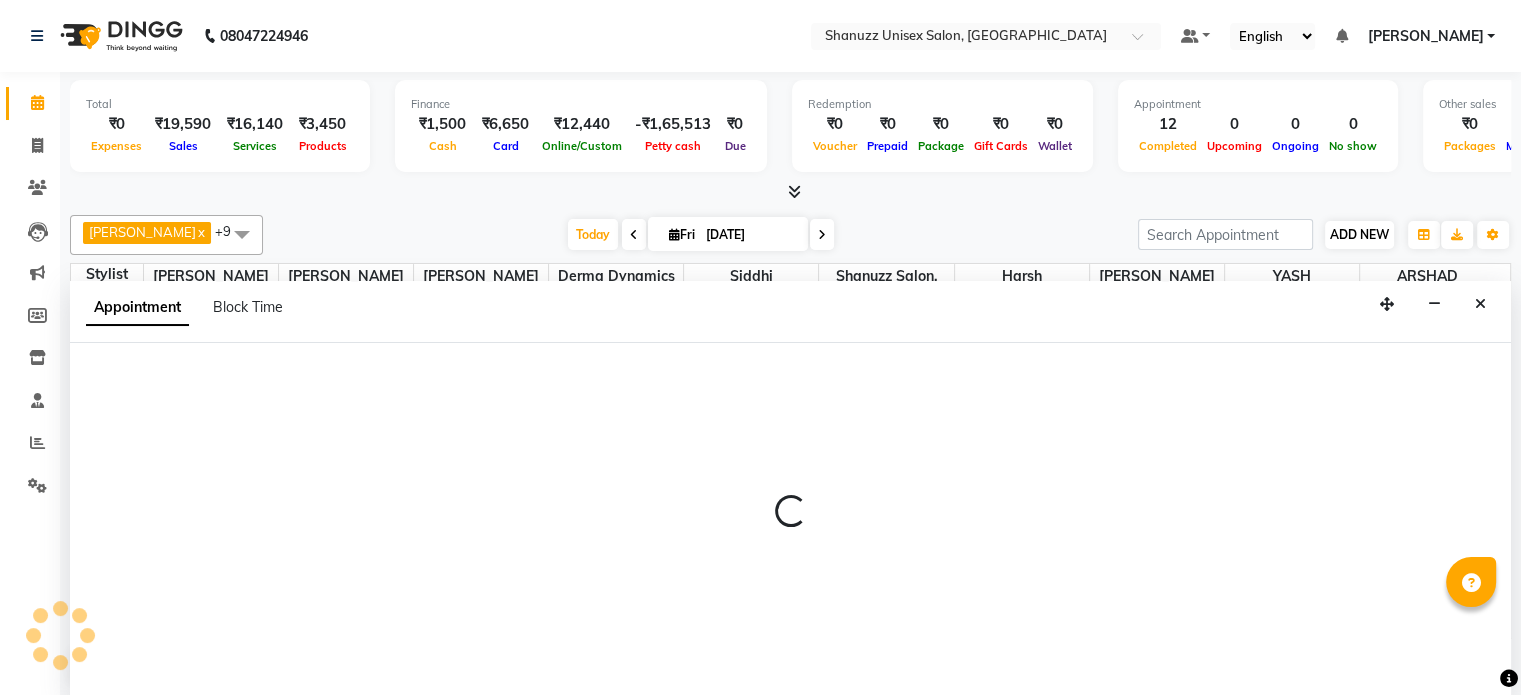 select on "78152" 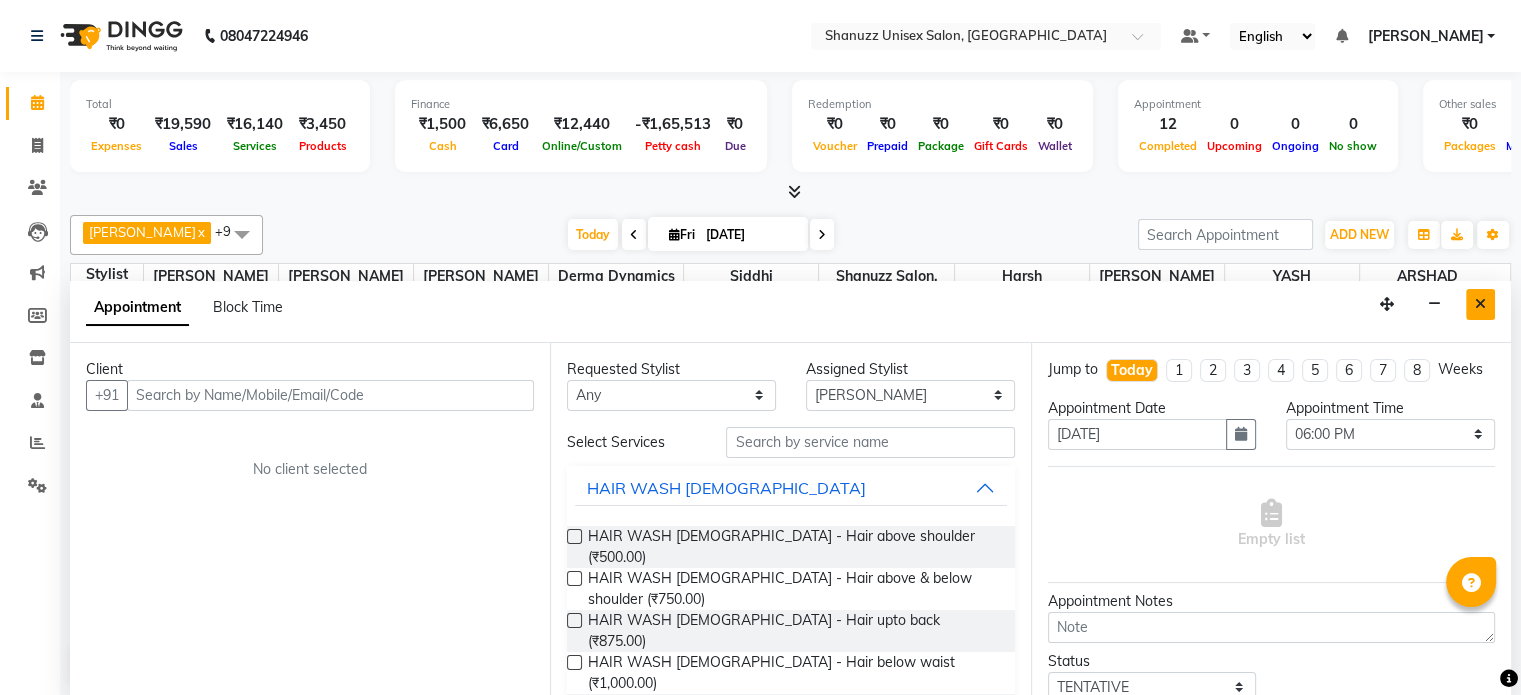 click at bounding box center [1480, 304] 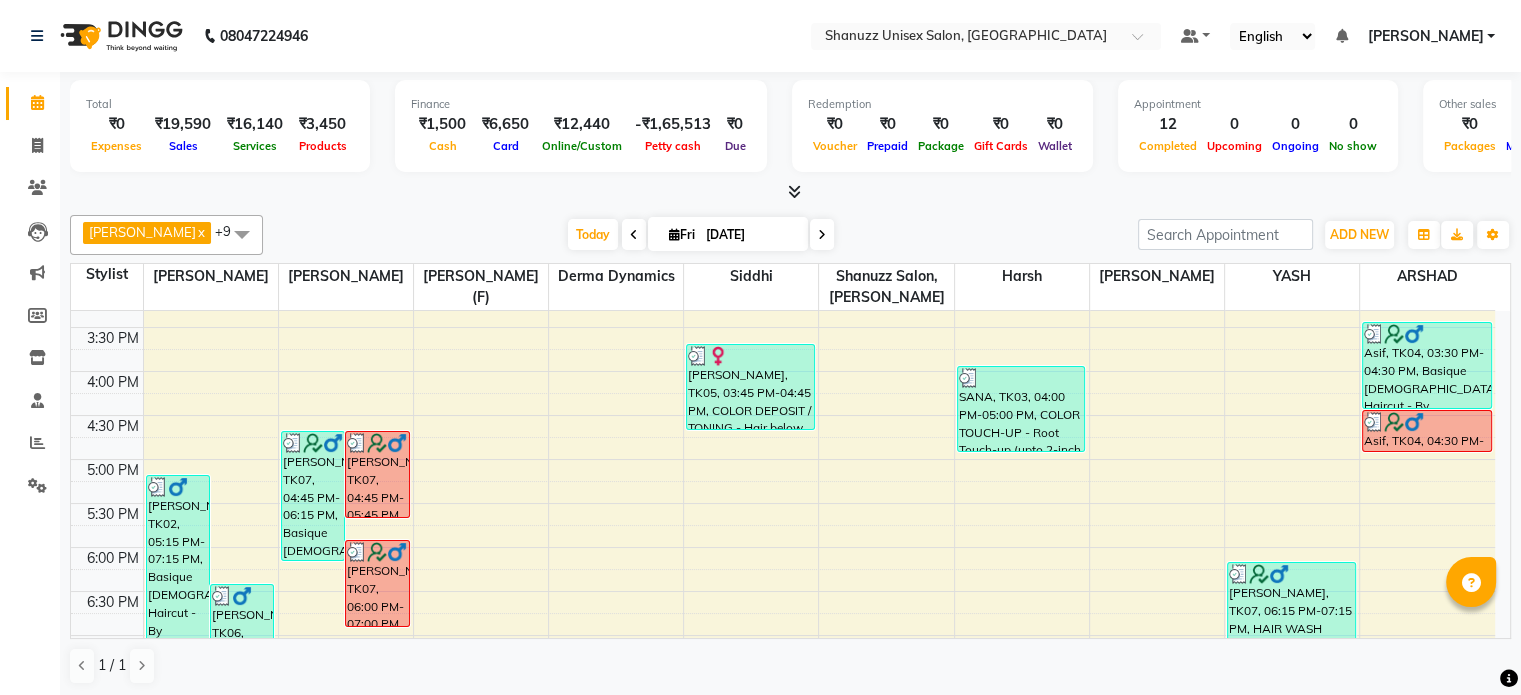 scroll, scrollTop: 718, scrollLeft: 0, axis: vertical 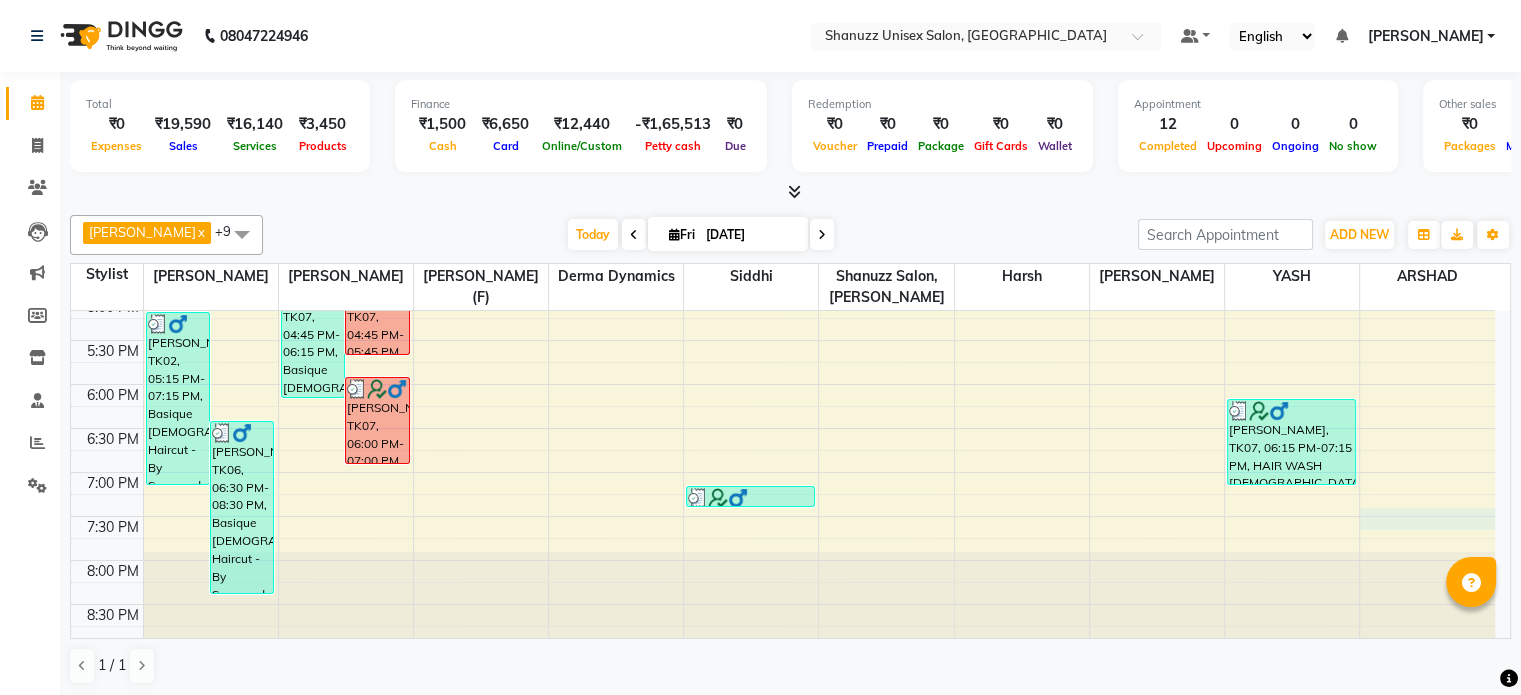 click on "9:00 AM 9:30 AM 10:00 AM 10:30 AM 11:00 AM 11:30 AM 12:00 PM 12:30 PM 1:00 PM 1:30 PM 2:00 PM 2:30 PM 3:00 PM 3:30 PM 4:00 PM 4:30 PM 5:00 PM 5:30 PM 6:00 PM 6:30 PM 7:00 PM 7:30 PM 8:00 PM 8:30 PM     [PERSON_NAME], TK02, 05:15 PM-07:15 PM, Basique [DEMOGRAPHIC_DATA] Haircut - By Seasoned Hairdresser (10+ Years of Experience),SHAVE / [PERSON_NAME] TRIM - By Seasoned Hairdresser (10+ Years of Experience)     [PERSON_NAME], TK06, 06:30 PM-08:30 PM, Basique [DEMOGRAPHIC_DATA] Haircut - By Seasoned Hairdresser (10+ Years of Experience),SHAVE / [PERSON_NAME] TRIM - By Seasoned Hairdresser (10+ Years of Experience)     [PERSON_NAME], TK07, 04:45 PM-06:15 PM, Basique [DEMOGRAPHIC_DATA] Haircut - By Experienced Hairdresser (3+ Years of Experience),SHAVE / [PERSON_NAME] TRIM - By Experienced Hairdresser (3+ Years of Experience)     [PERSON_NAME], TK07, 04:45 PM-05:45 PM, Basique [DEMOGRAPHIC_DATA] Haircut - By Seasoned Hairdresser (10+ Years of Experience)     [PERSON_NAME], TK07, 06:00 PM-07:00 PM, SHAVE / [PERSON_NAME] TRIM - By Seasoned Hairdresser (10+ Years of Experience)" at bounding box center (783, 120) 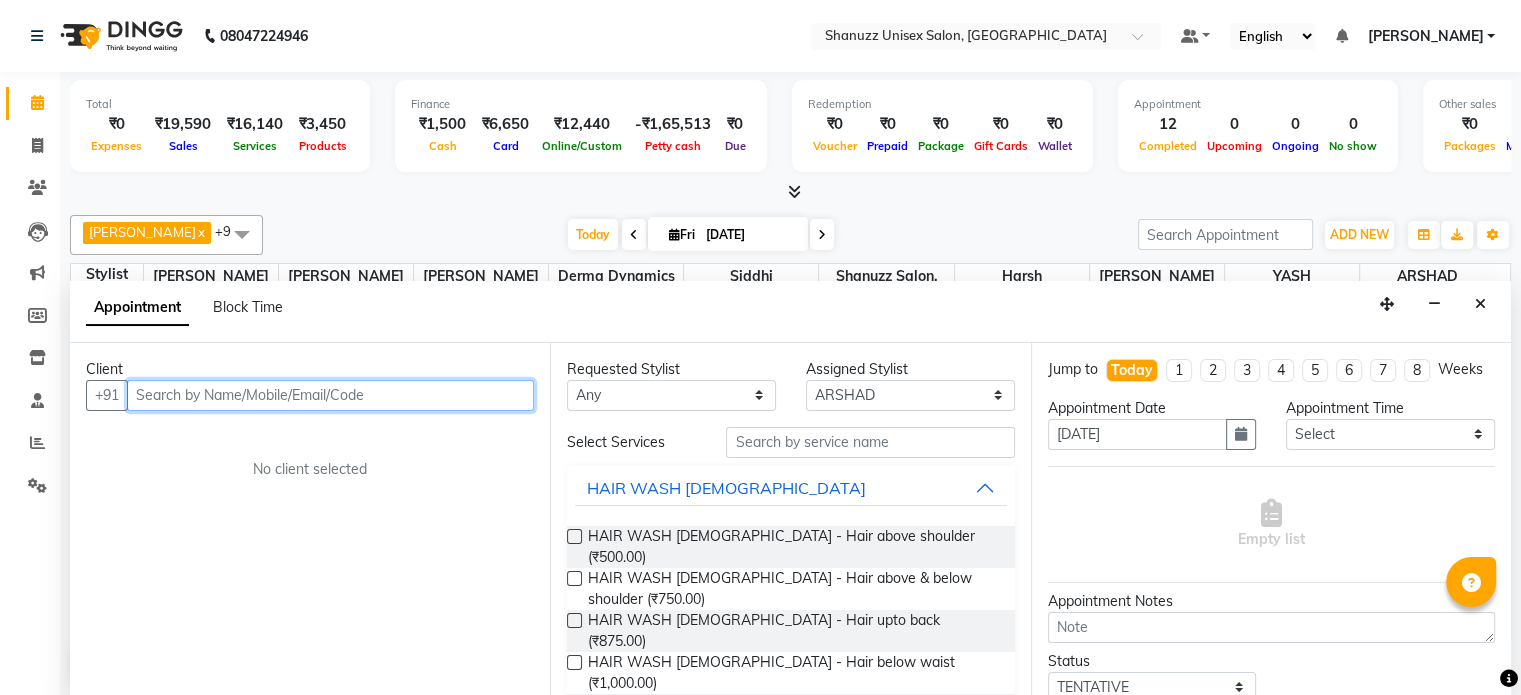 click at bounding box center [330, 395] 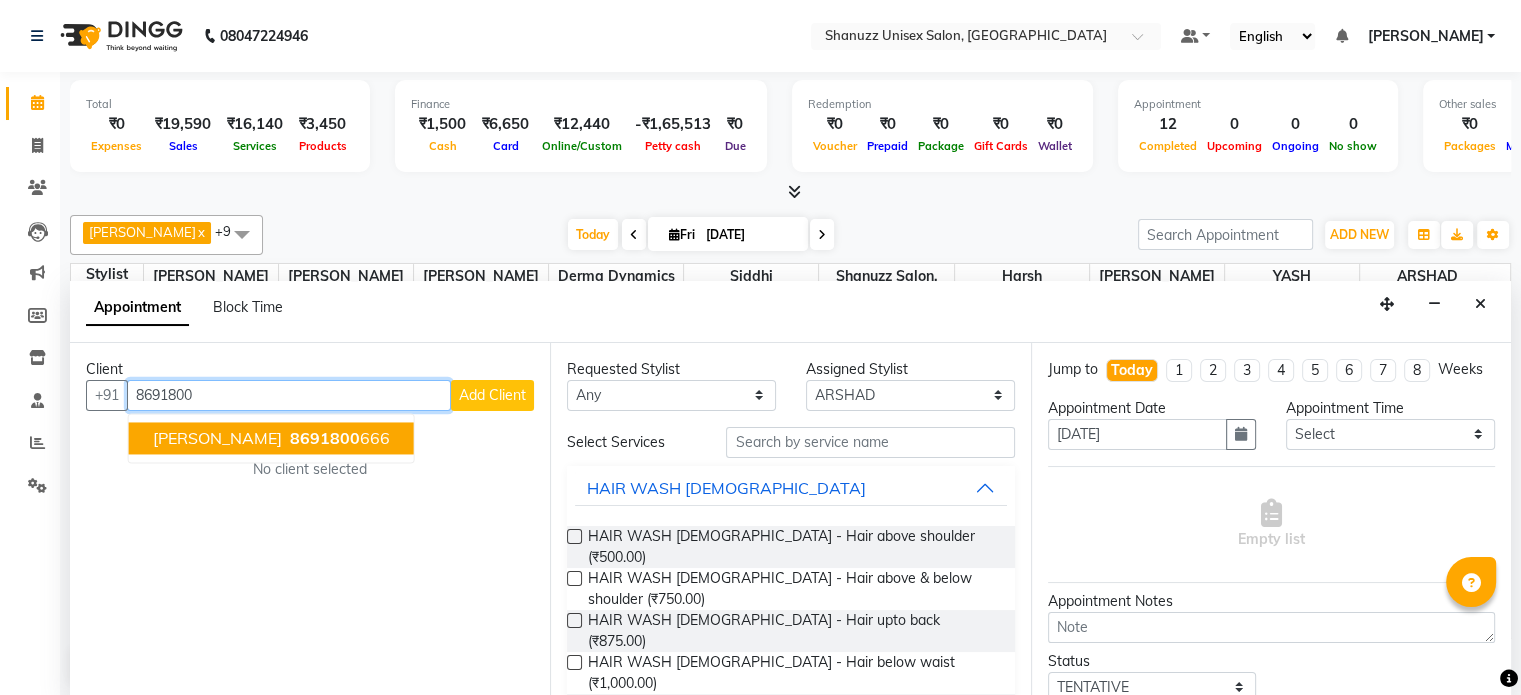click on "[PERSON_NAME]   8691800 666" at bounding box center (271, 438) 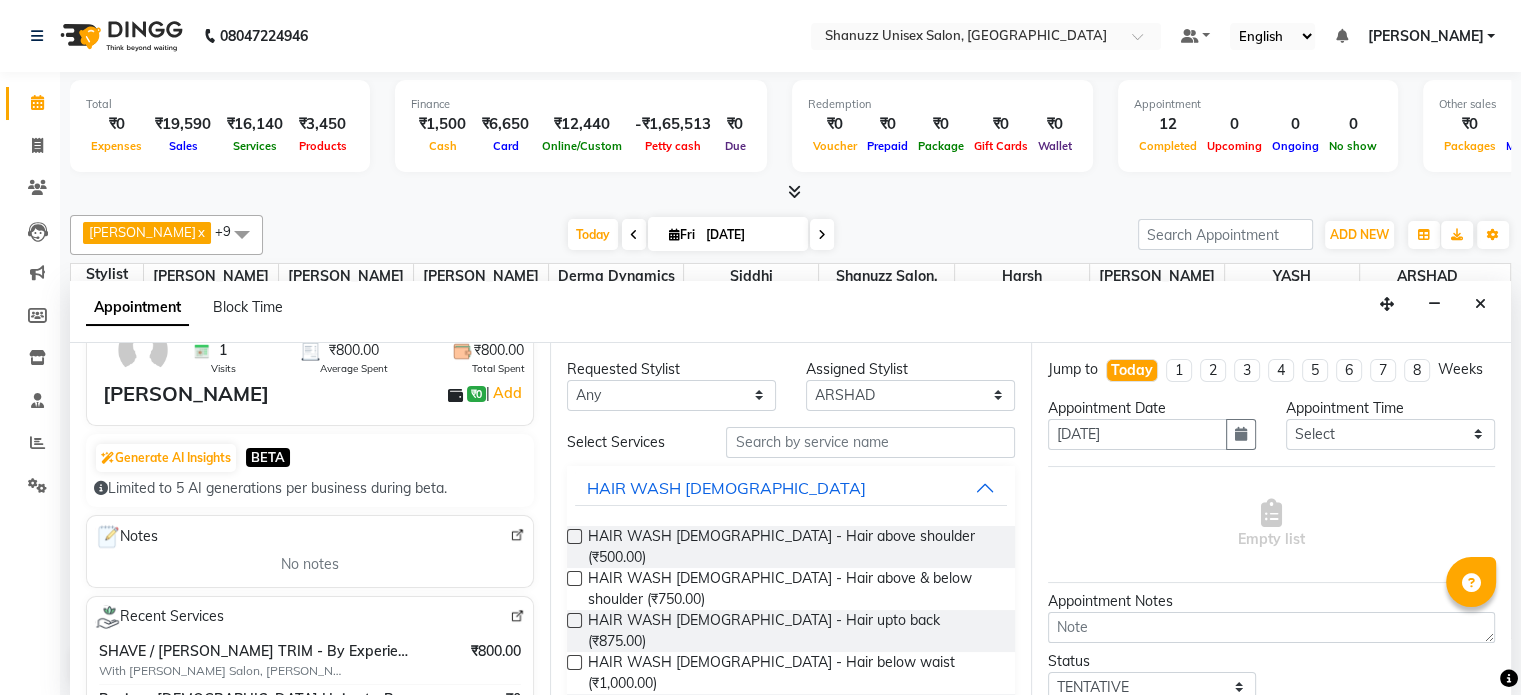 scroll, scrollTop: 0, scrollLeft: 0, axis: both 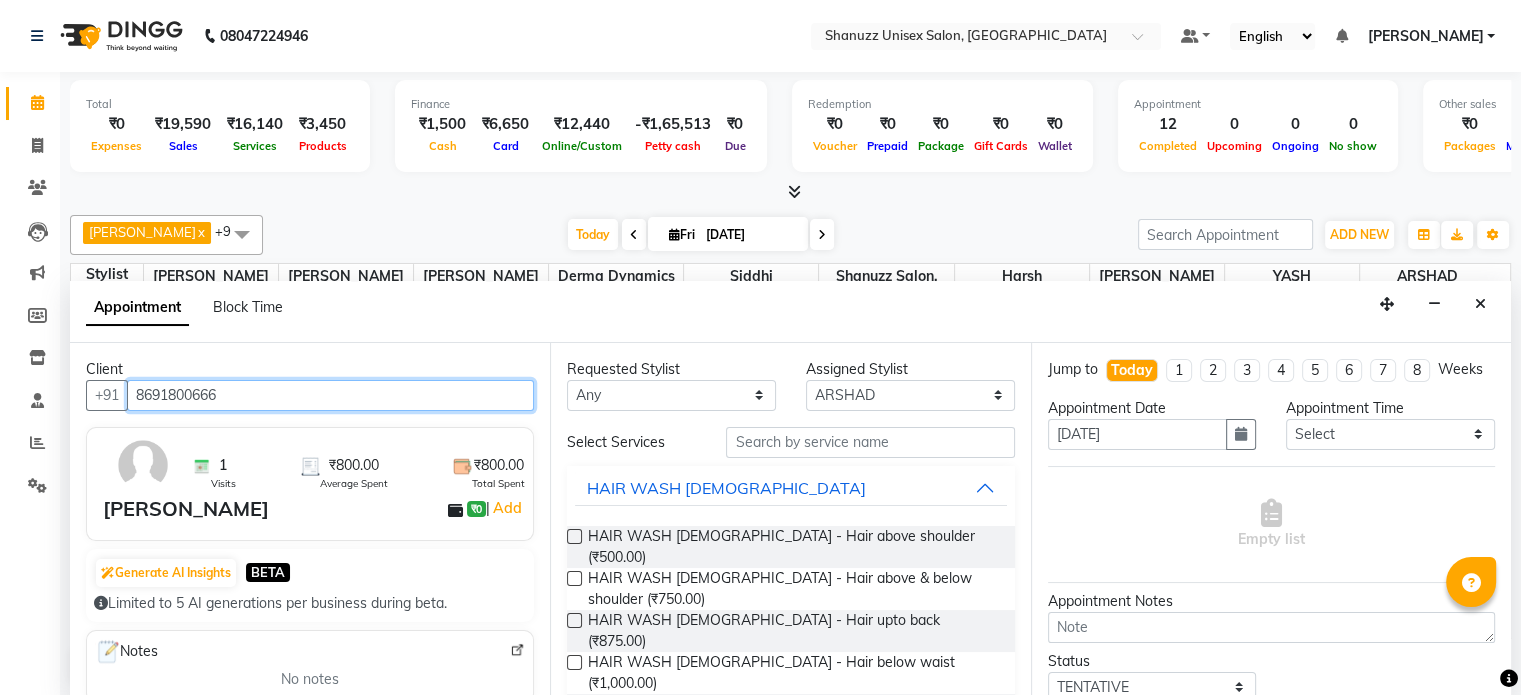 type on "8691800666" 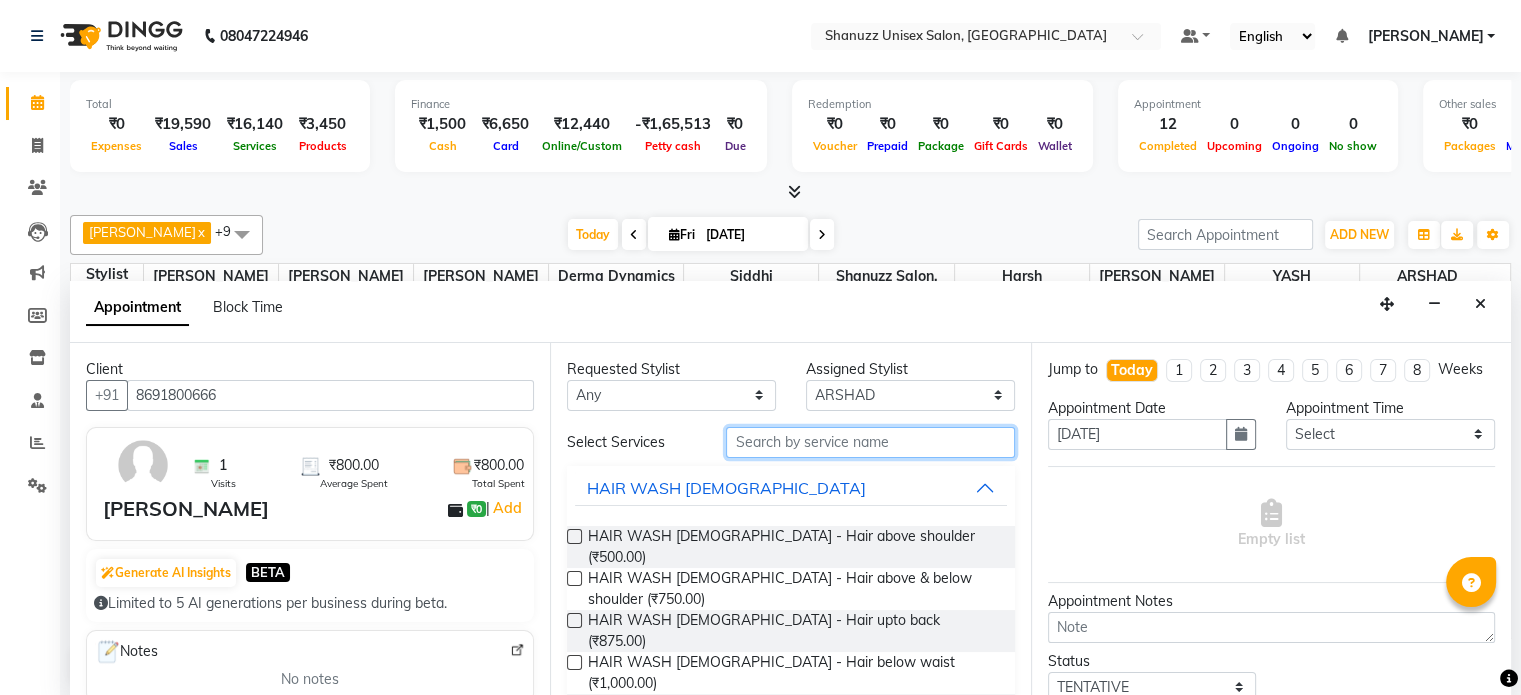 click at bounding box center [870, 442] 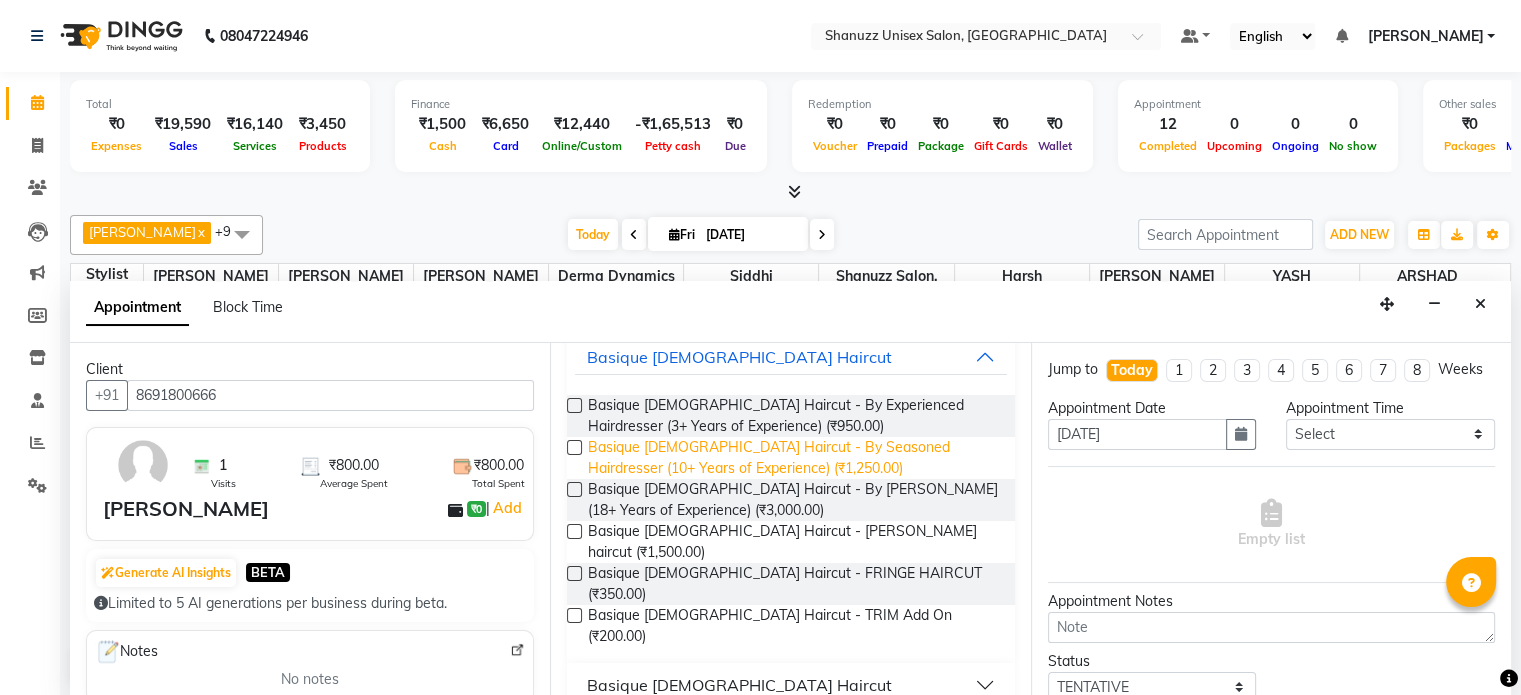 scroll, scrollTop: 132, scrollLeft: 0, axis: vertical 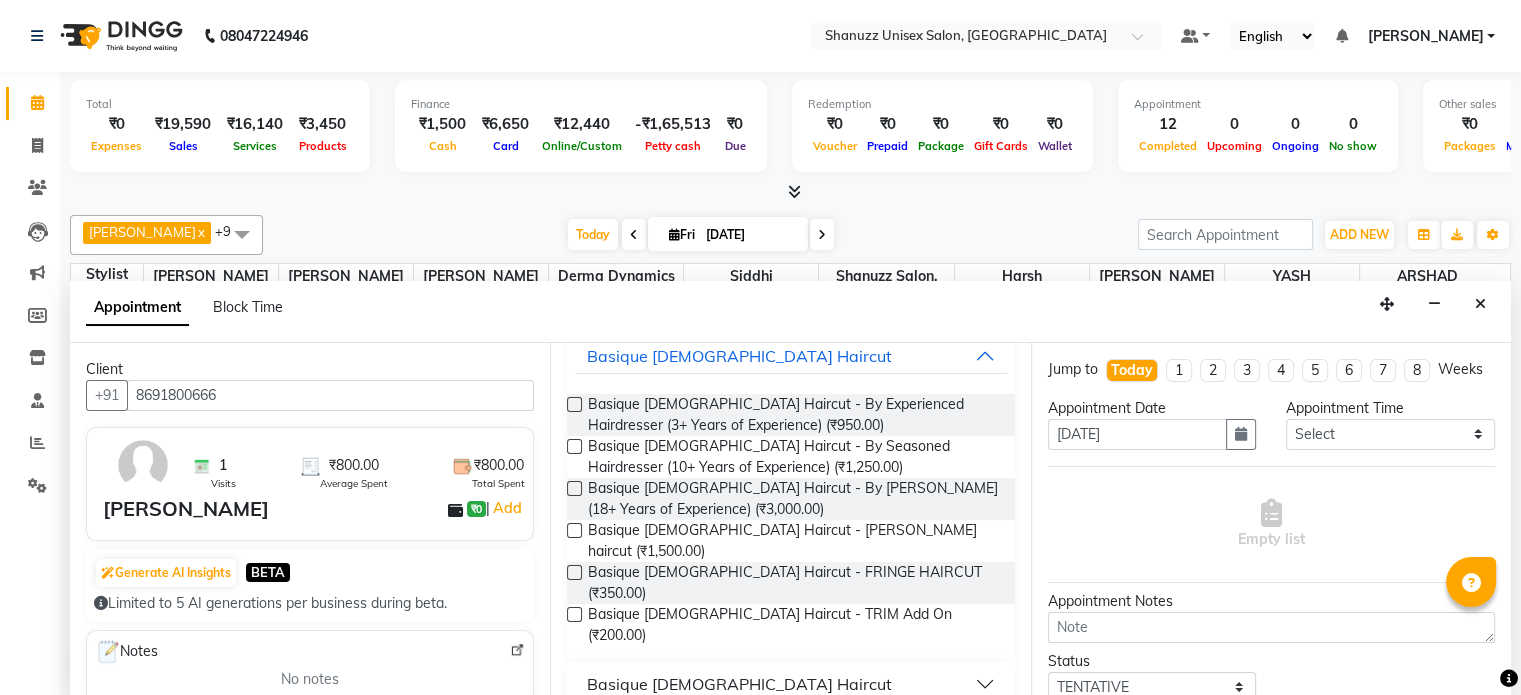 click on "Basique [DEMOGRAPHIC_DATA] Haircut" at bounding box center (739, 684) 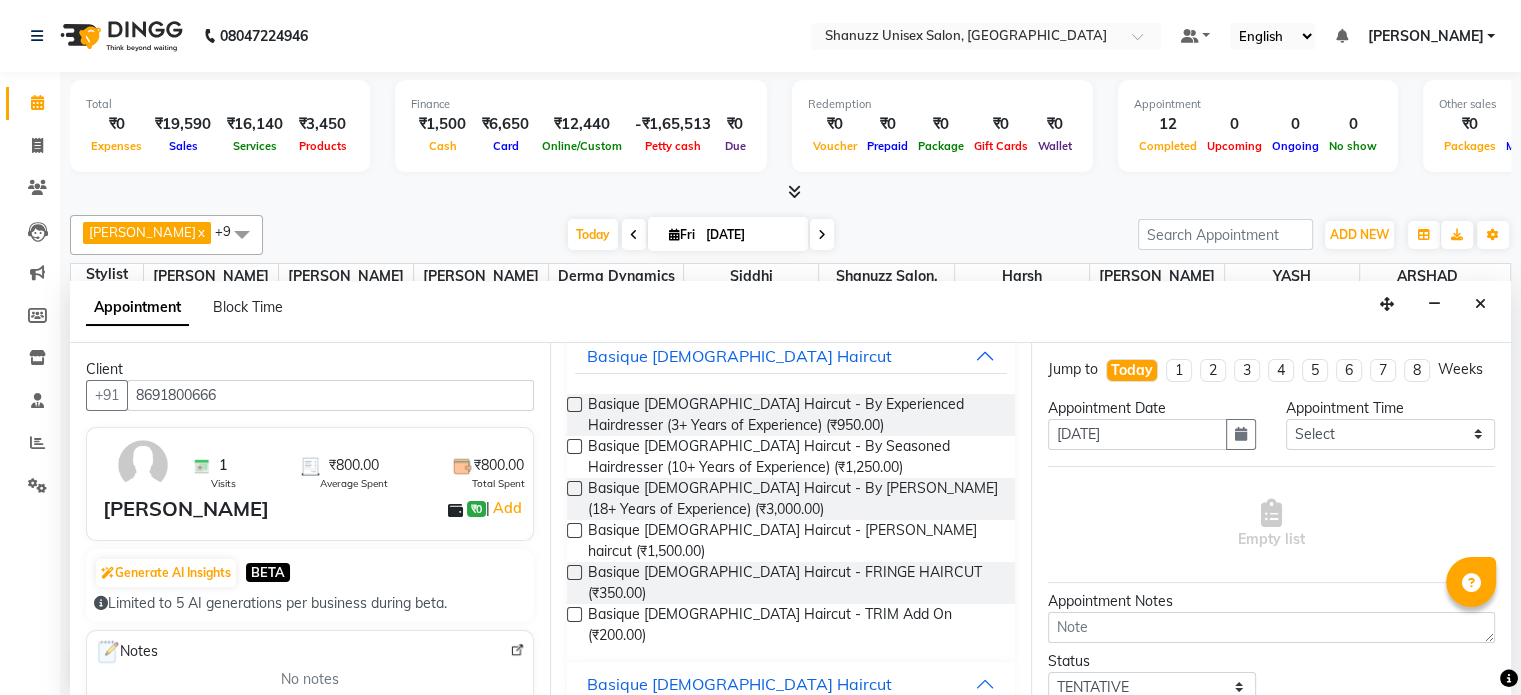scroll, scrollTop: 303, scrollLeft: 0, axis: vertical 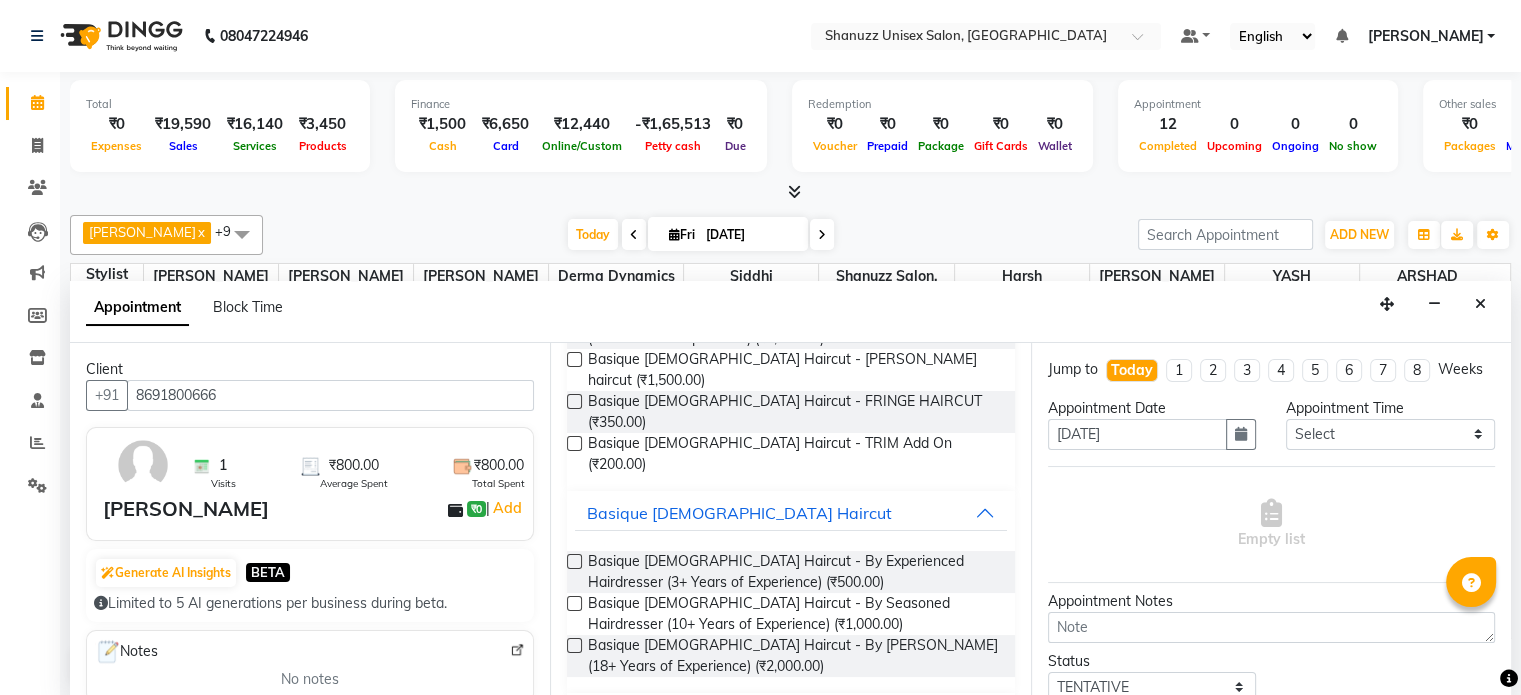 click on "Requested Stylist Any [PERSON_NAME] Dynamics [PERSON_NAME] Harsh [PERSON_NAME] Mohd [PERSON_NAME]  [PERSON_NAME] [PERSON_NAME] [PERSON_NAME] [PERSON_NAME] SHAIREI [PERSON_NAME] Sir (F) [PERSON_NAME], [PERSON_NAME]  [PERSON_NAME] YASH   Assigned Stylist Select [PERSON_NAME] Dynamics [PERSON_NAME] Harsh [PERSON_NAME] Mohd [PERSON_NAME]  [PERSON_NAME] [PERSON_NAME] [PERSON_NAME] [PERSON_NAME] SHAIREI [PERSON_NAME] Sir (F) [PERSON_NAME] Salon, [PERSON_NAME]  [PERSON_NAME] YASH   Select Services cut    Basique [DEMOGRAPHIC_DATA] Haircut Basique [DEMOGRAPHIC_DATA] Haircut - By Experienced Hairdresser (3+ Years of Experience) (₹950.00) Basique [DEMOGRAPHIC_DATA] Haircut - By Seasoned Hairdresser (10+ Years of Experience) (₹1,250.00) Basique [DEMOGRAPHIC_DATA] Haircut - By [PERSON_NAME] (18+ Years of Experience) (₹3,000.00) Basique [DEMOGRAPHIC_DATA] Haircut - [PERSON_NAME] haircut (₹1,500.00) Basique [DEMOGRAPHIC_DATA] Haircut - FRINGE HAIRCUT (₹350.00) Basique [DEMOGRAPHIC_DATA] Haircut - TRIM Add On (₹200.00)    Basique [DEMOGRAPHIC_DATA] Haircut Basique [DEMOGRAPHIC_DATA] Haircut - By Experienced Hairdresser (3+ Years of Experience) (₹500.00)    Grooming" at bounding box center (790, 520) 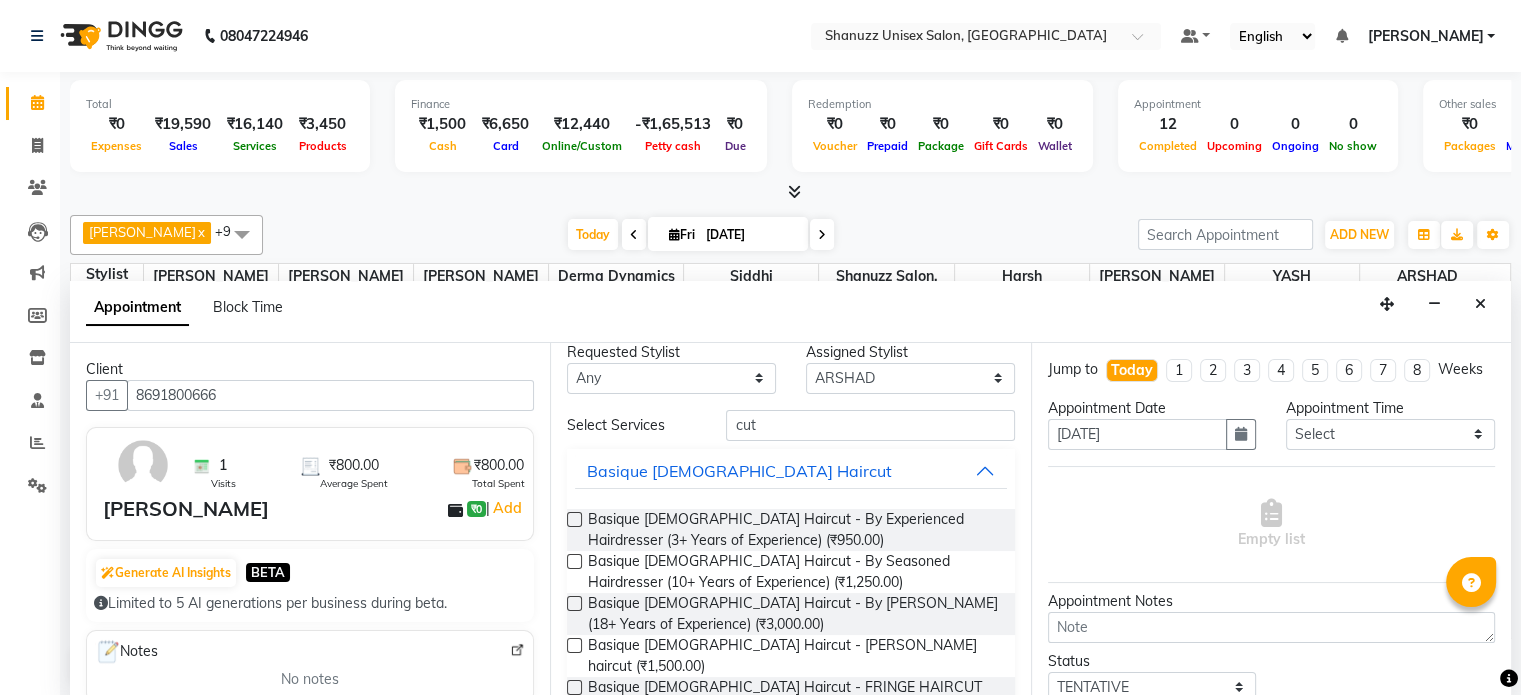 scroll, scrollTop: 0, scrollLeft: 0, axis: both 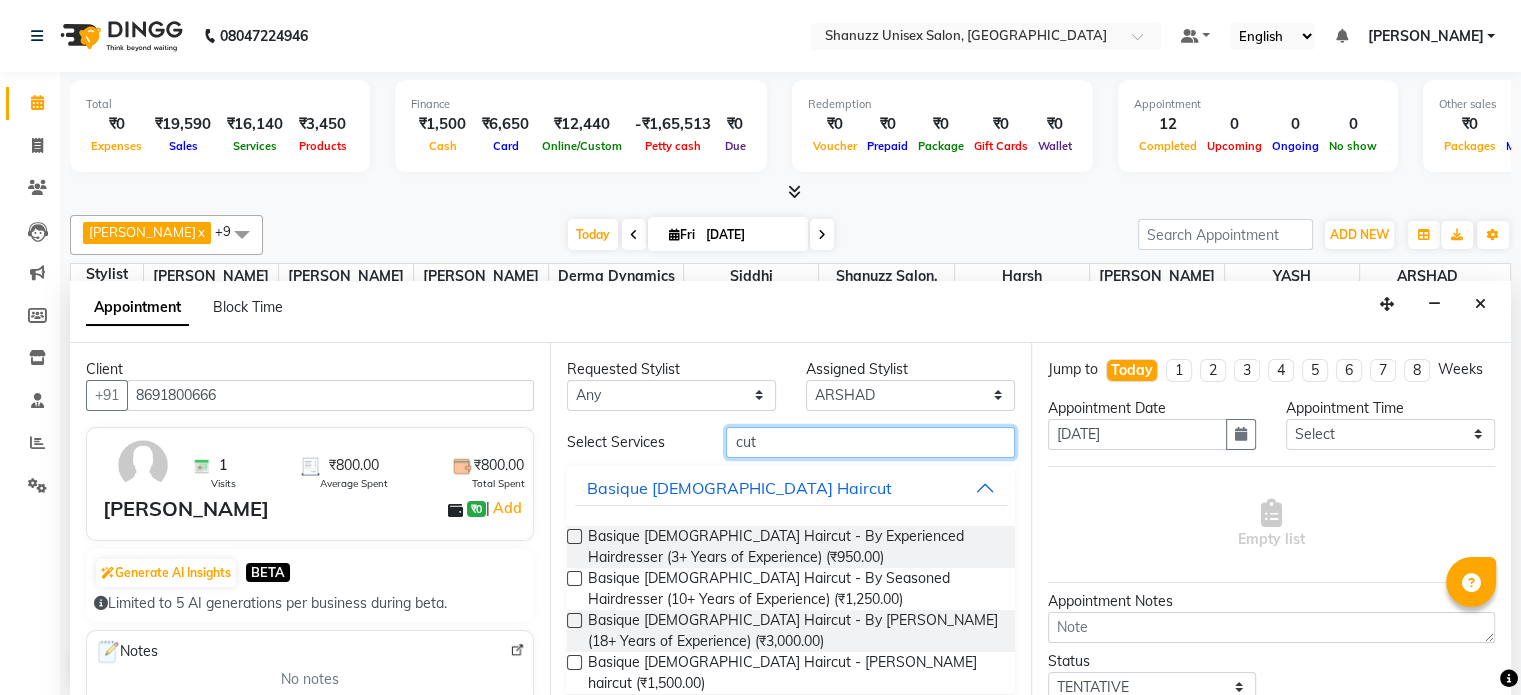 click on "cut" at bounding box center (870, 442) 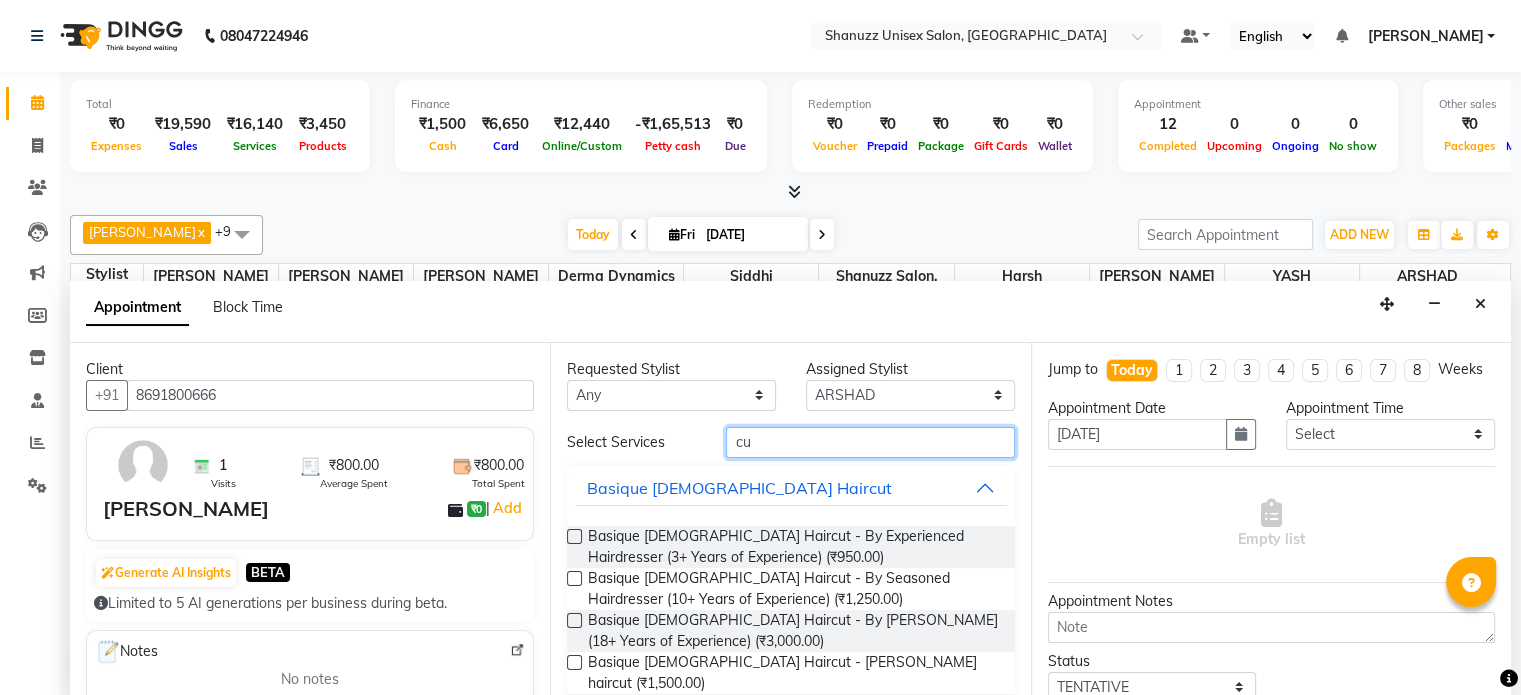 type on "c" 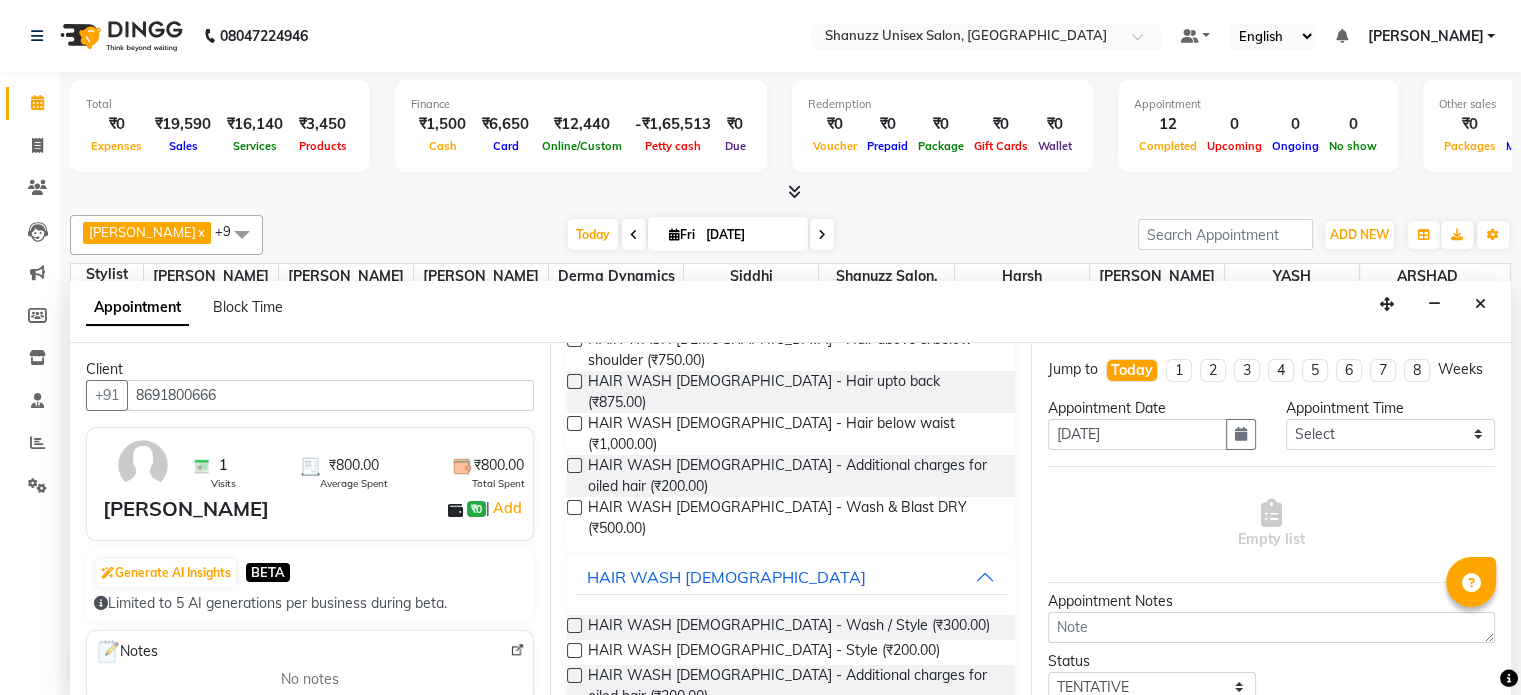 scroll, scrollTop: 240, scrollLeft: 0, axis: vertical 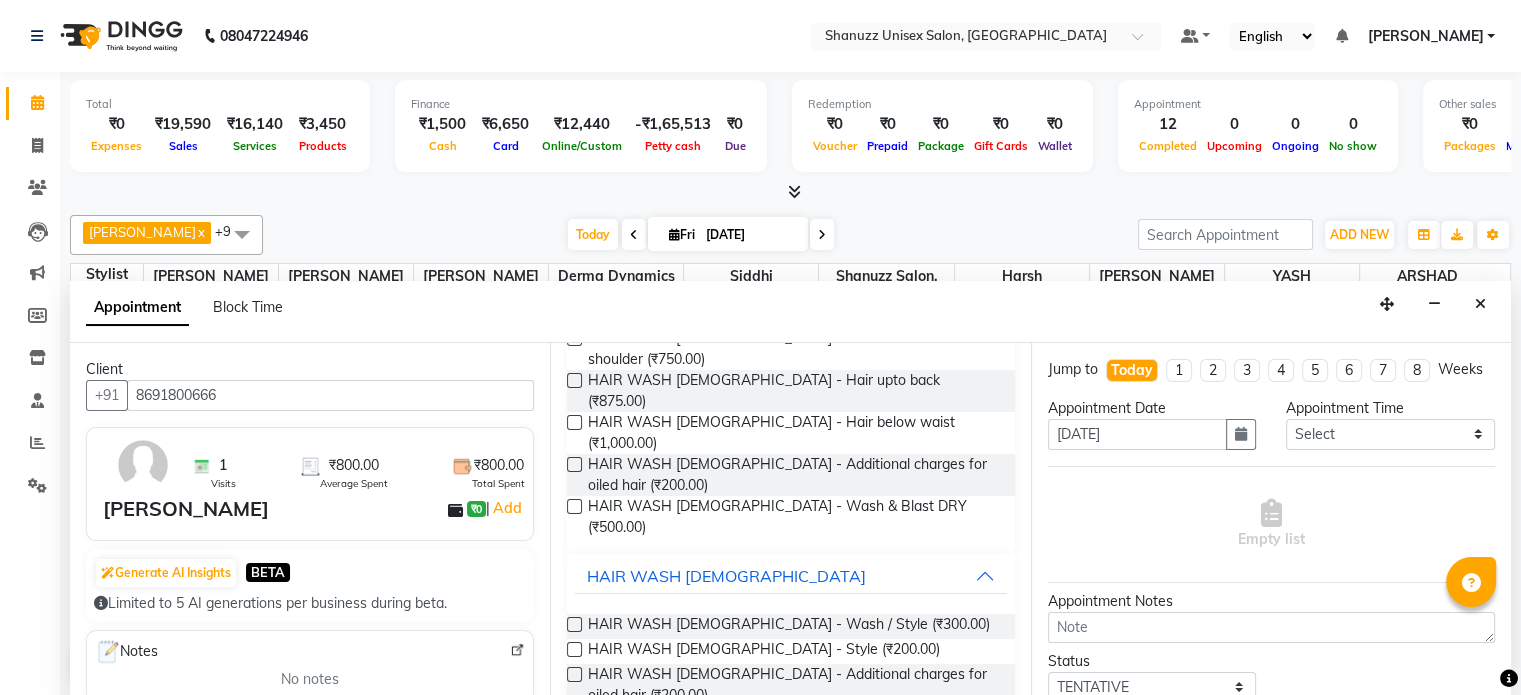 type on "wash" 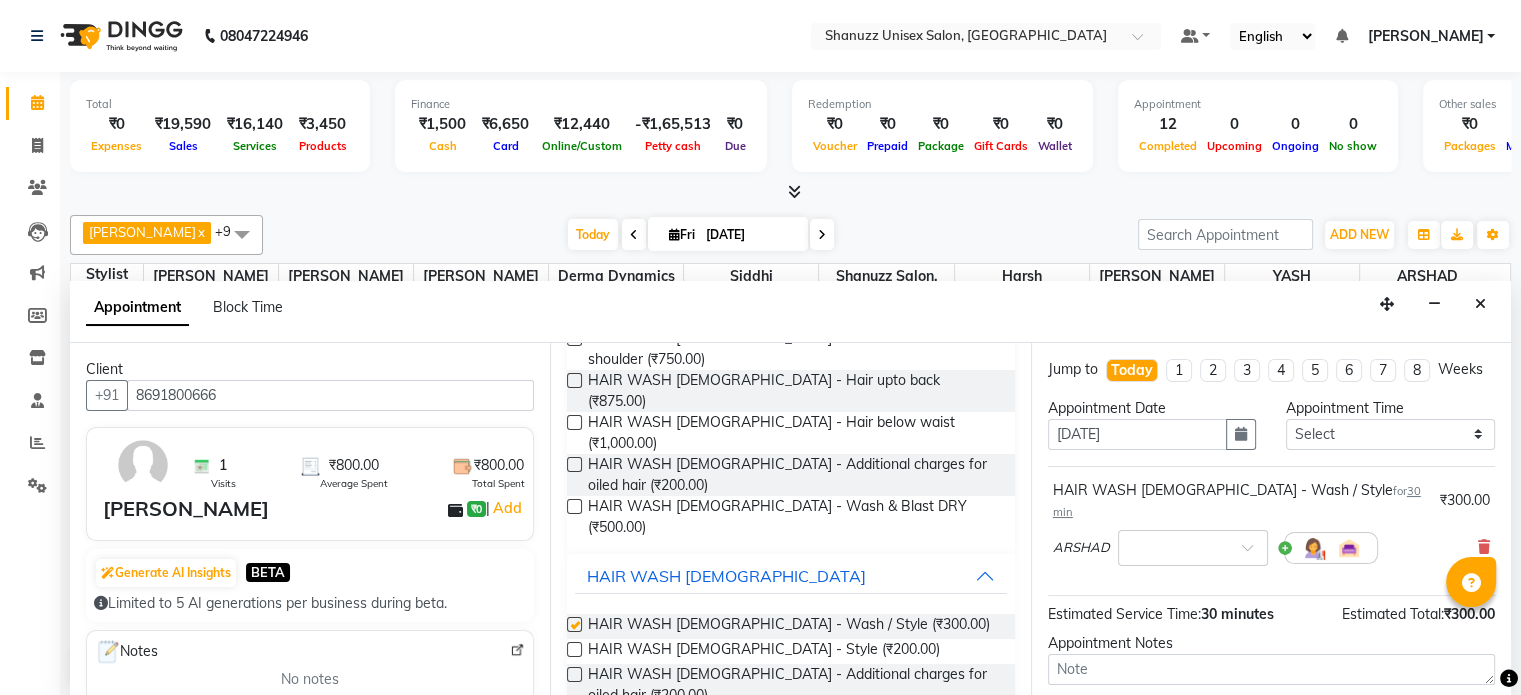 checkbox on "false" 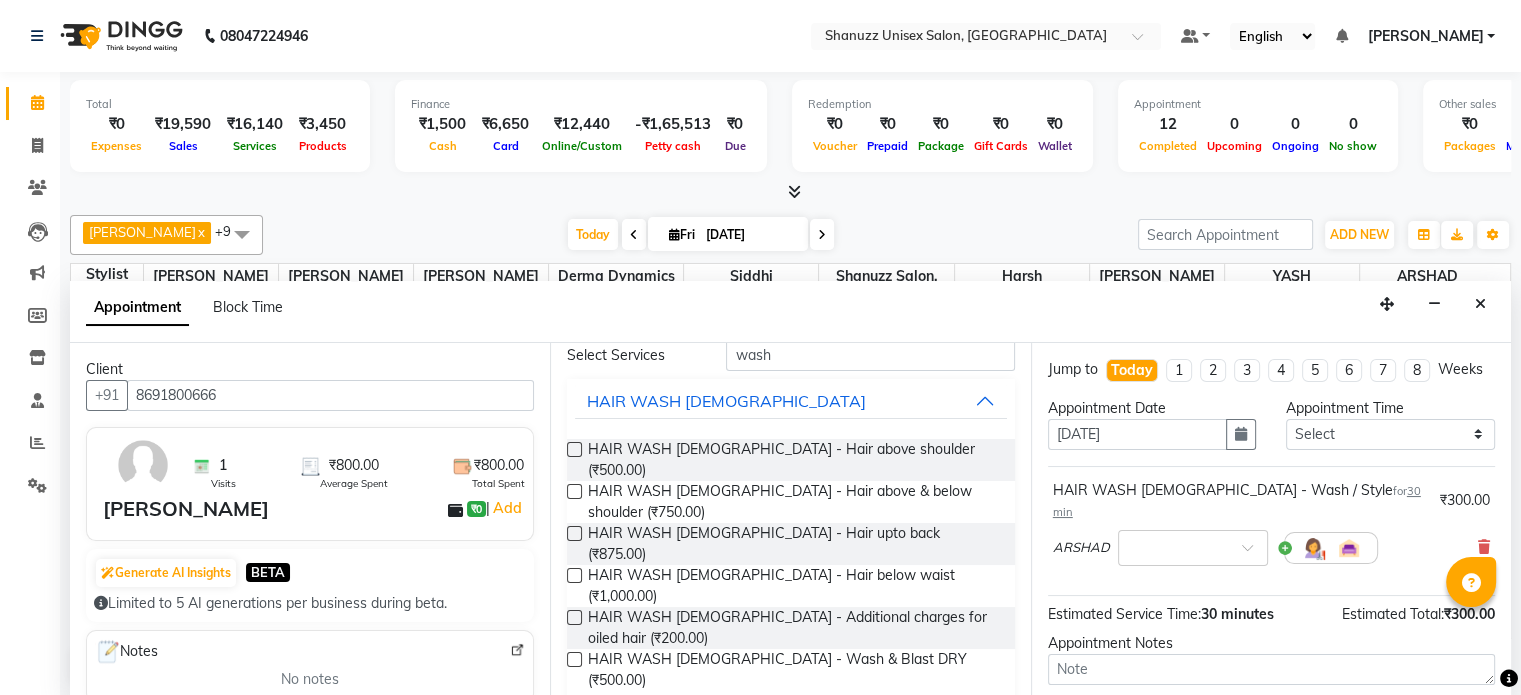 scroll, scrollTop: 0, scrollLeft: 0, axis: both 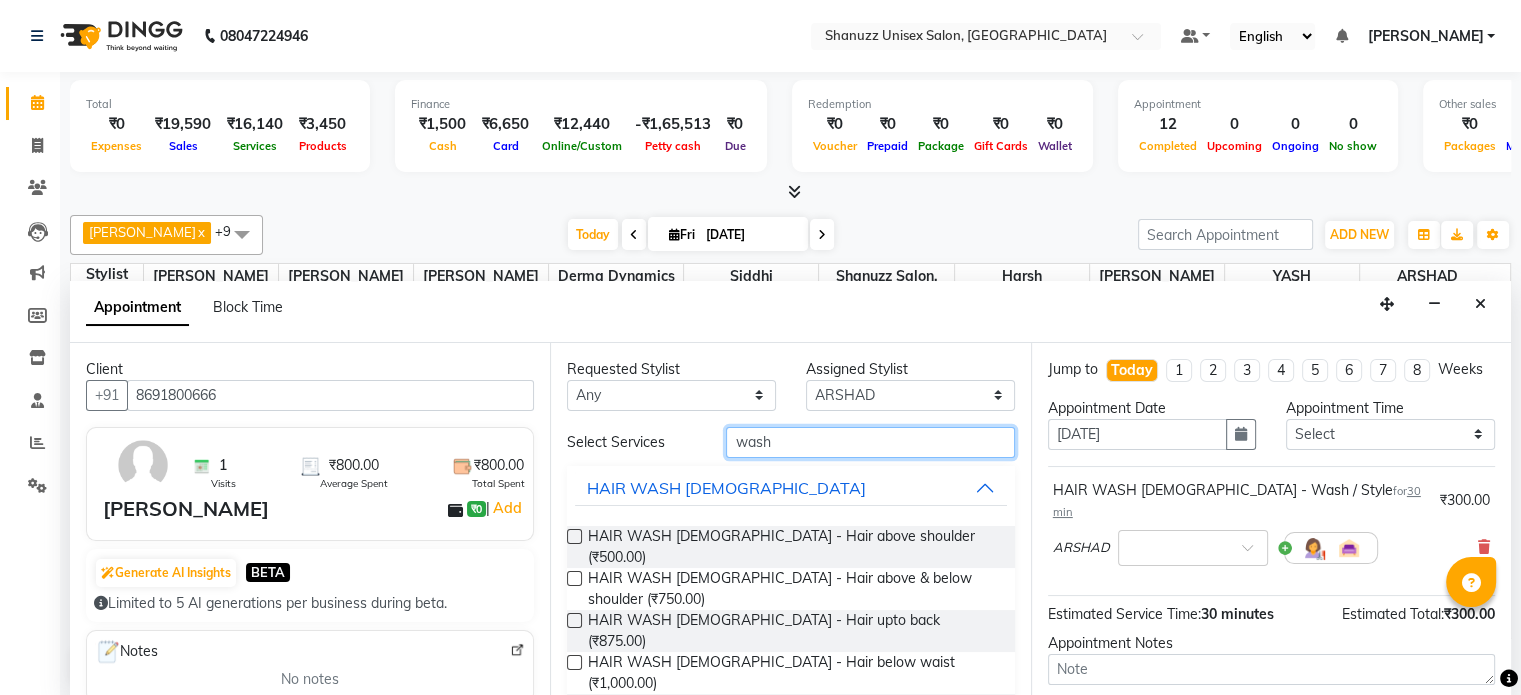 click on "wash" at bounding box center (870, 442) 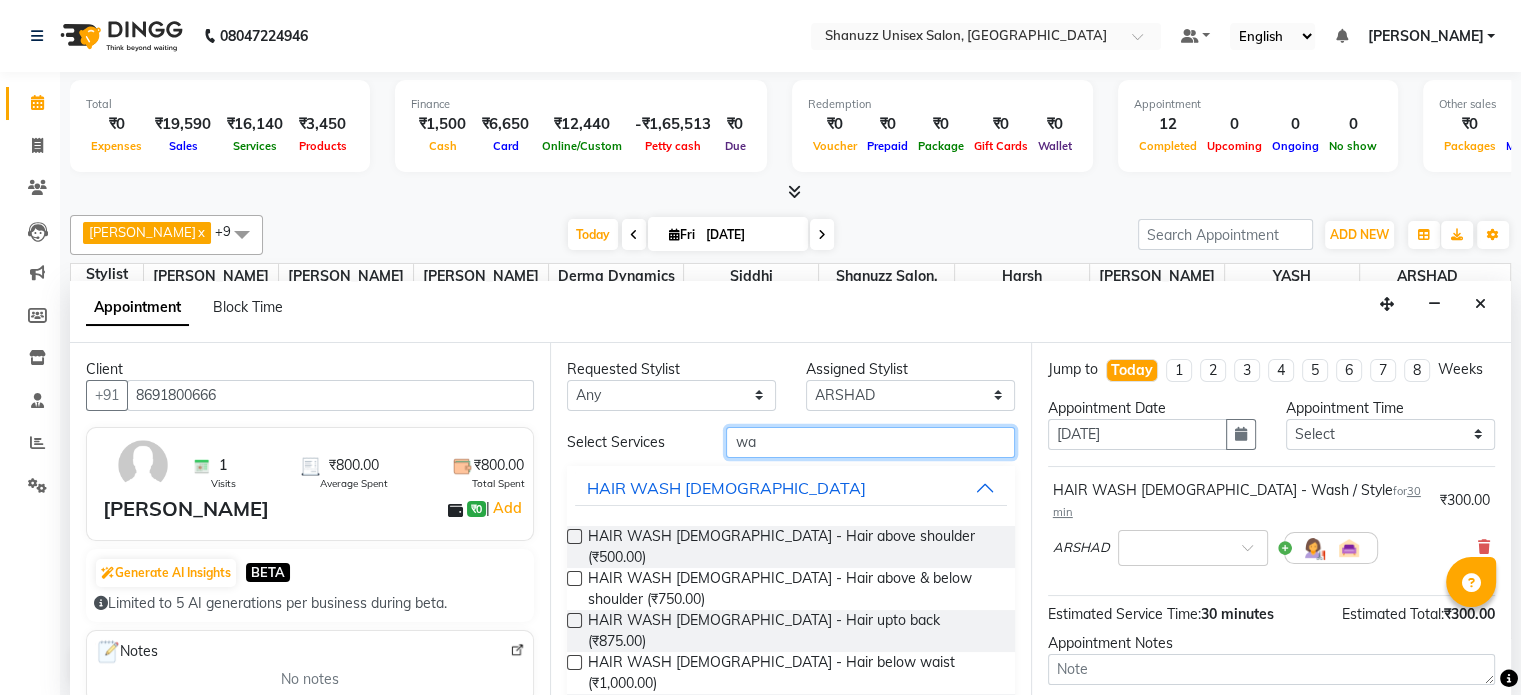 type on "w" 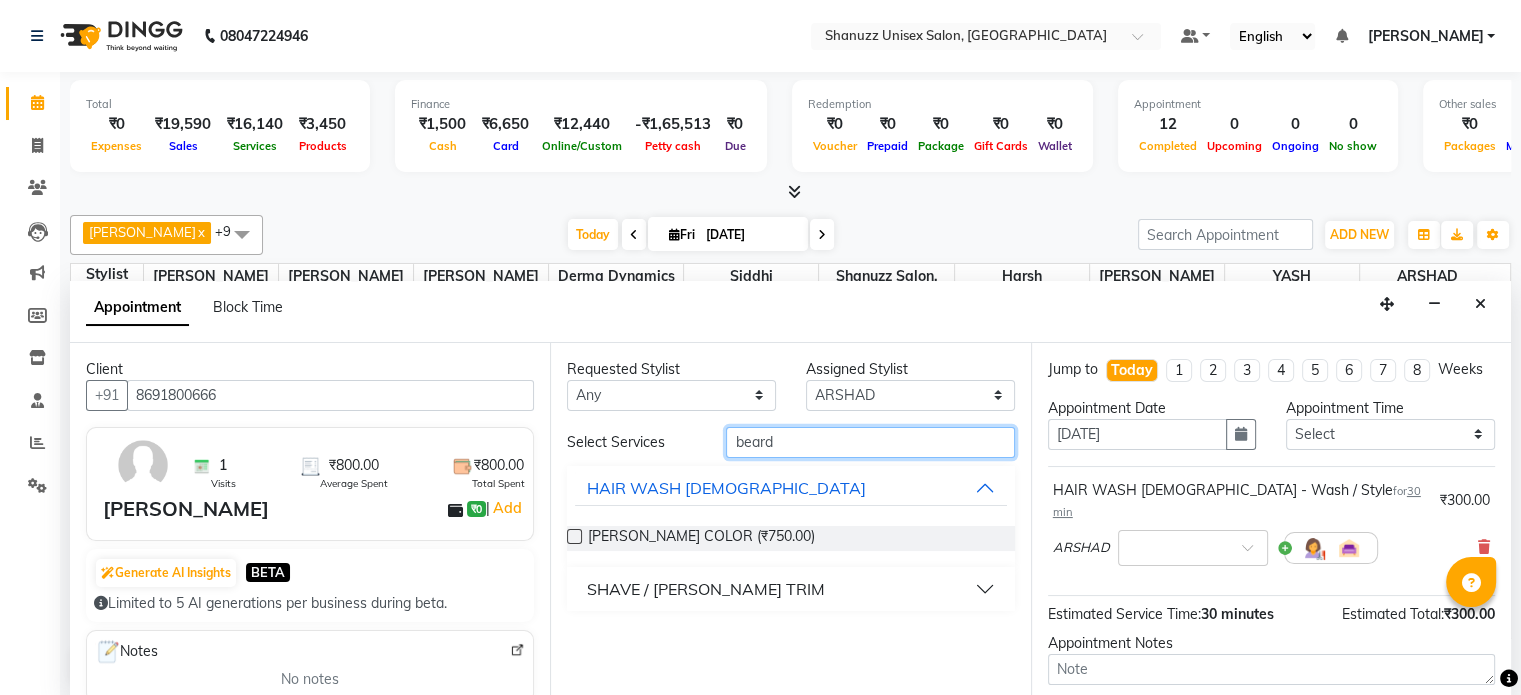 type on "beard" 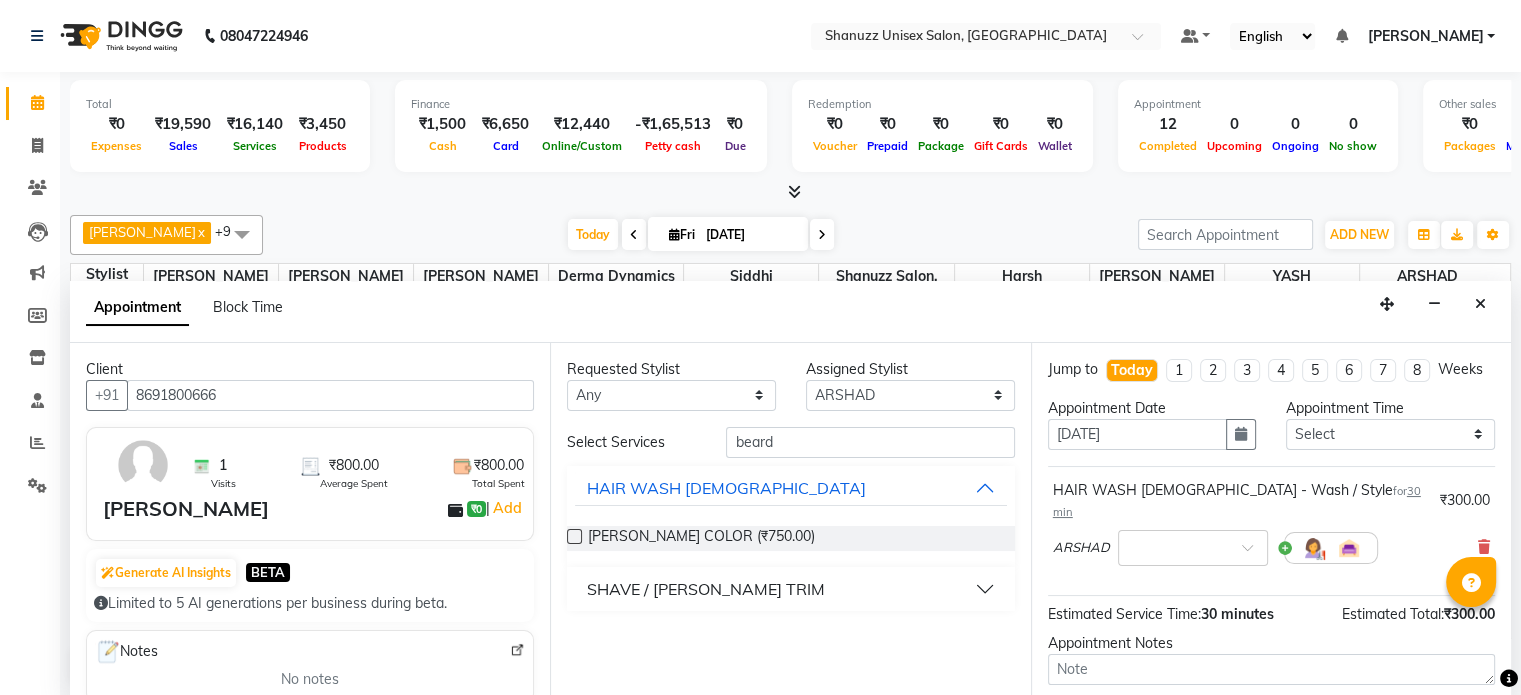 click on "SHAVE / [PERSON_NAME] TRIM" at bounding box center (790, 589) 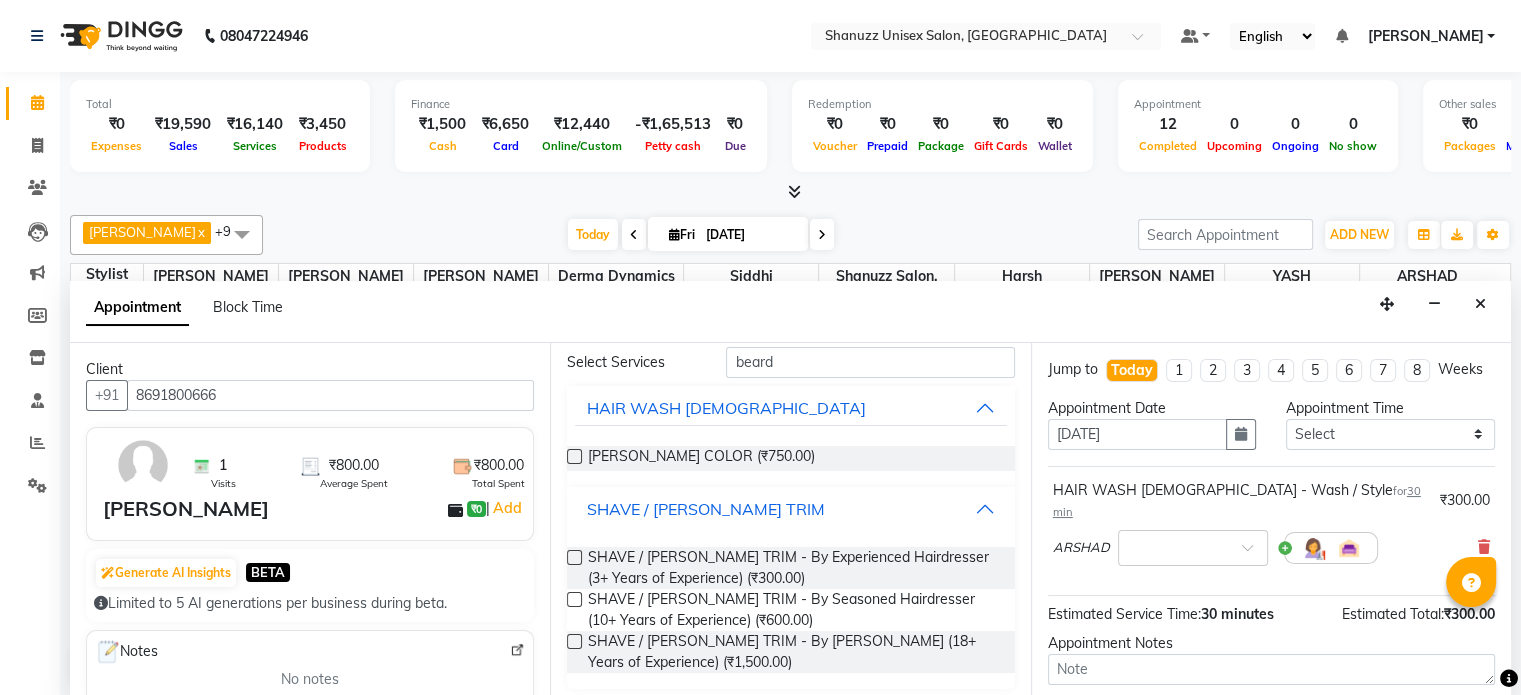 scroll, scrollTop: 85, scrollLeft: 0, axis: vertical 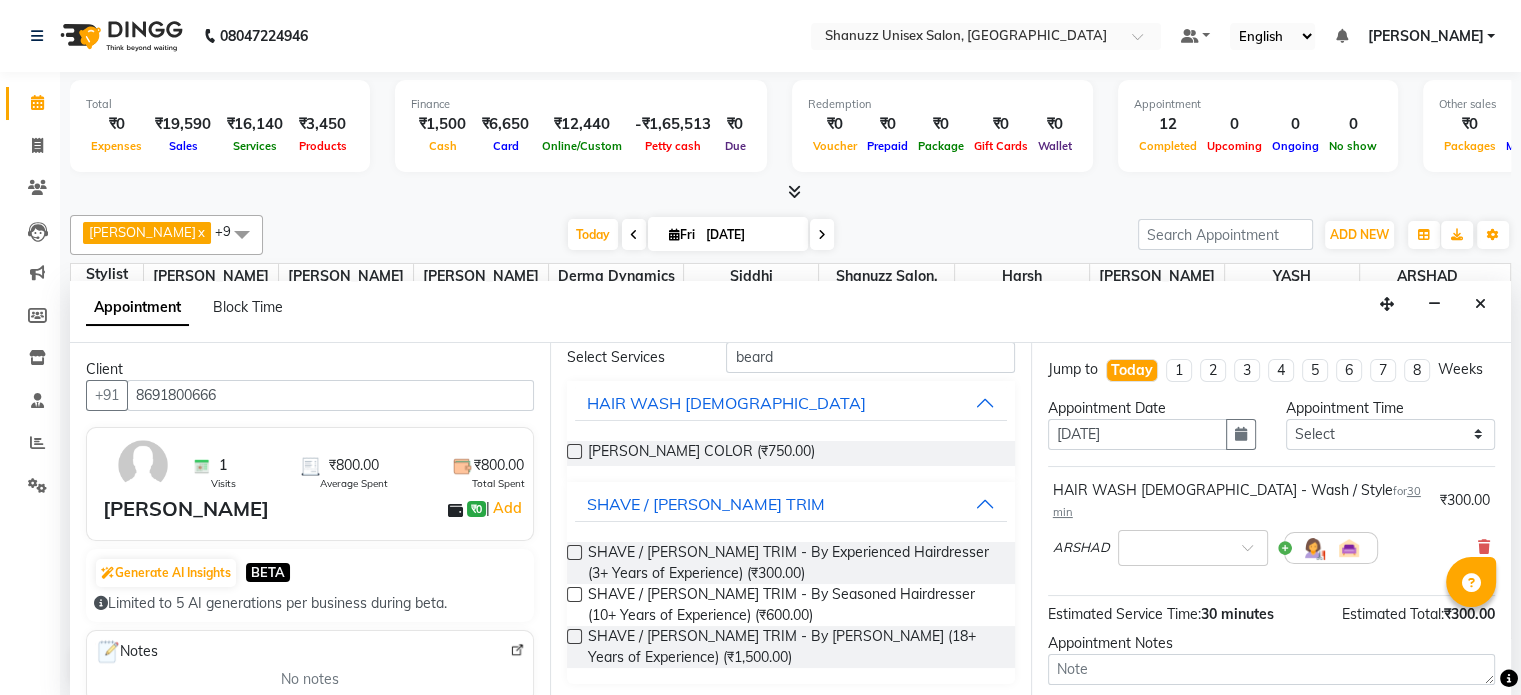 click at bounding box center (574, 552) 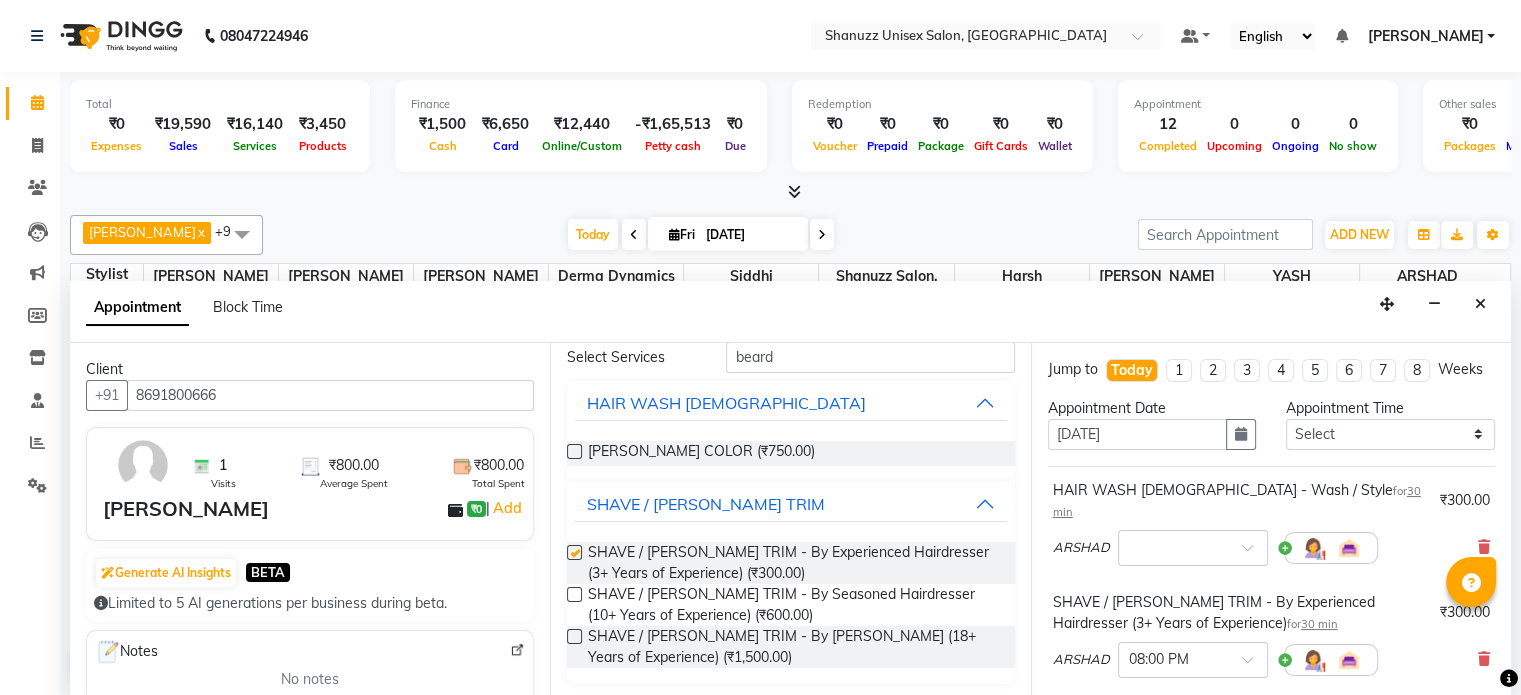 checkbox on "false" 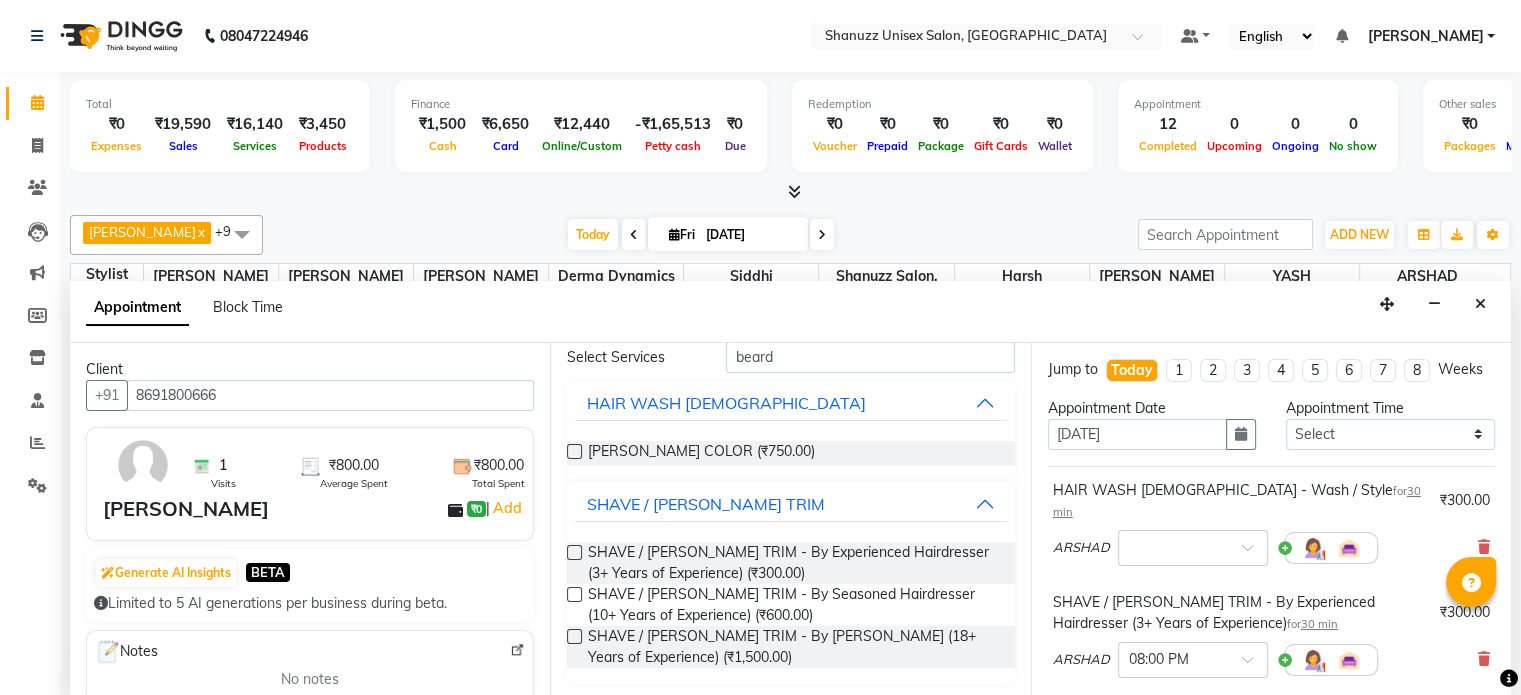 scroll, scrollTop: 282, scrollLeft: 0, axis: vertical 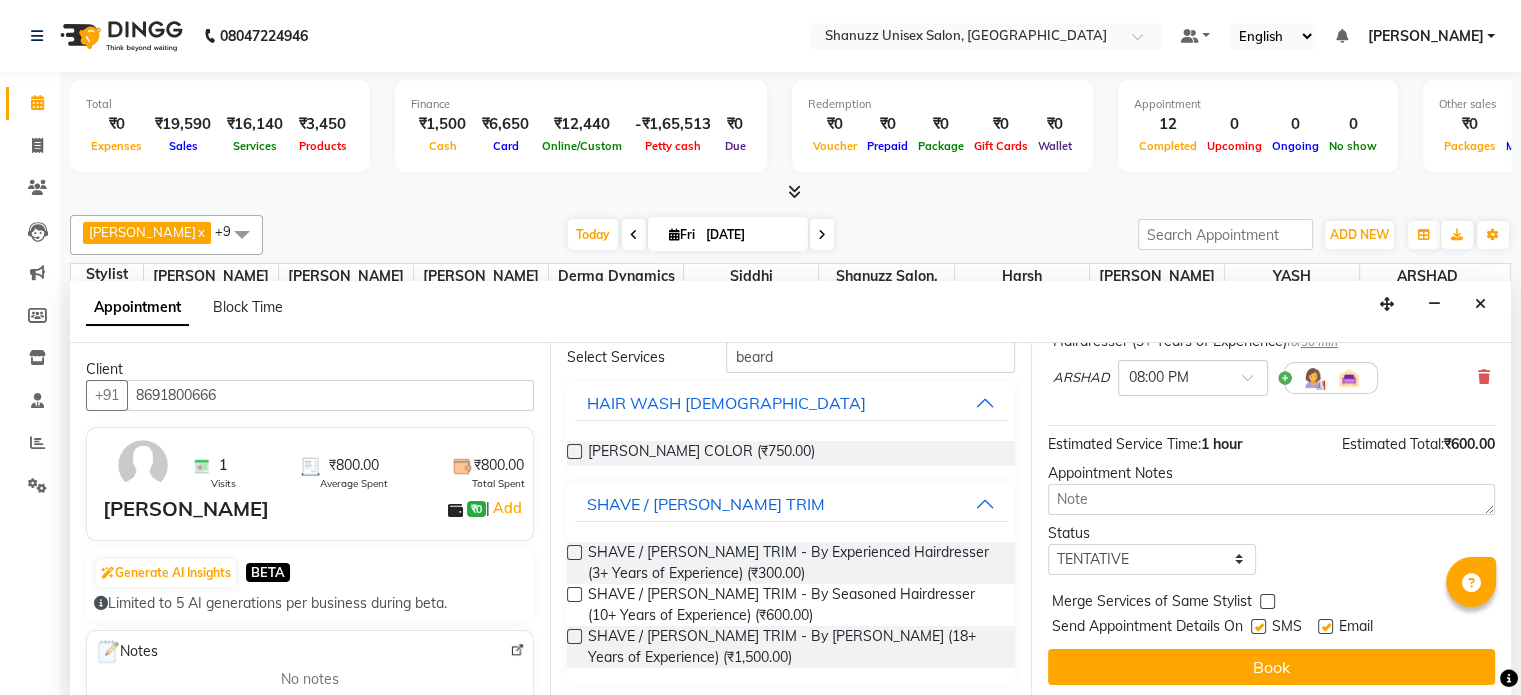 click at bounding box center [1258, 626] 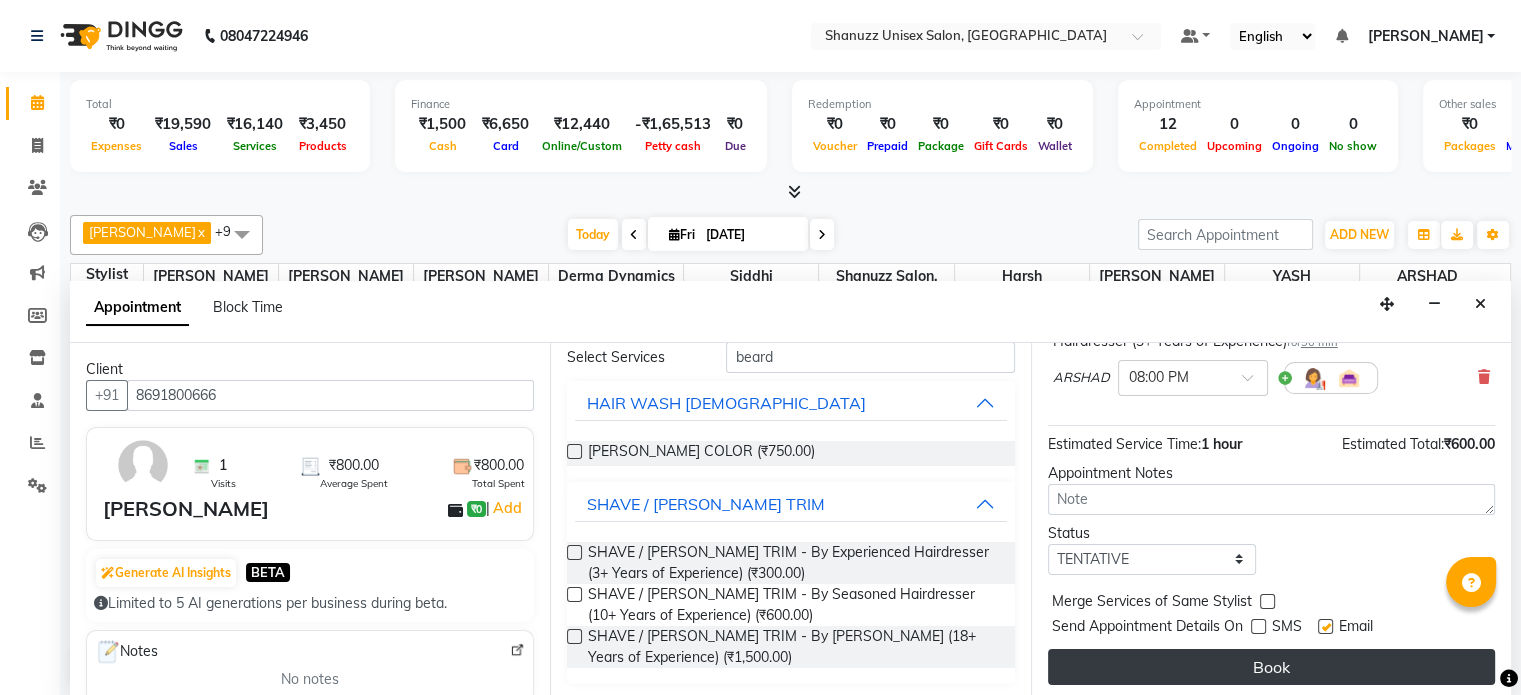 click on "Book" at bounding box center [1271, 667] 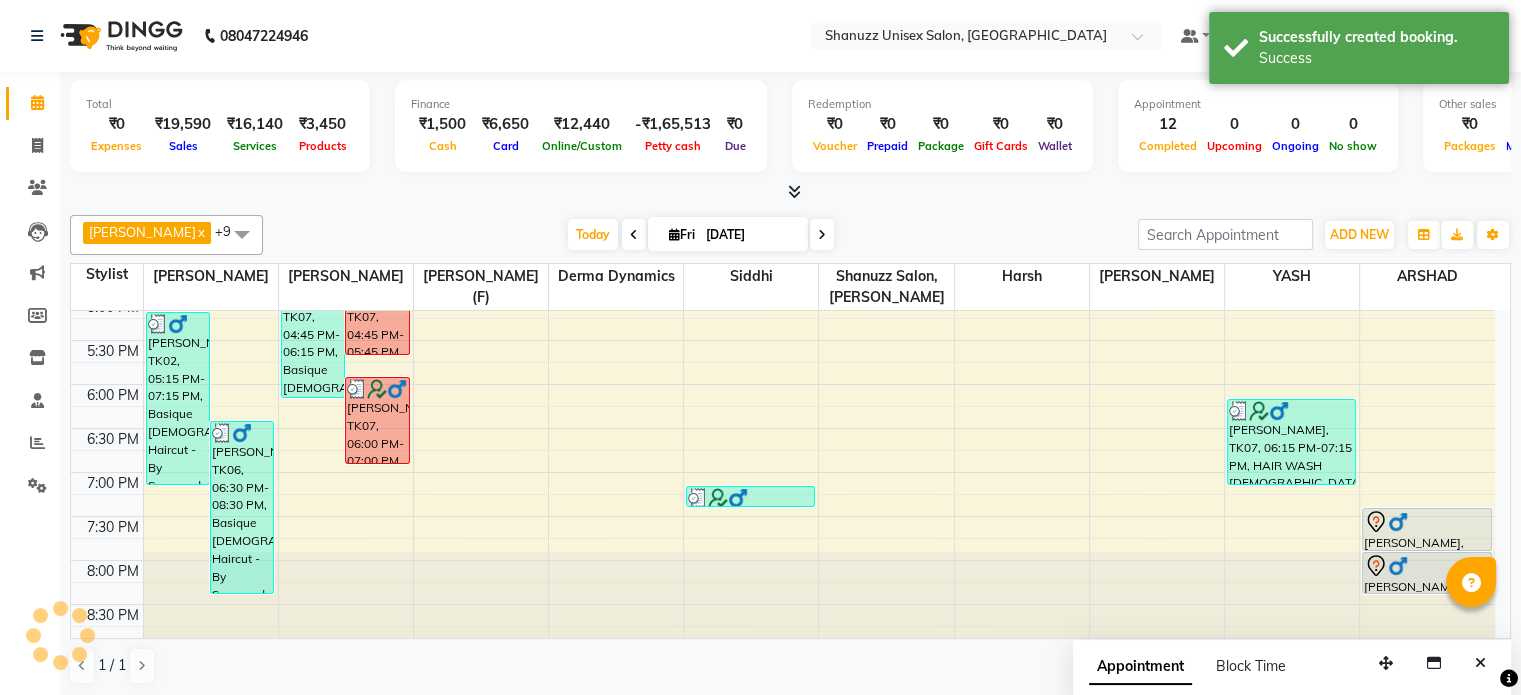 scroll, scrollTop: 0, scrollLeft: 0, axis: both 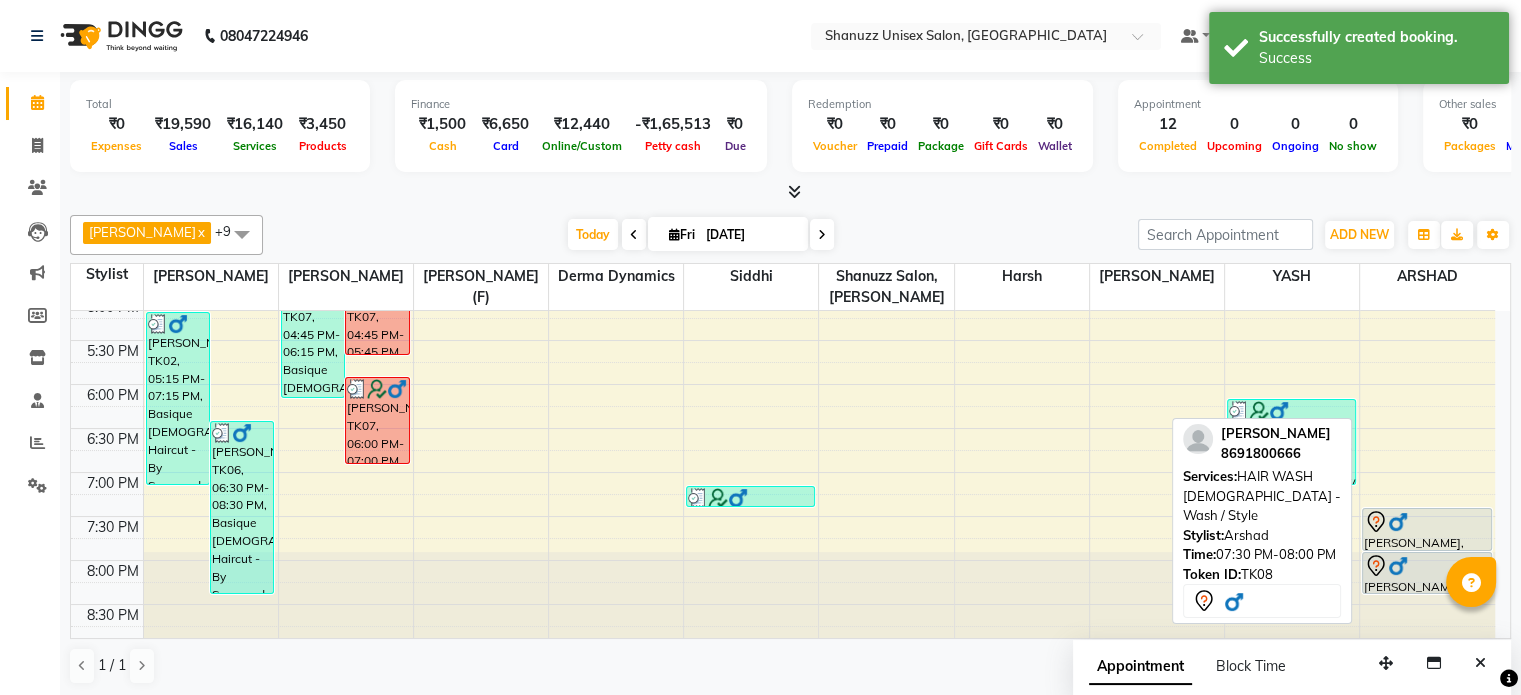 click at bounding box center [1426, 522] 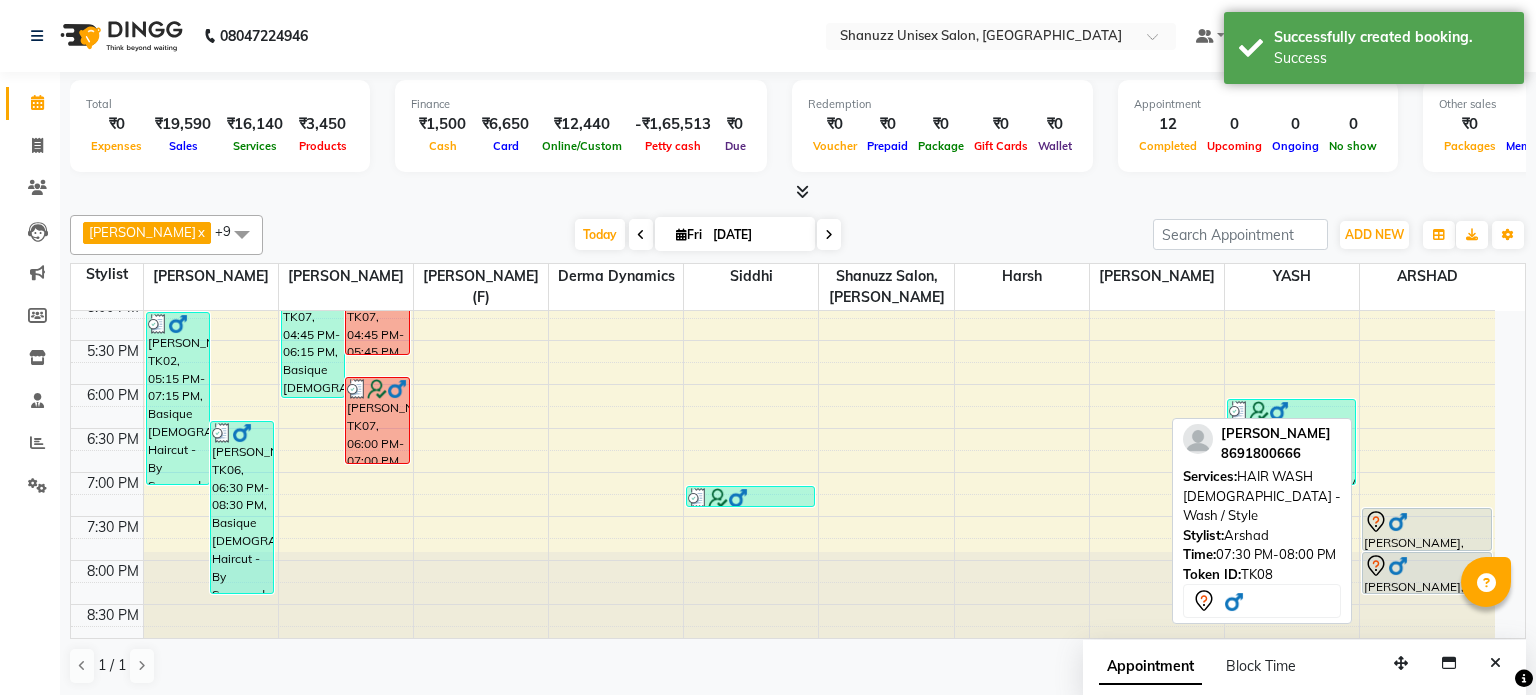 select on "7" 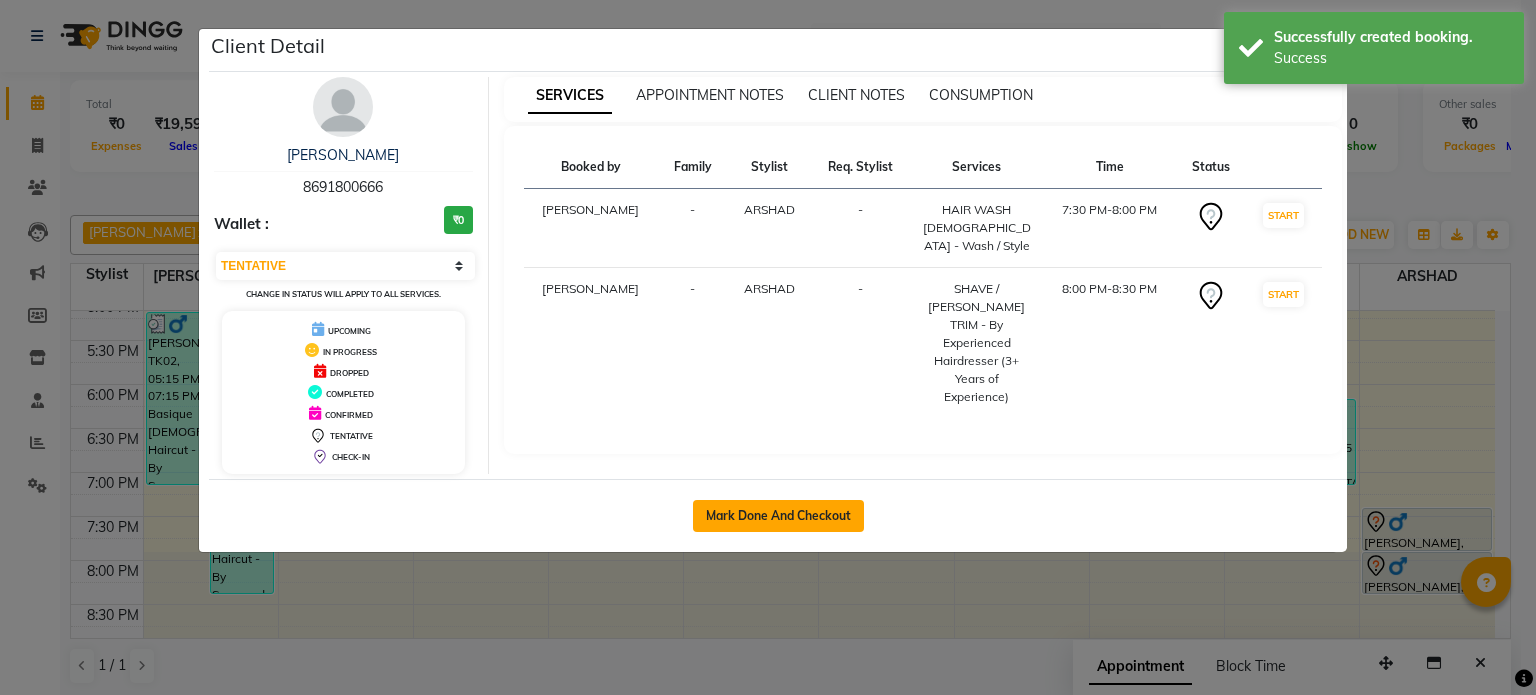 click on "Mark Done And Checkout" 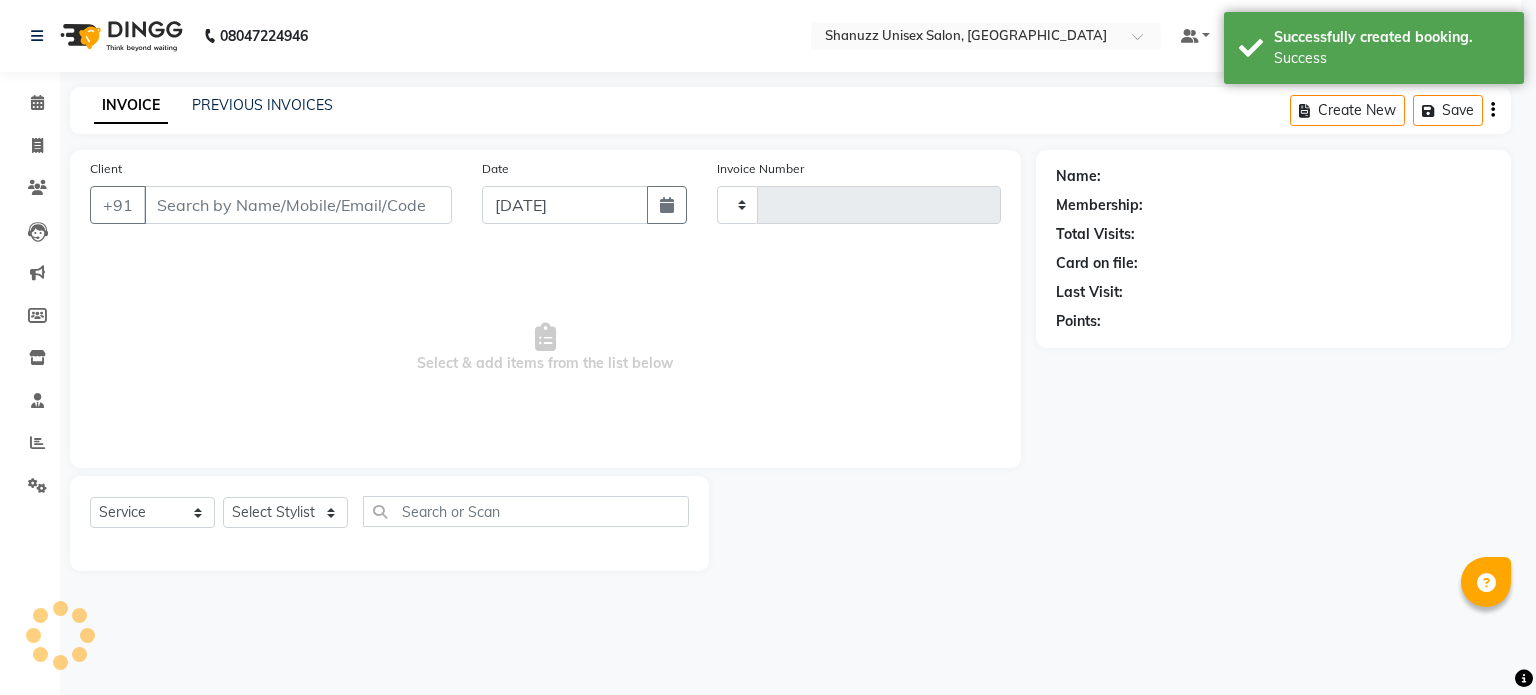 type on "0965" 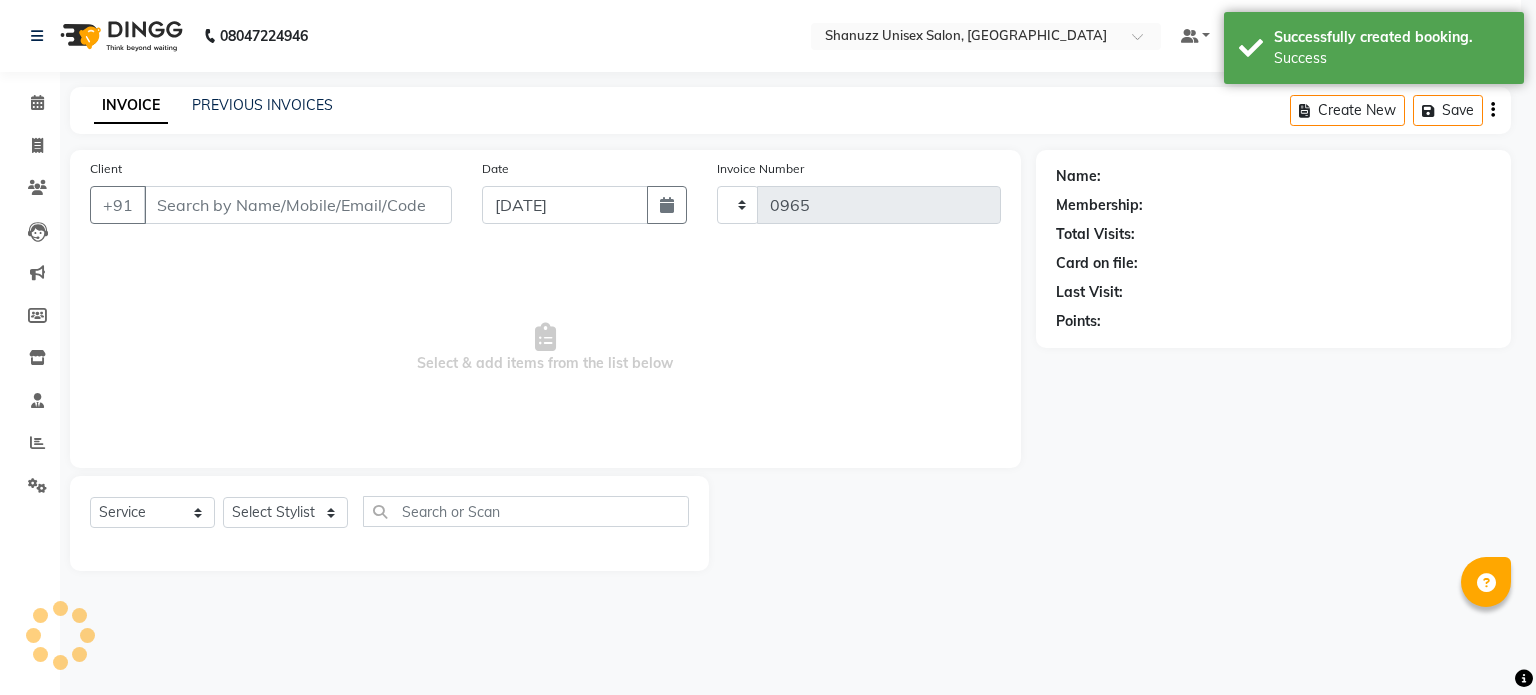 select on "7102" 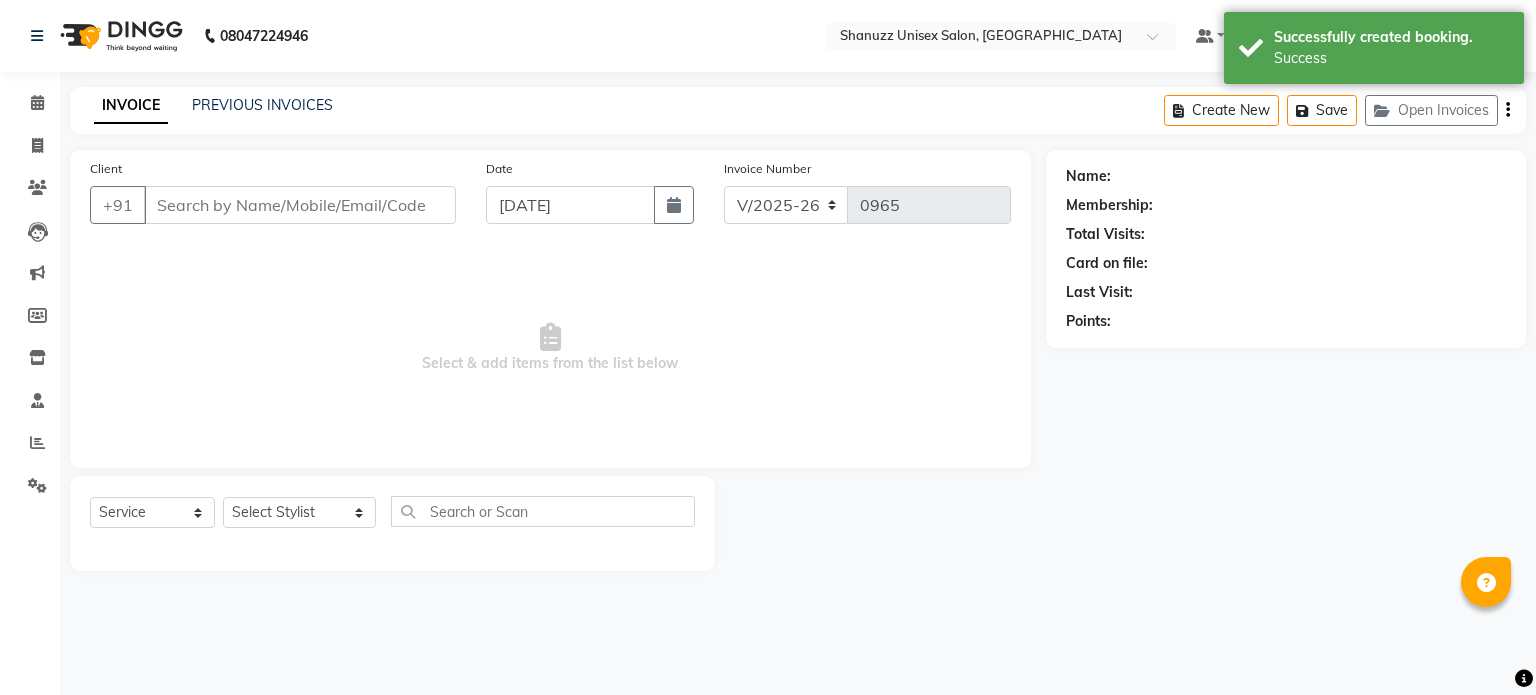 type on "8691800666" 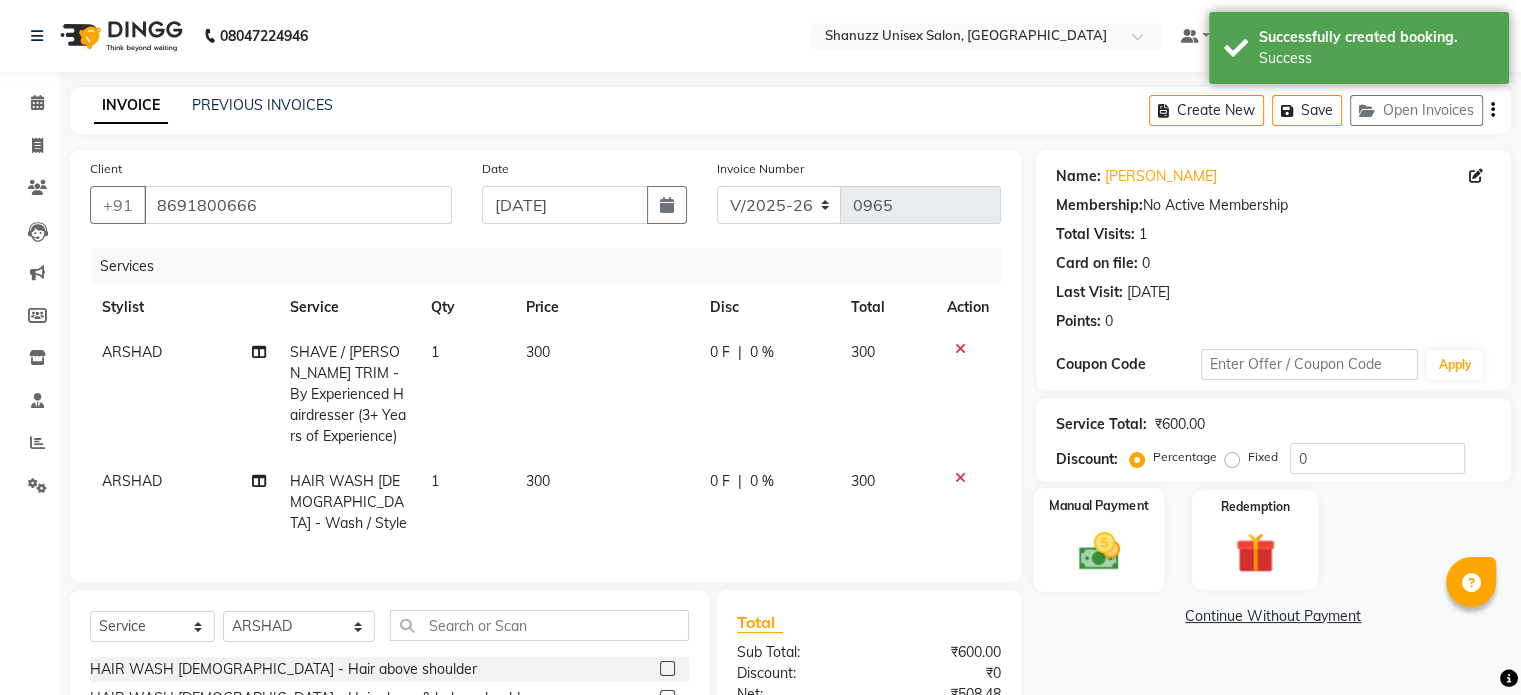 scroll, scrollTop: 215, scrollLeft: 0, axis: vertical 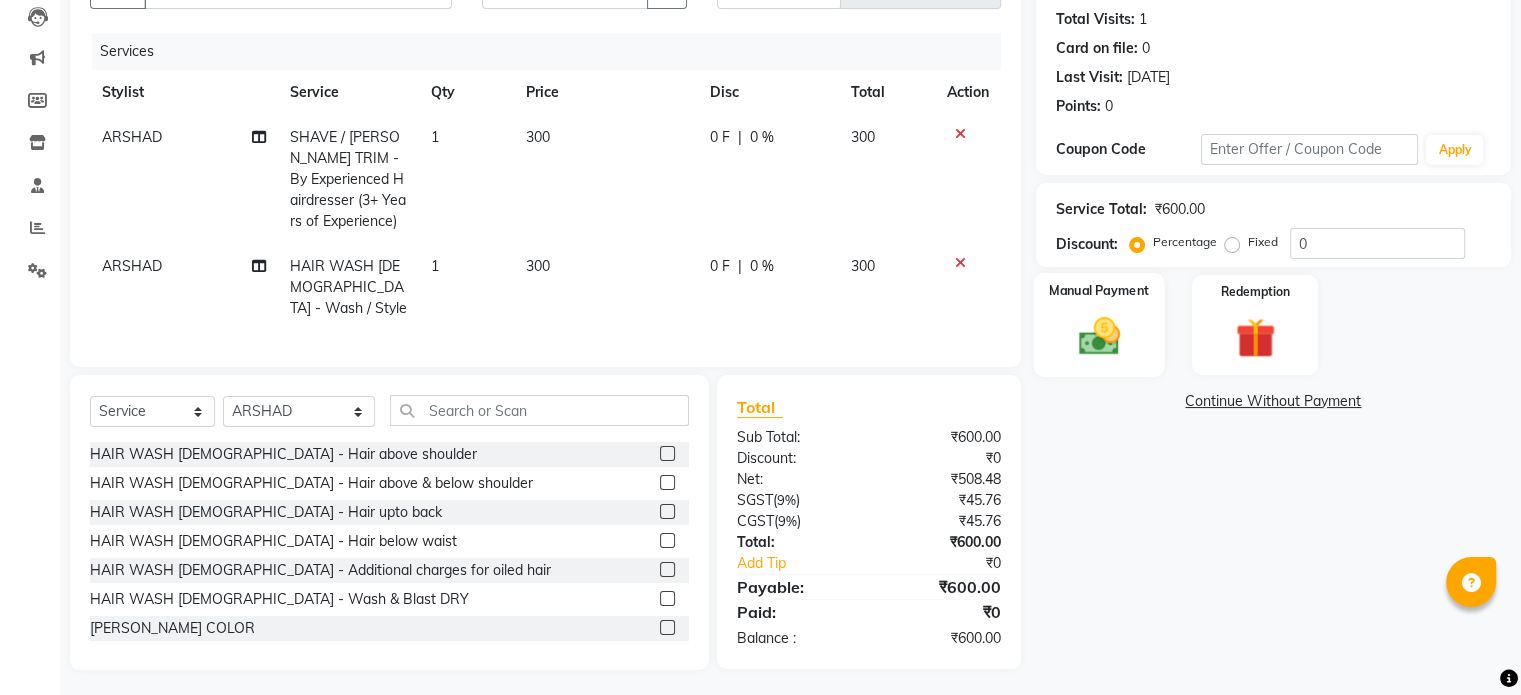 click 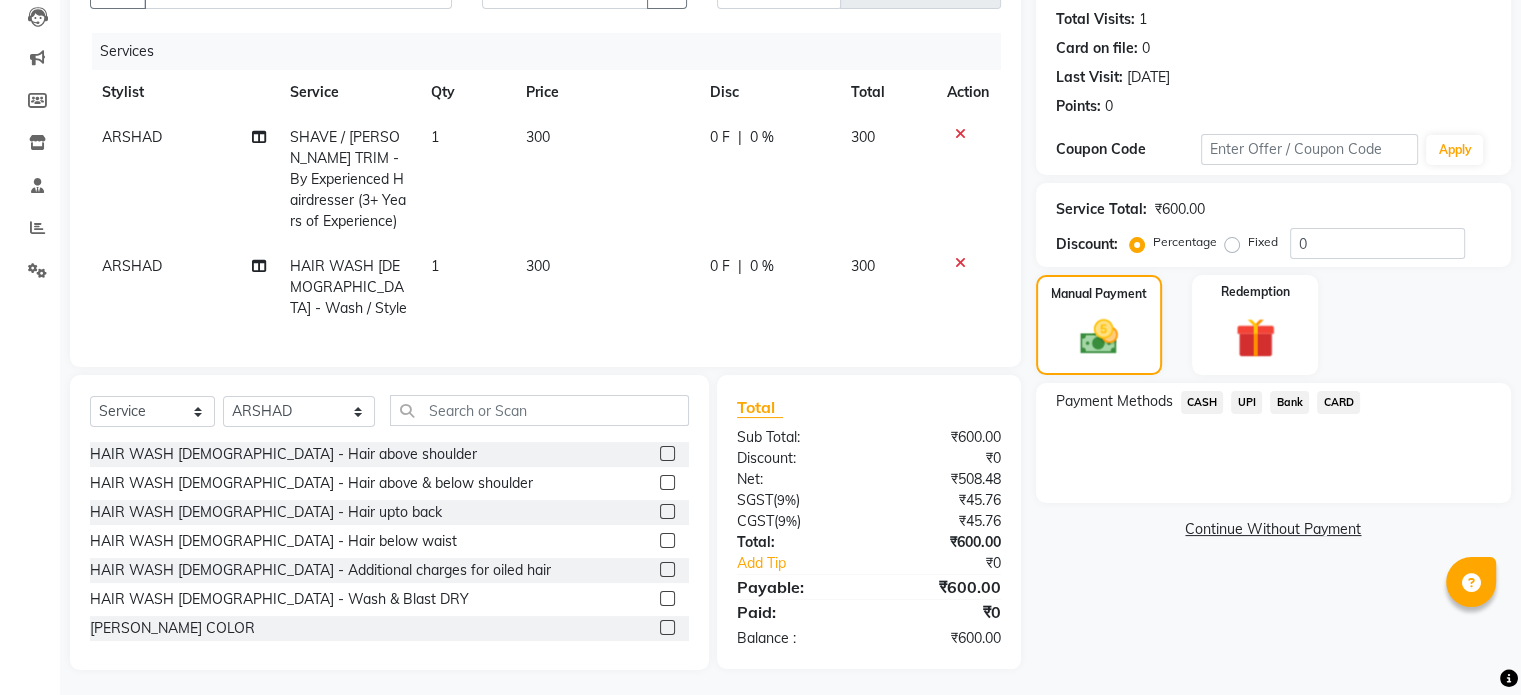 click on "UPI" 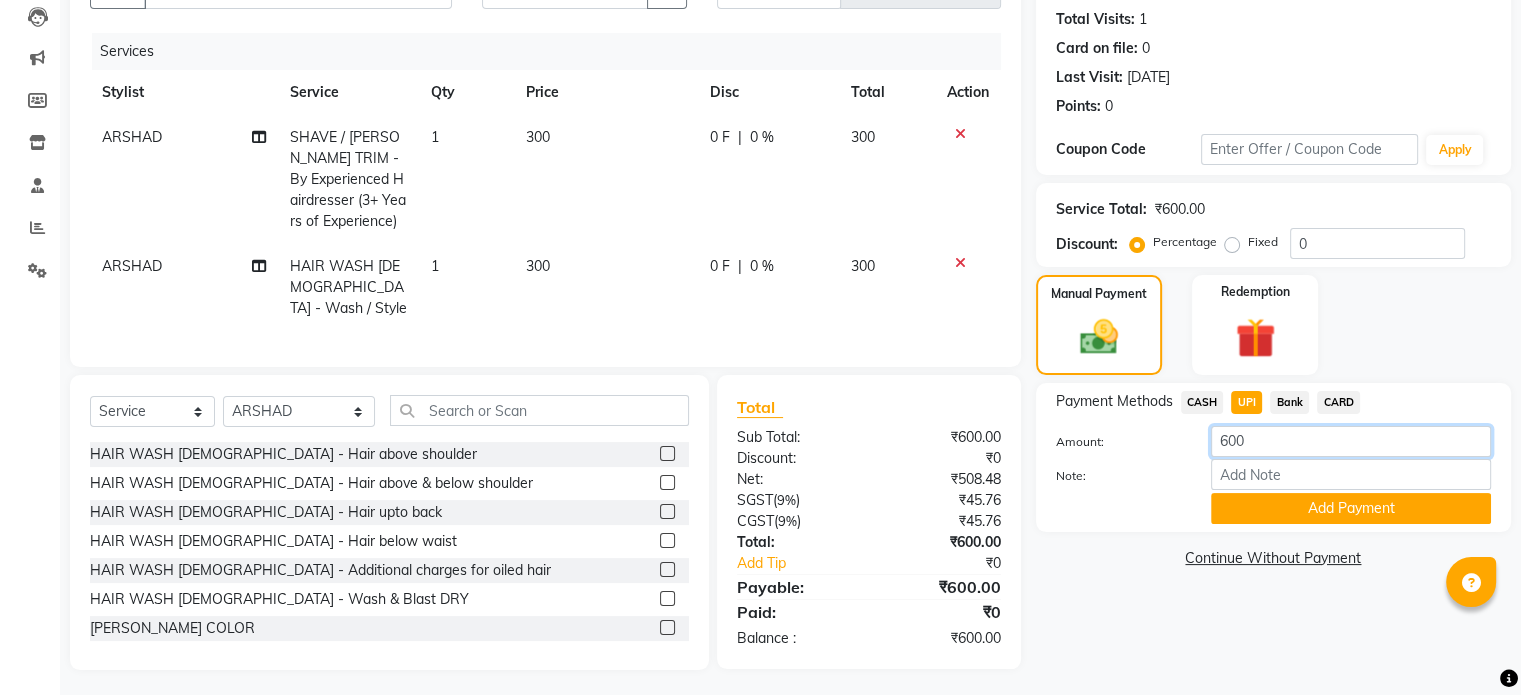 click on "600" 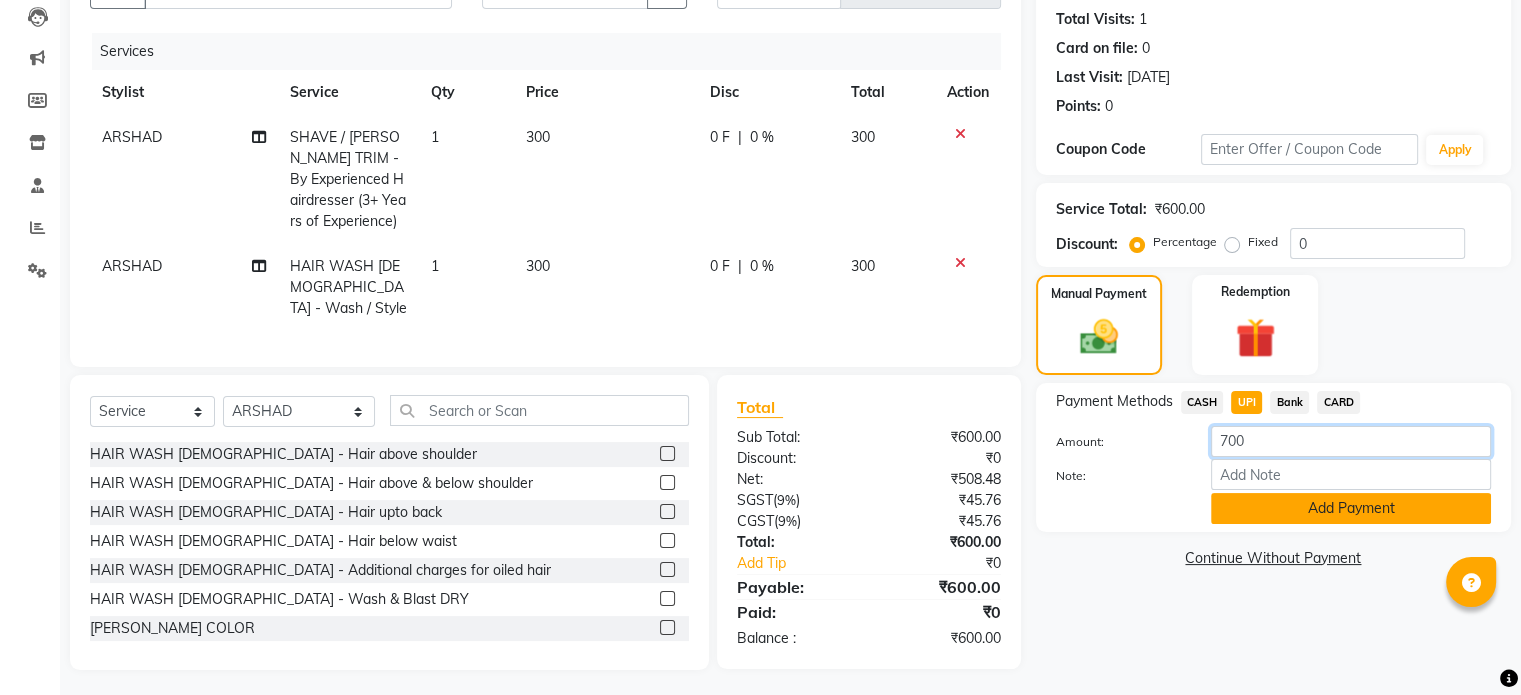 type on "700" 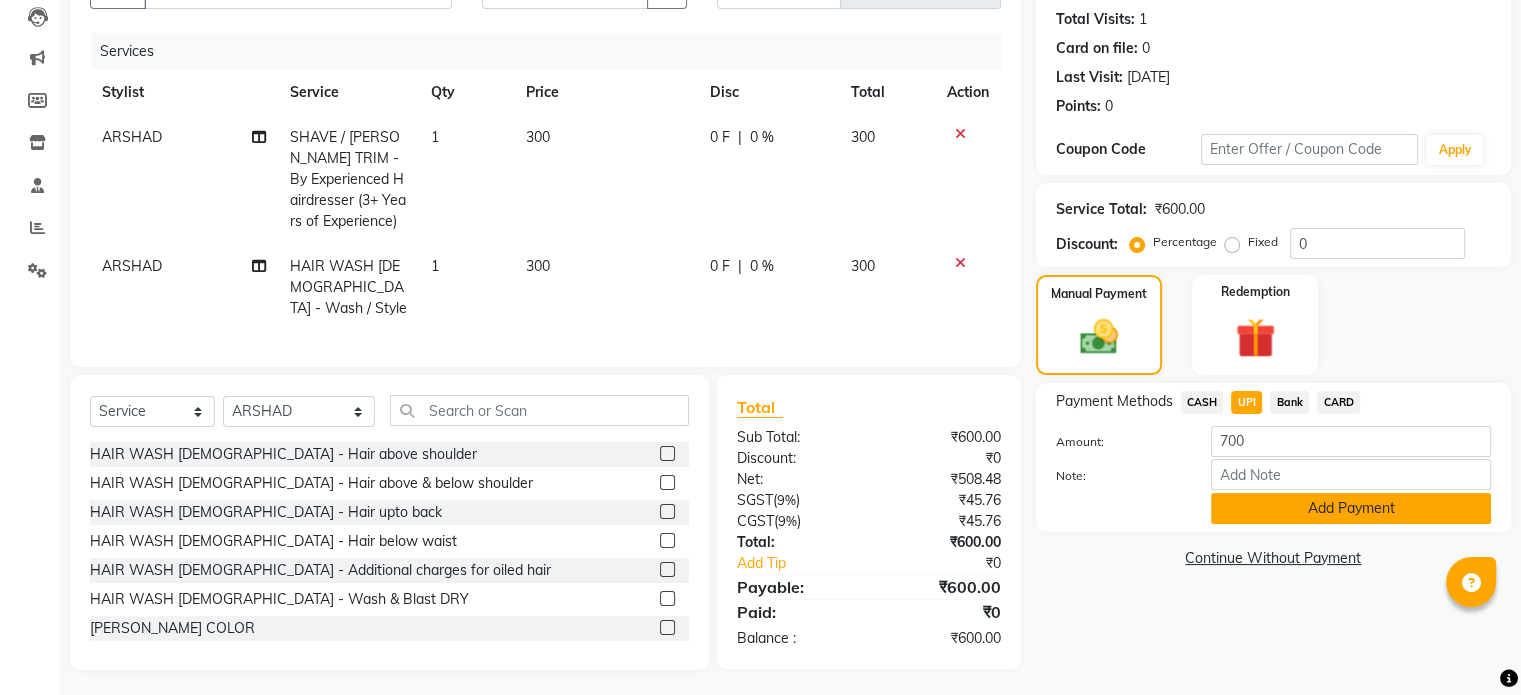click on "Add Payment" 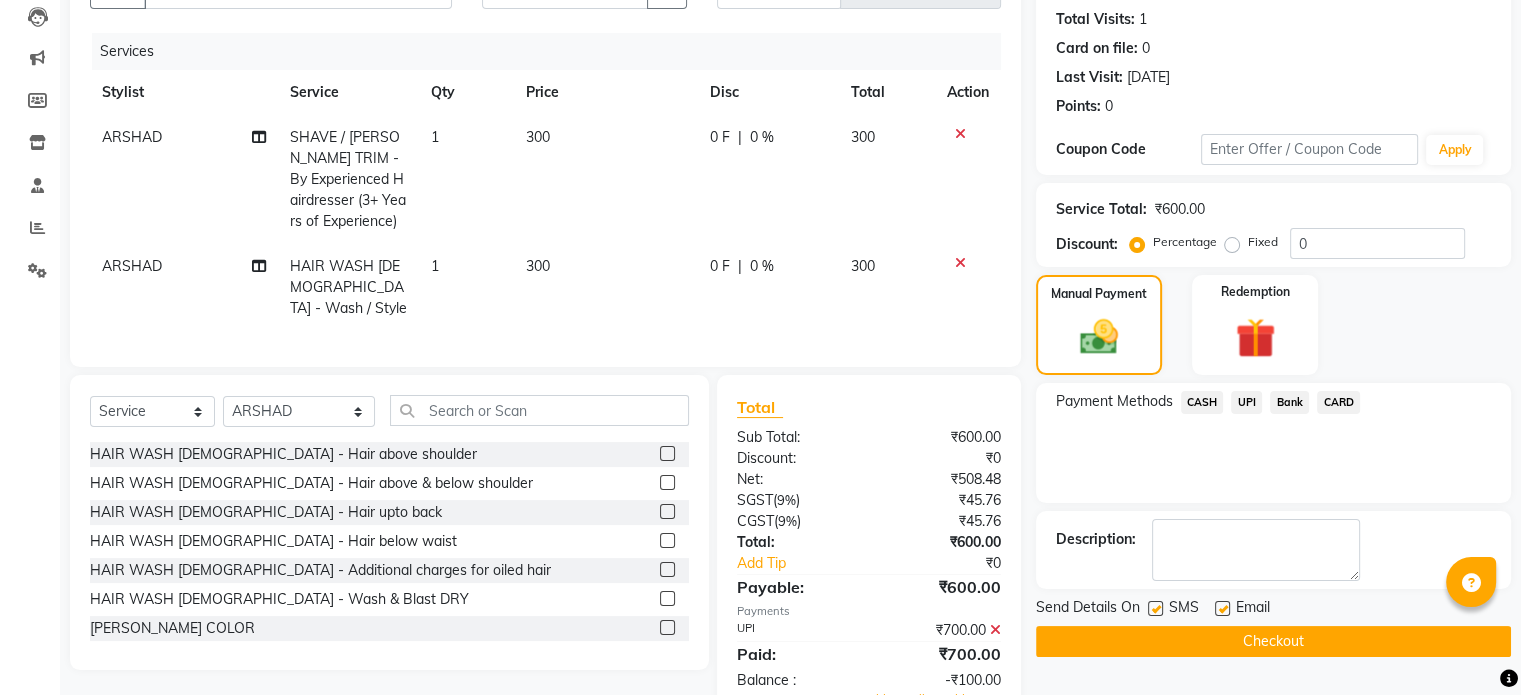 scroll, scrollTop: 272, scrollLeft: 0, axis: vertical 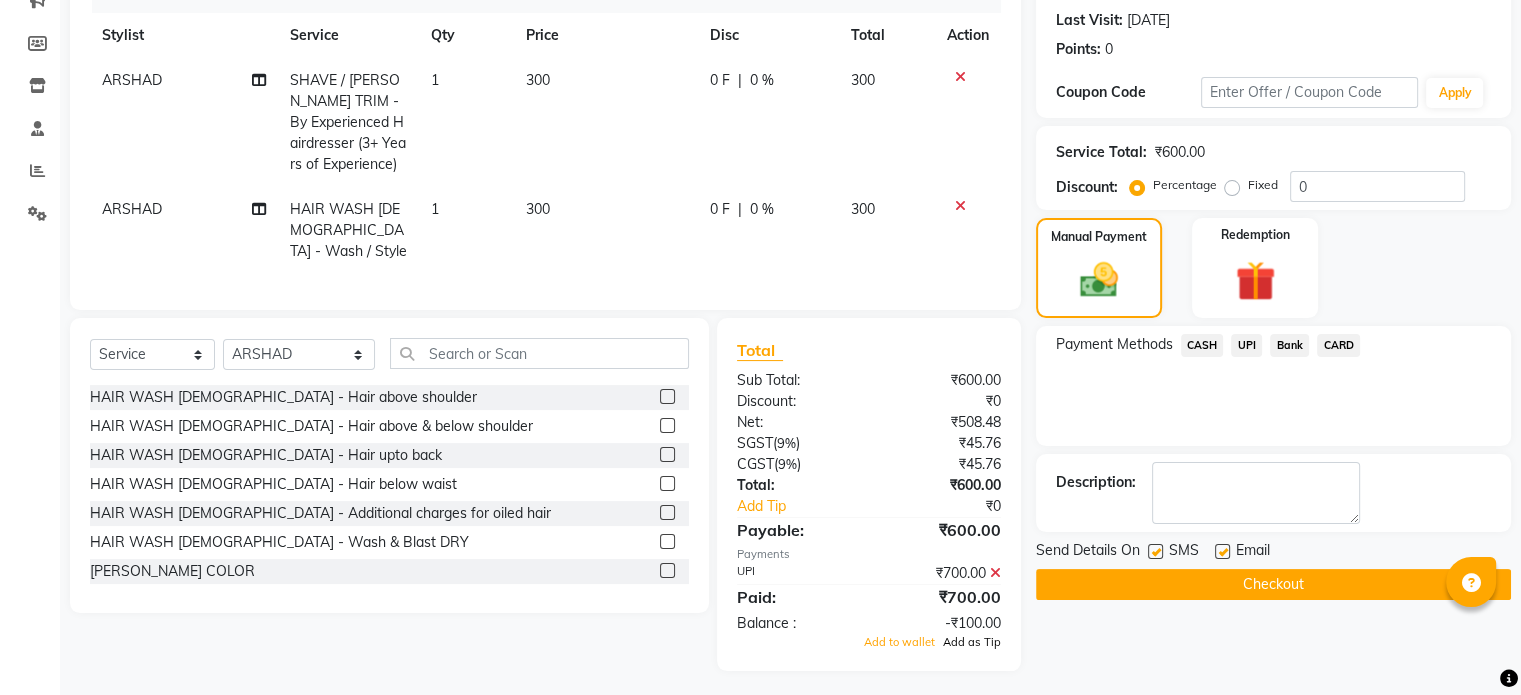 click on "Add as Tip" 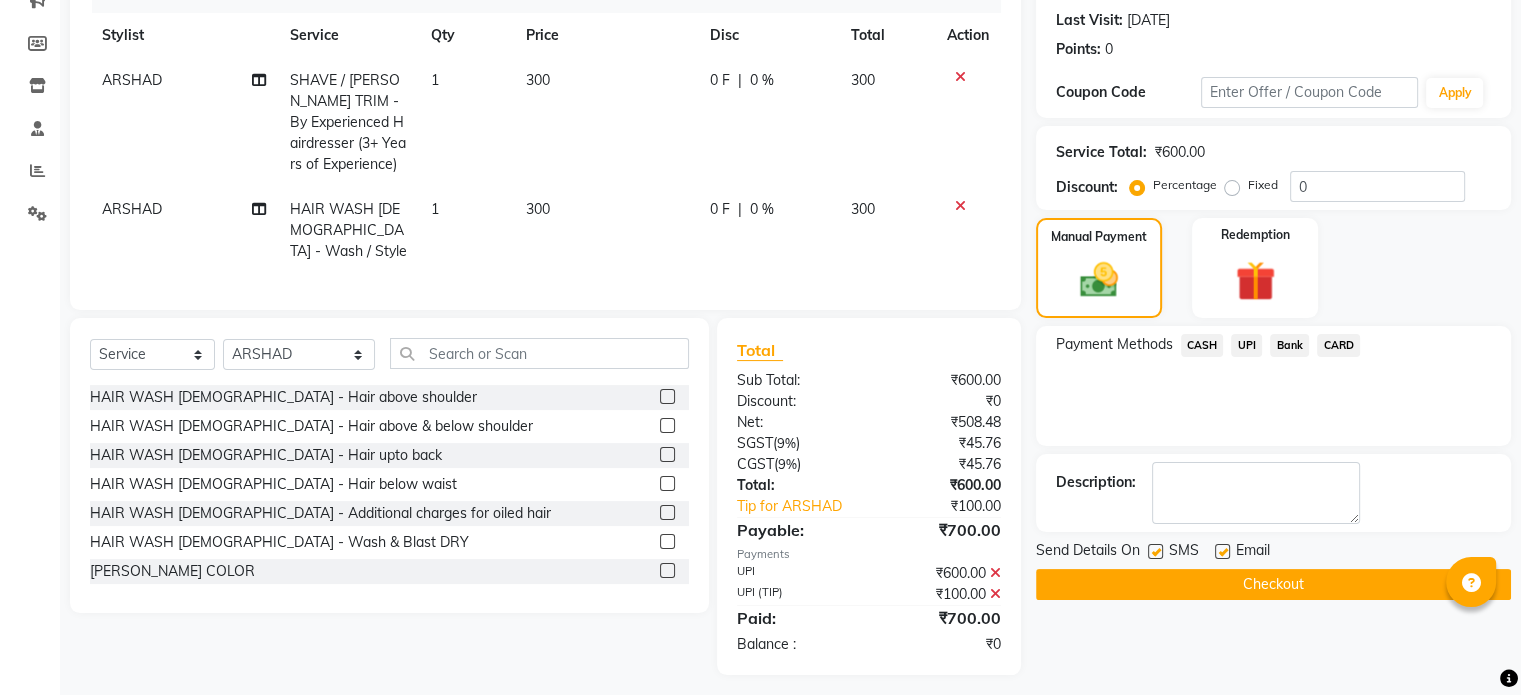 click 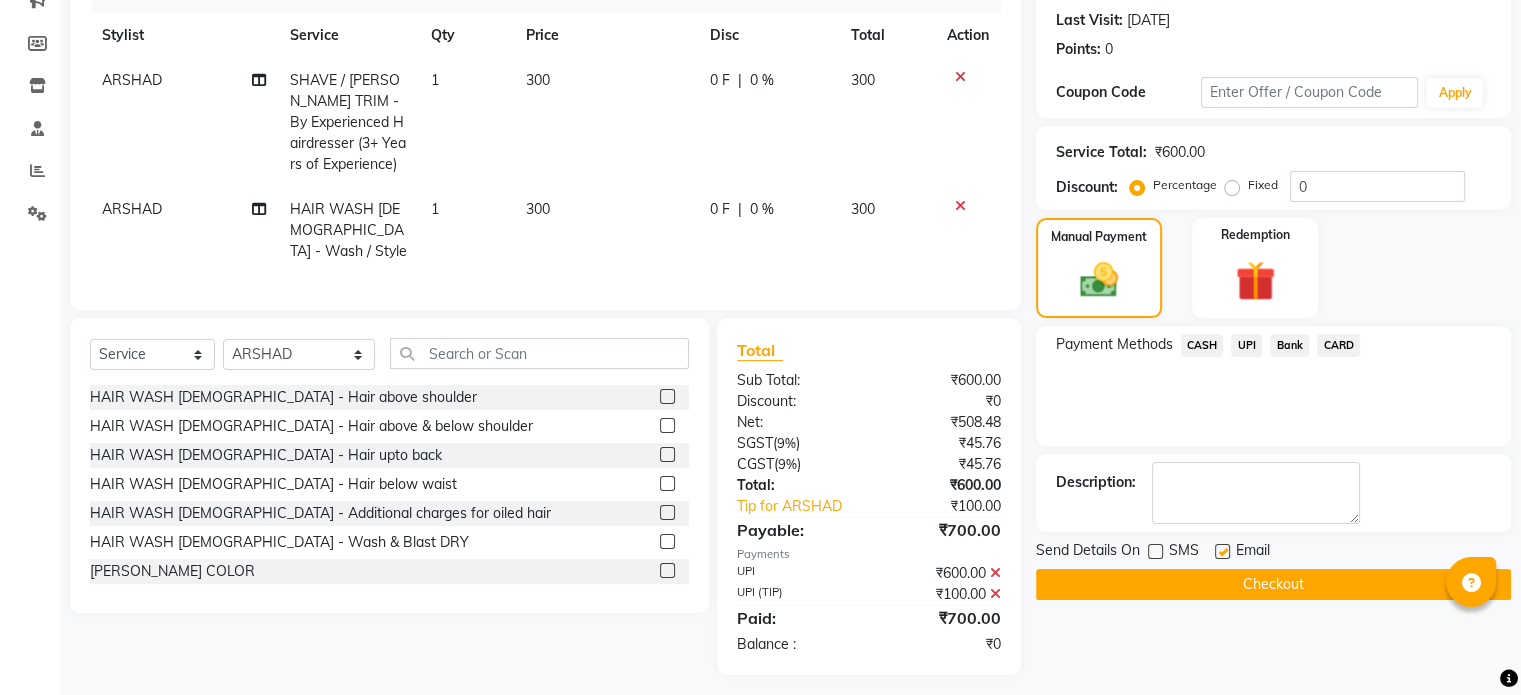 click on "Checkout" 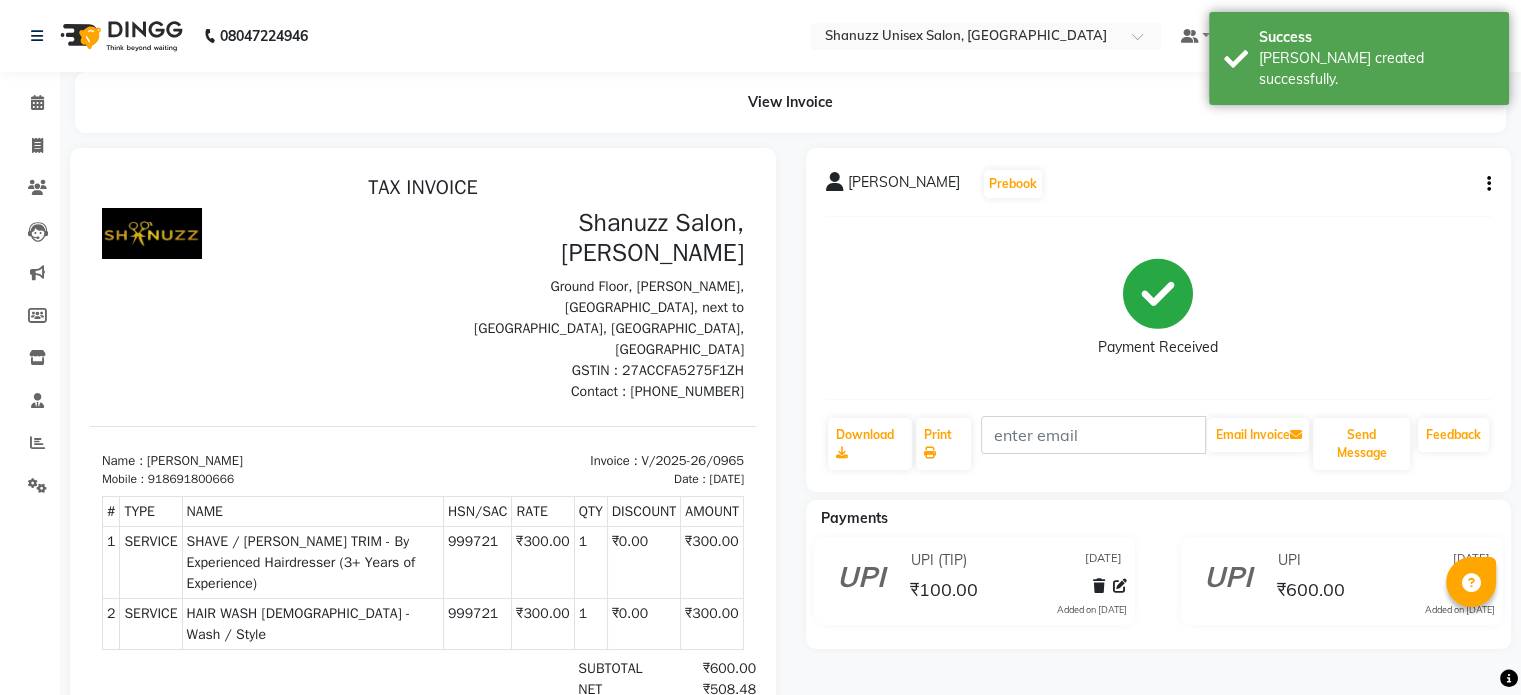 scroll, scrollTop: 0, scrollLeft: 0, axis: both 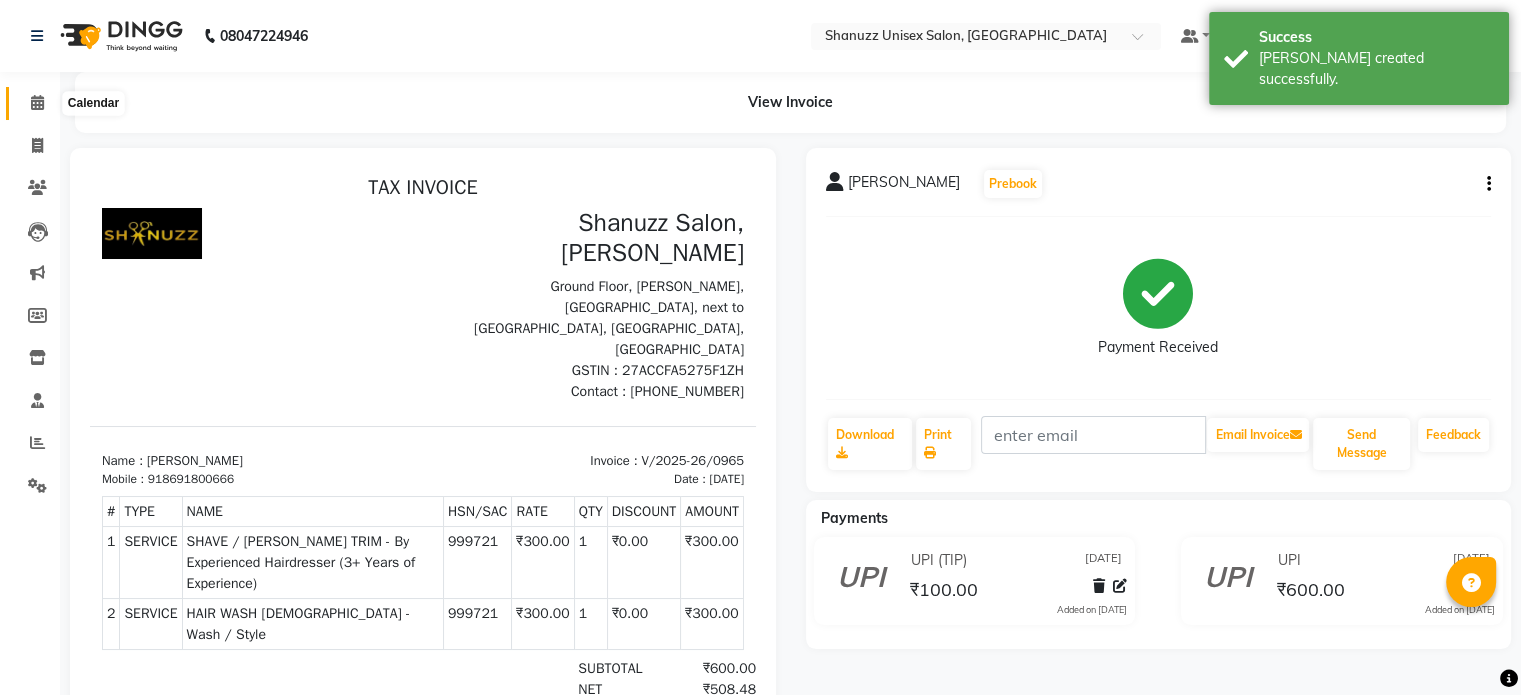 click 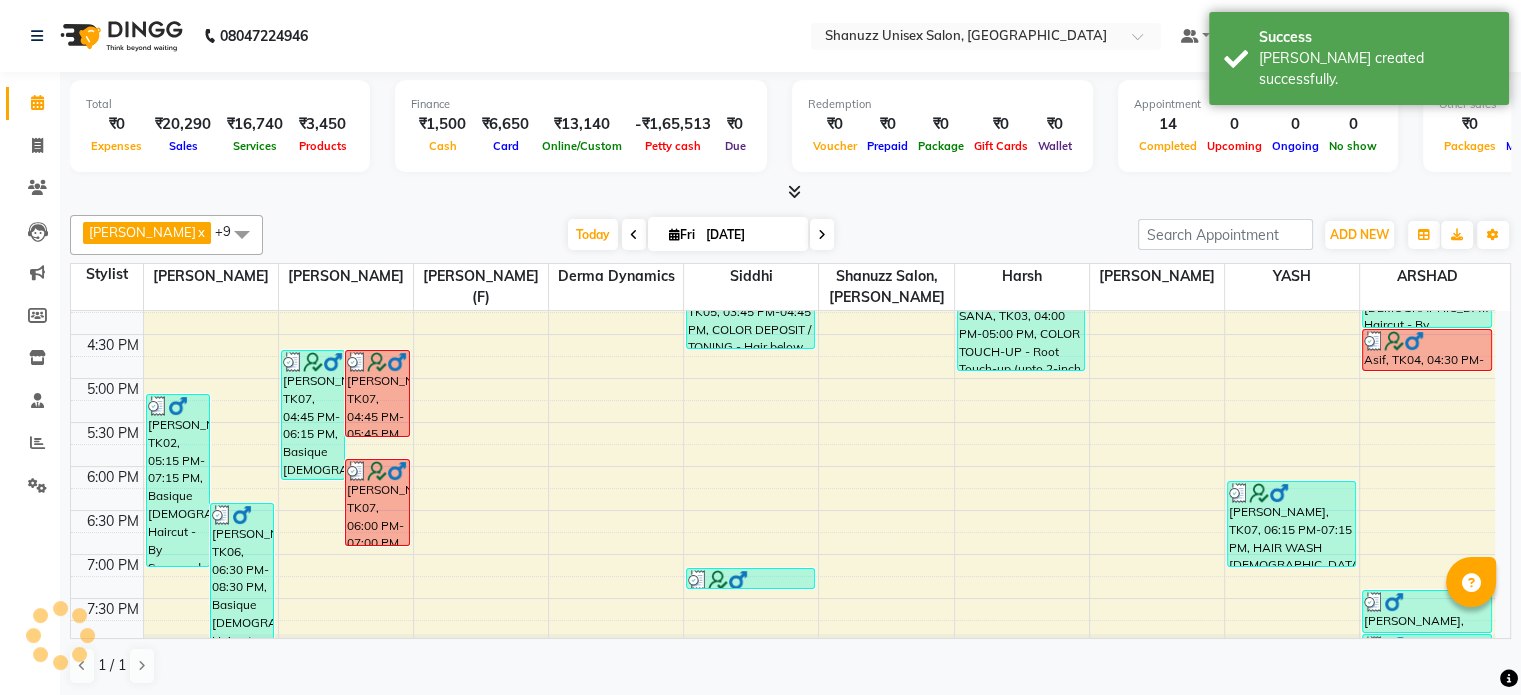 scroll, scrollTop: 718, scrollLeft: 0, axis: vertical 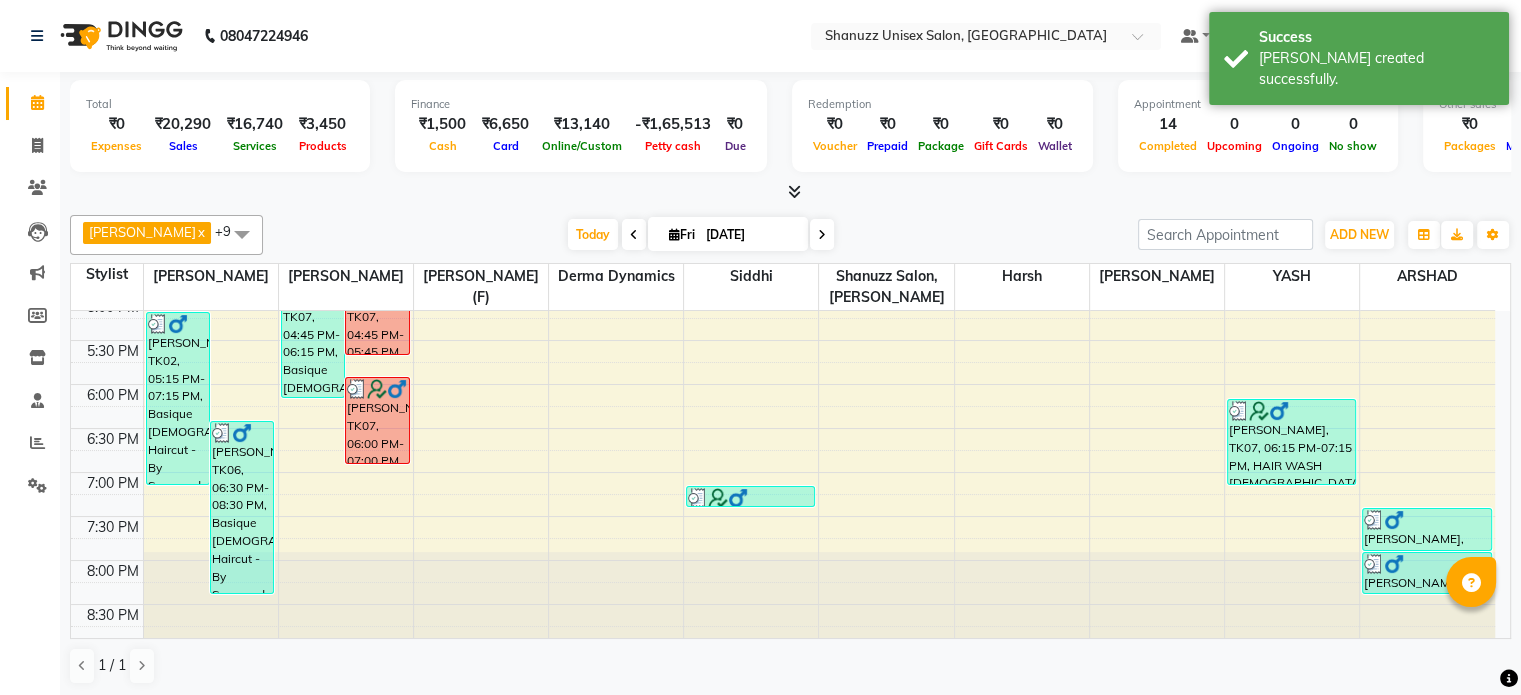 click at bounding box center [242, 234] 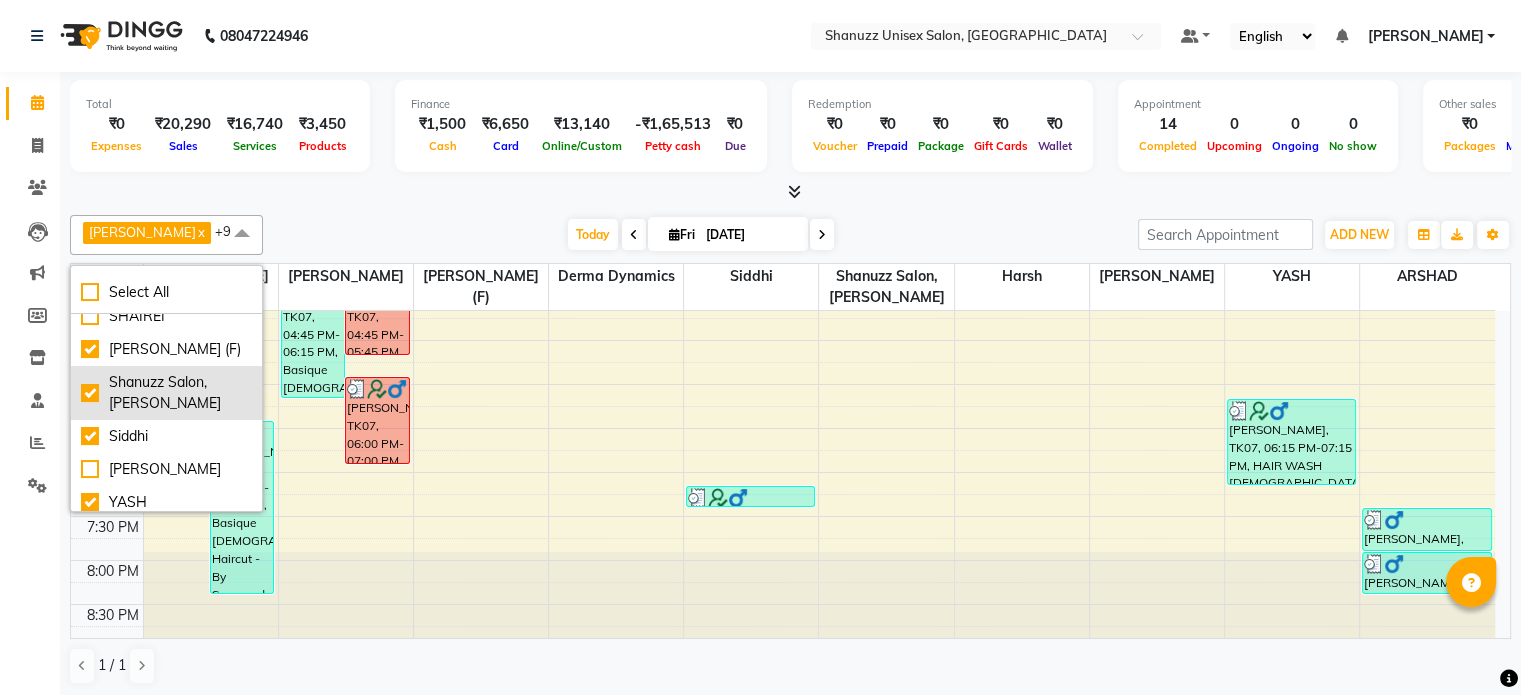 scroll, scrollTop: 422, scrollLeft: 0, axis: vertical 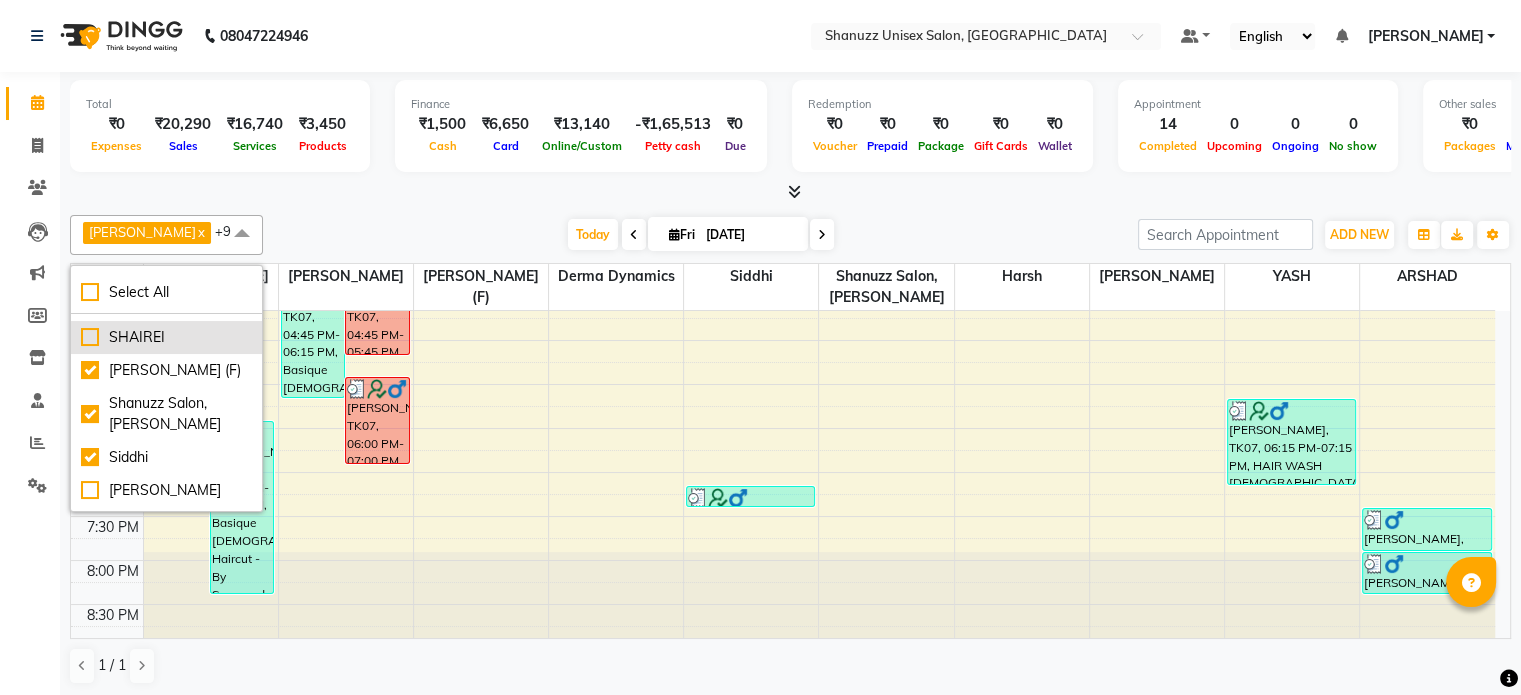 click on "SHAIREI" at bounding box center (166, 337) 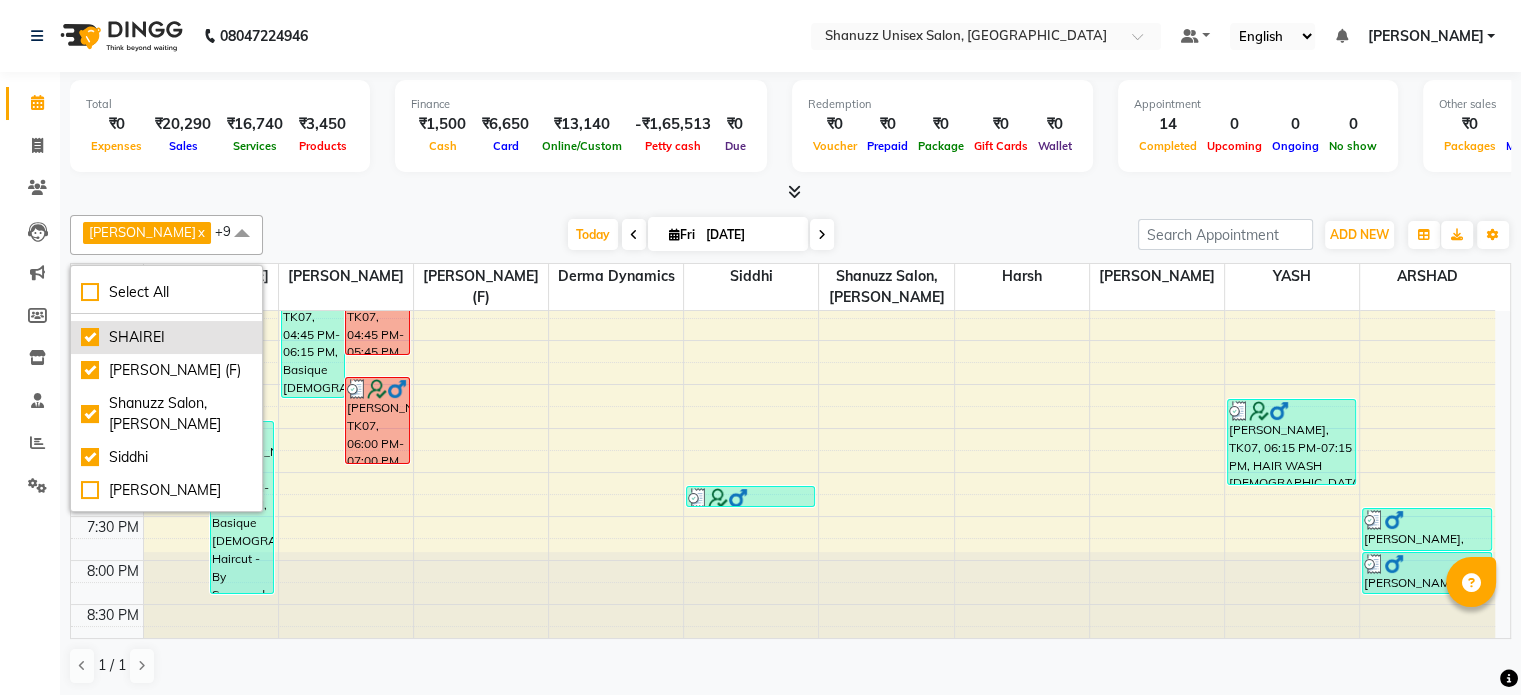 checkbox on "true" 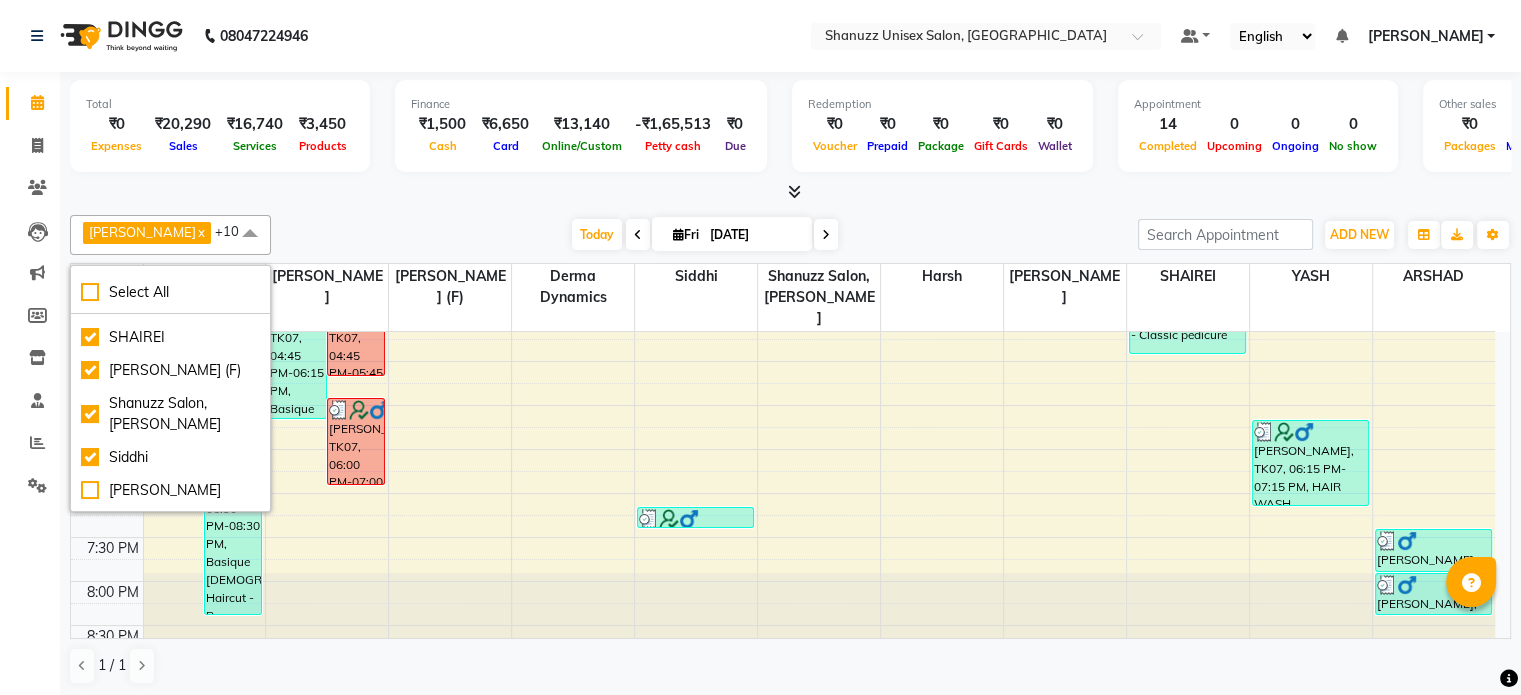 click on "[PERSON_NAME]  x [PERSON_NAME]  x Derma Dynamics  x Harsh  x [PERSON_NAME] (F)  x Shanuzz Salon, [PERSON_NAME]  x Siddhi   x YASH    x SHAIREI  x +10 Select All [PERSON_NAME] Dynamics [PERSON_NAME] Harsh [PERSON_NAME] Mohd [PERSON_NAME]  [PERSON_NAME] [PERSON_NAME] [PERSON_NAME] [PERSON_NAME] SHAIREI [PERSON_NAME] Sir (F) [PERSON_NAME], [PERSON_NAME]  [PERSON_NAME] YASH   [DATE]  [DATE] Toggle Dropdown Add Appointment Add Invoice Add Expense Add Attendance Add Client Add Transaction Toggle Dropdown Add Appointment Add Invoice Add Expense Add Attendance Add Client ADD NEW Toggle Dropdown Add Appointment Add Invoice Add Expense Add Attendance Add Client Add Transaction [PERSON_NAME]  x [PERSON_NAME]  x Derma Dynamics  x Harsh  x [PERSON_NAME] (F)  x [PERSON_NAME], [PERSON_NAME]  x Siddhi   x YASH    x SHAIREI  x +10 Select All [PERSON_NAME] Dynamics [PERSON_NAME] Harsh [PERSON_NAME] Mohd [PERSON_NAME]  [PERSON_NAME] [PERSON_NAME] [PERSON_NAME] [PERSON_NAME] SHAIREI [PERSON_NAME] Sir (F) [PERSON_NAME], [PERSON_NAME]" 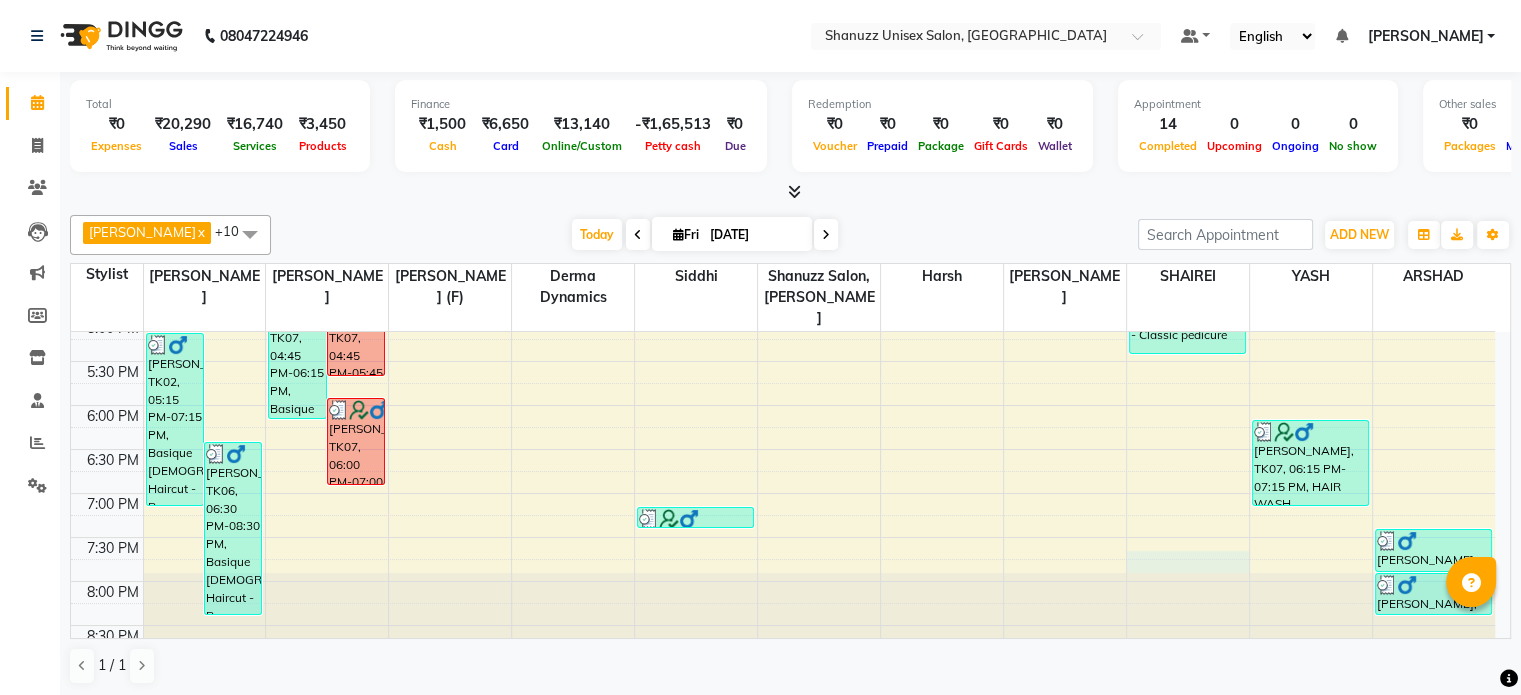 click on "9:00 AM 9:30 AM 10:00 AM 10:30 AM 11:00 AM 11:30 AM 12:00 PM 12:30 PM 1:00 PM 1:30 PM 2:00 PM 2:30 PM 3:00 PM 3:30 PM 4:00 PM 4:30 PM 5:00 PM 5:30 PM 6:00 PM 6:30 PM 7:00 PM 7:30 PM 8:00 PM 8:30 PM     [PERSON_NAME], TK02, 05:15 PM-07:15 PM, Basique [DEMOGRAPHIC_DATA] Haircut - By Seasoned Hairdresser (10+ Years of Experience),SHAVE / [PERSON_NAME] TRIM - By Seasoned Hairdresser (10+ Years of Experience)     [PERSON_NAME], TK06, 06:30 PM-08:30 PM, Basique [DEMOGRAPHIC_DATA] Haircut - By Seasoned Hairdresser (10+ Years of Experience),SHAVE / [PERSON_NAME] TRIM - By Seasoned Hairdresser (10+ Years of Experience)     [PERSON_NAME], TK07, 04:45 PM-06:15 PM, Basique [DEMOGRAPHIC_DATA] Haircut - By Experienced Hairdresser (3+ Years of Experience),SHAVE / [PERSON_NAME] TRIM - By Experienced Hairdresser (3+ Years of Experience)     [PERSON_NAME], TK07, 04:45 PM-05:45 PM, Basique [DEMOGRAPHIC_DATA] Haircut - By Seasoned Hairdresser (10+ Years of Experience)     [PERSON_NAME], TK07, 06:00 PM-07:00 PM, SHAVE / [PERSON_NAME] TRIM - By Seasoned Hairdresser (10+ Years of Experience)" at bounding box center (783, 141) 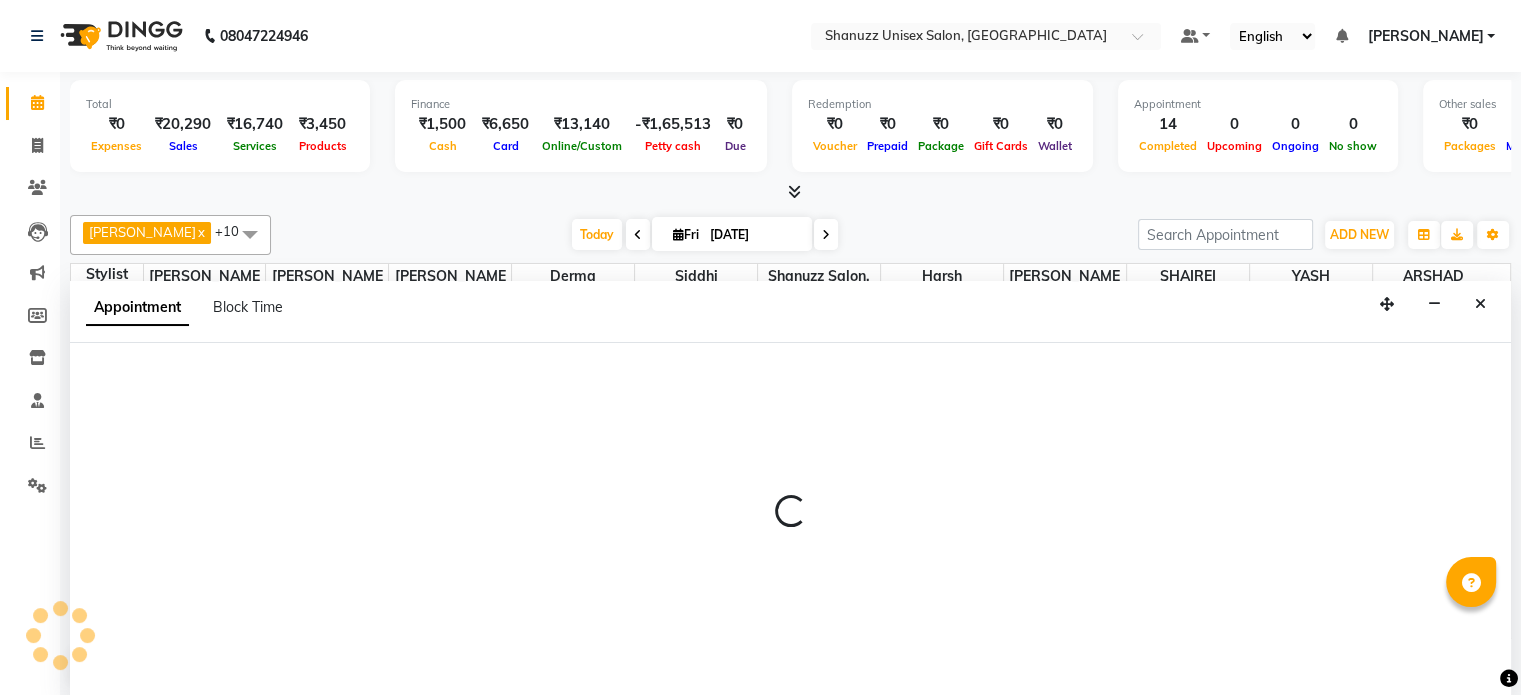 scroll, scrollTop: 0, scrollLeft: 0, axis: both 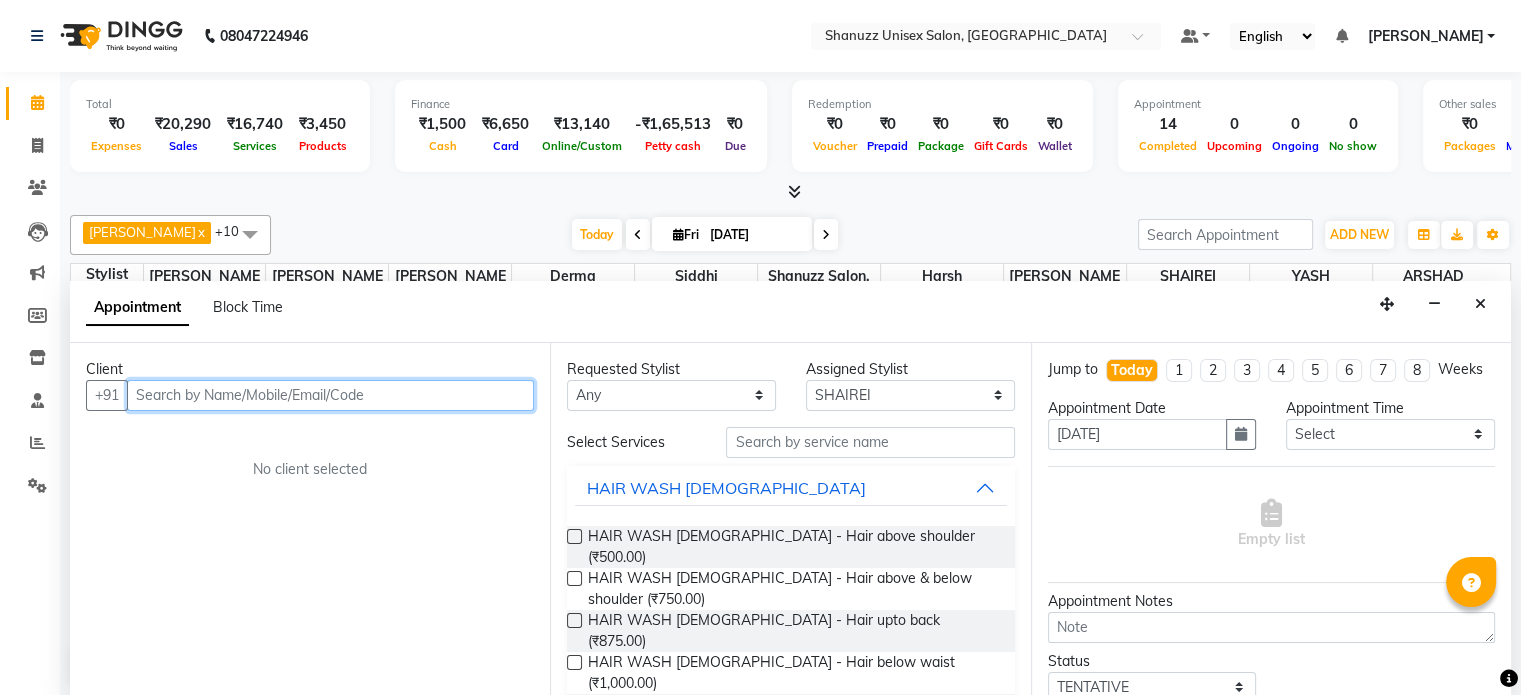 click at bounding box center (330, 395) 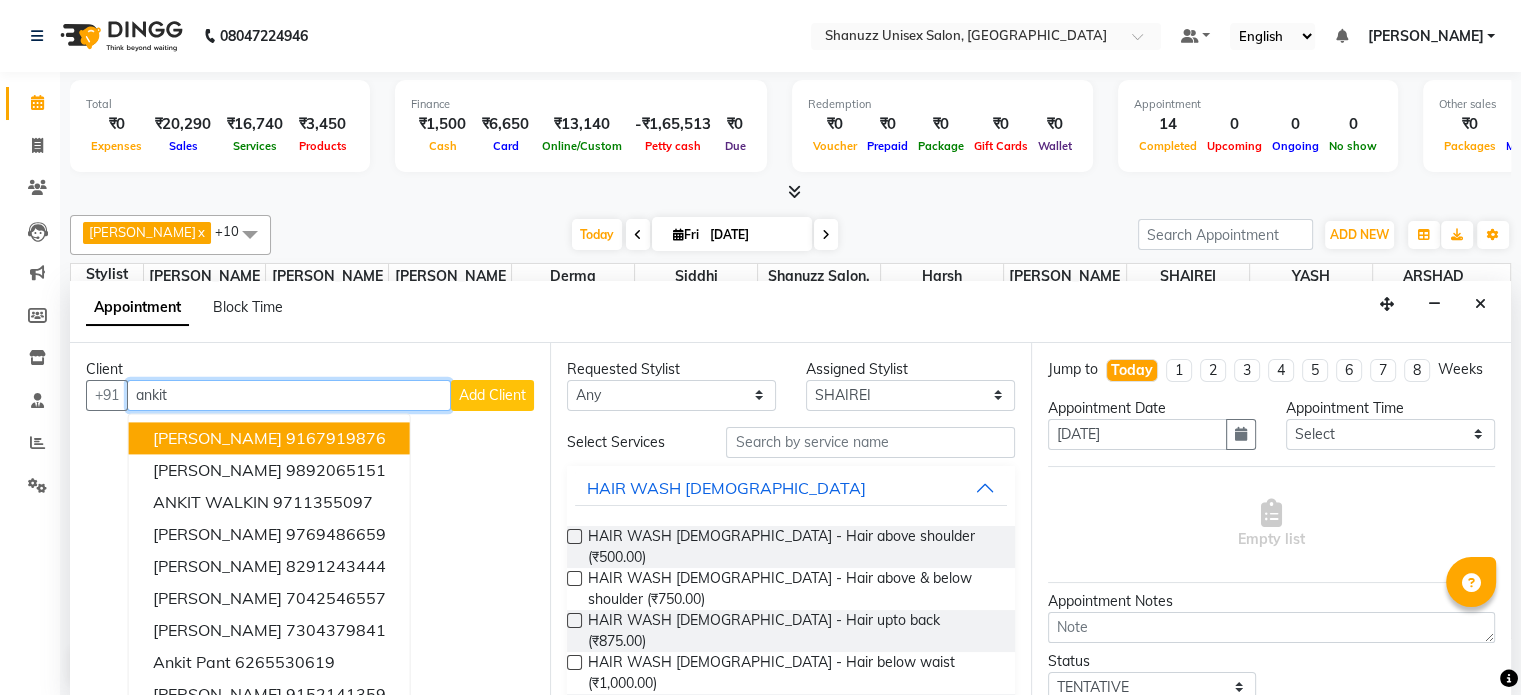 click on "[PERSON_NAME]" at bounding box center [217, 438] 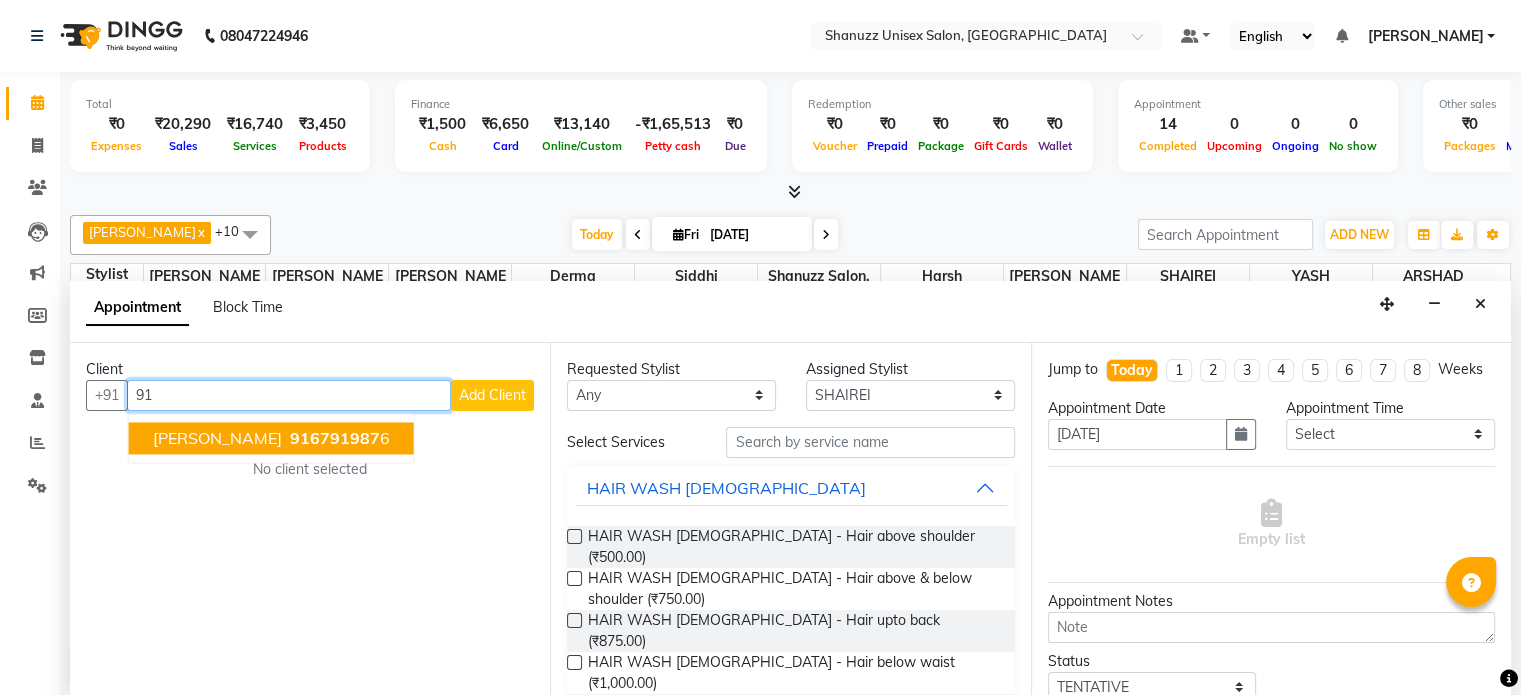 type on "9" 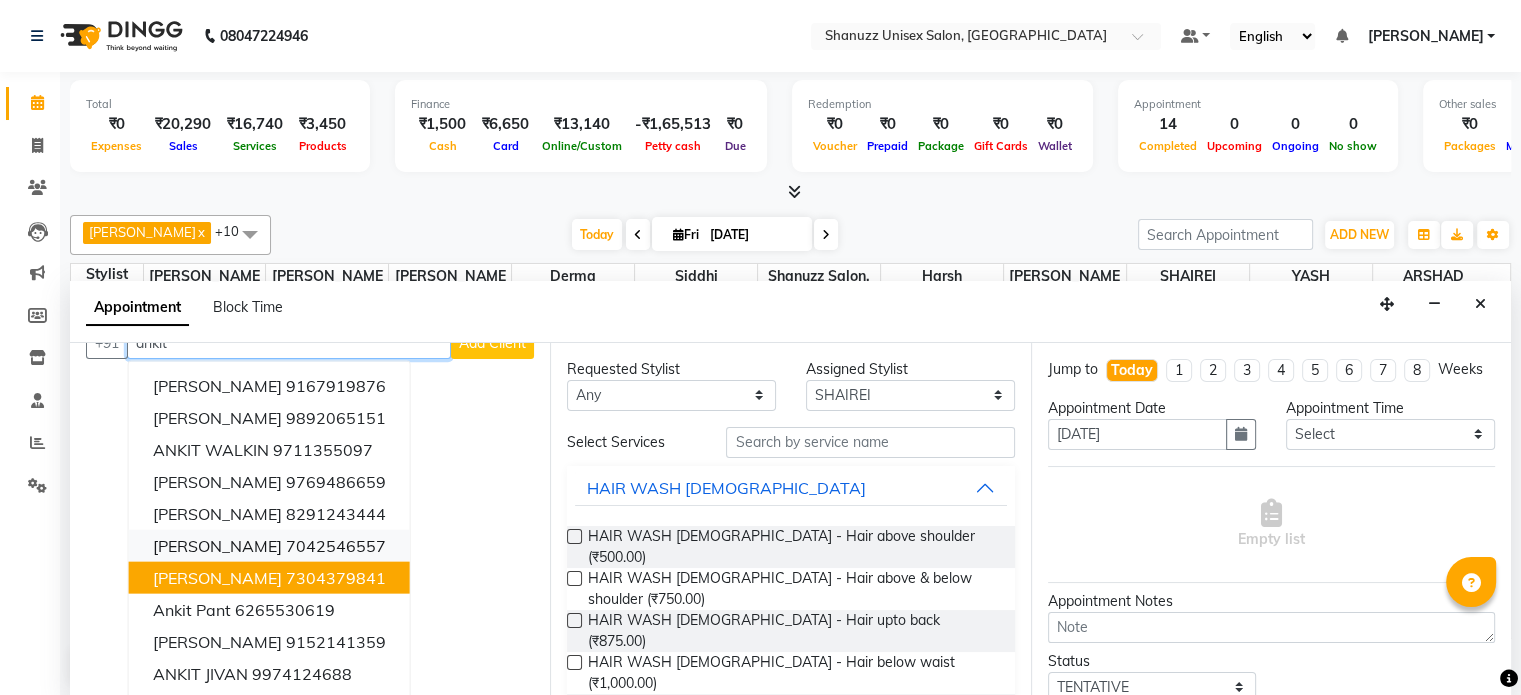 scroll, scrollTop: 52, scrollLeft: 0, axis: vertical 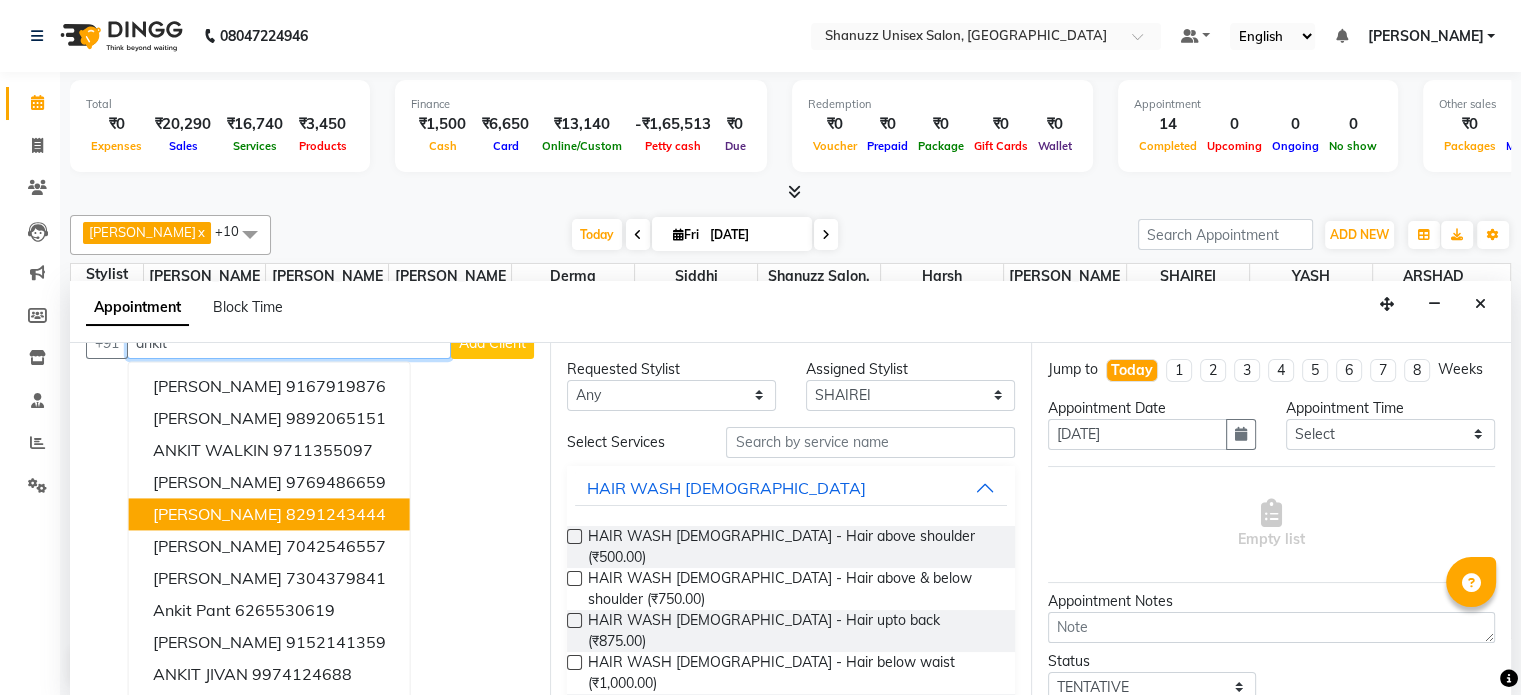 click on "[PERSON_NAME]" at bounding box center [217, 514] 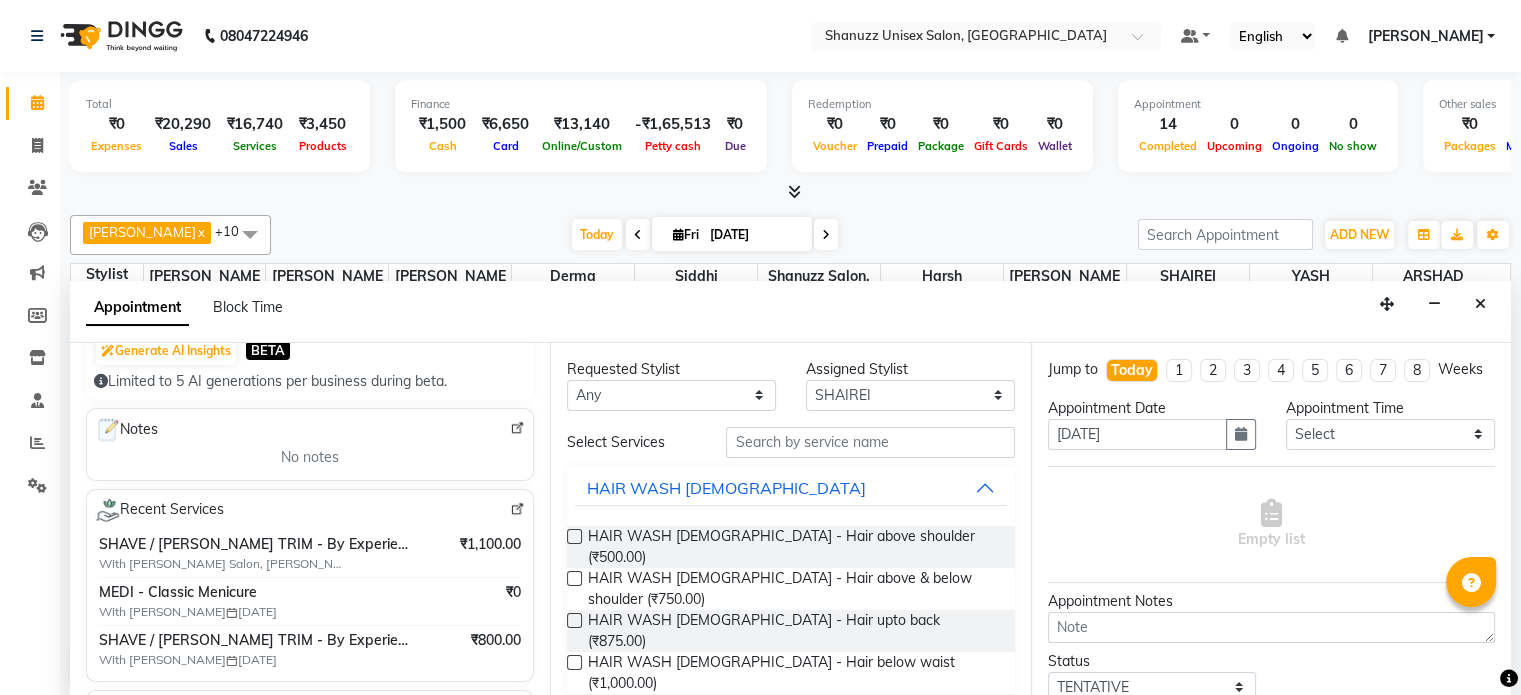 scroll, scrollTop: 0, scrollLeft: 0, axis: both 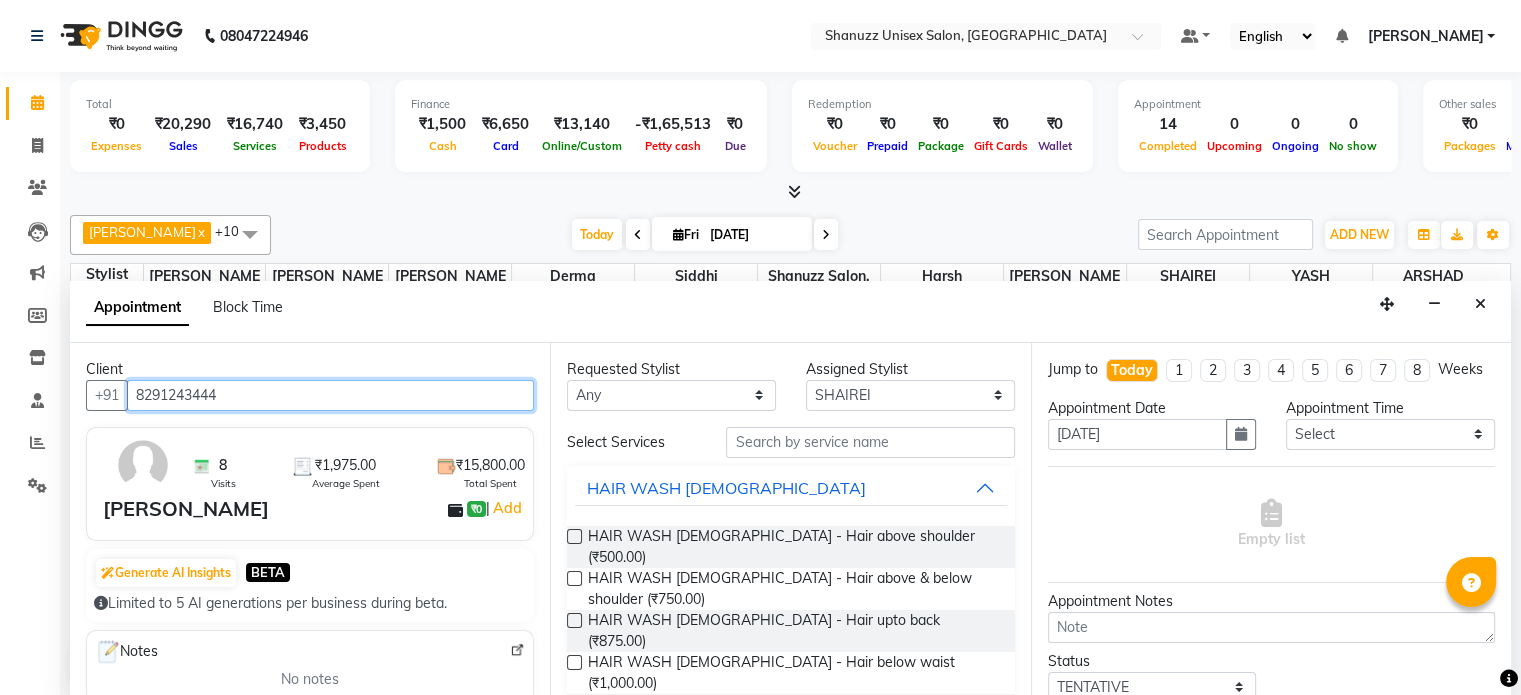 type on "8291243444" 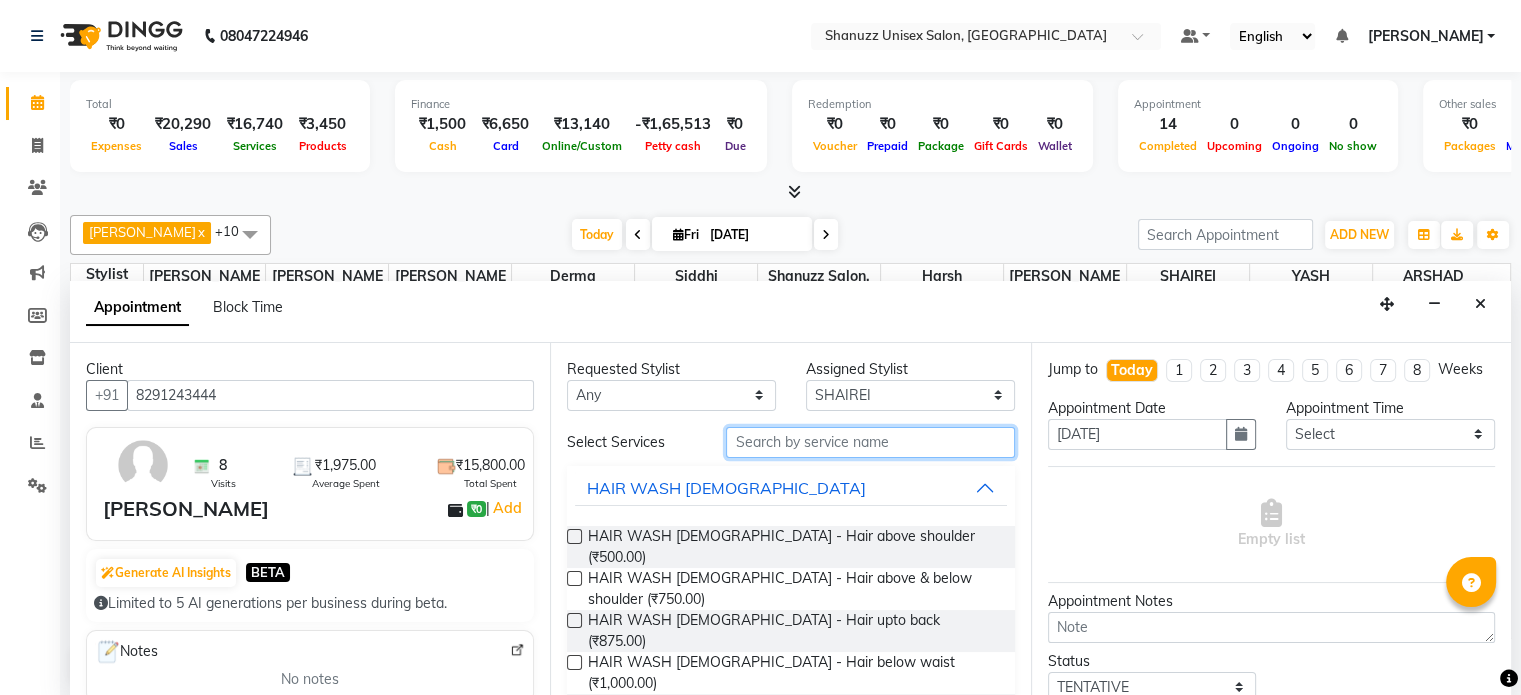 click at bounding box center [870, 442] 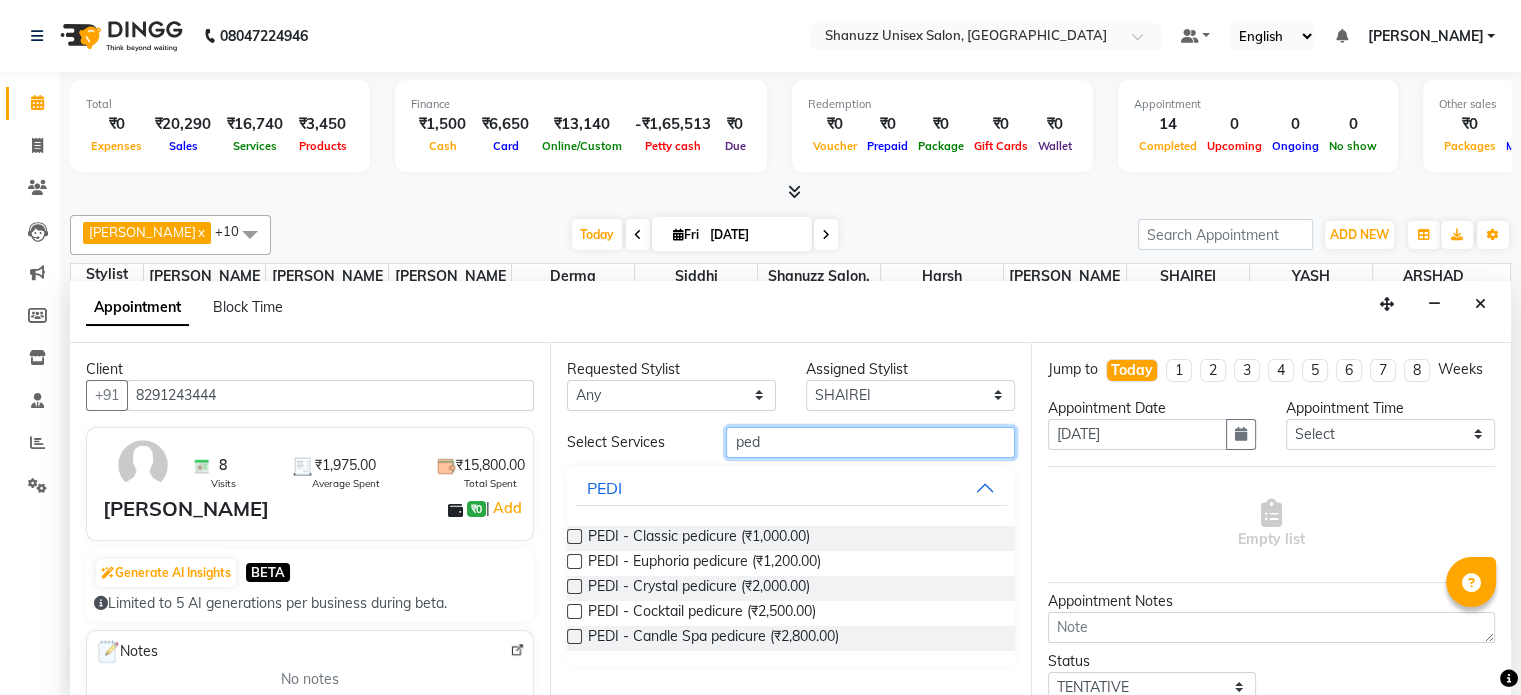 type on "ped" 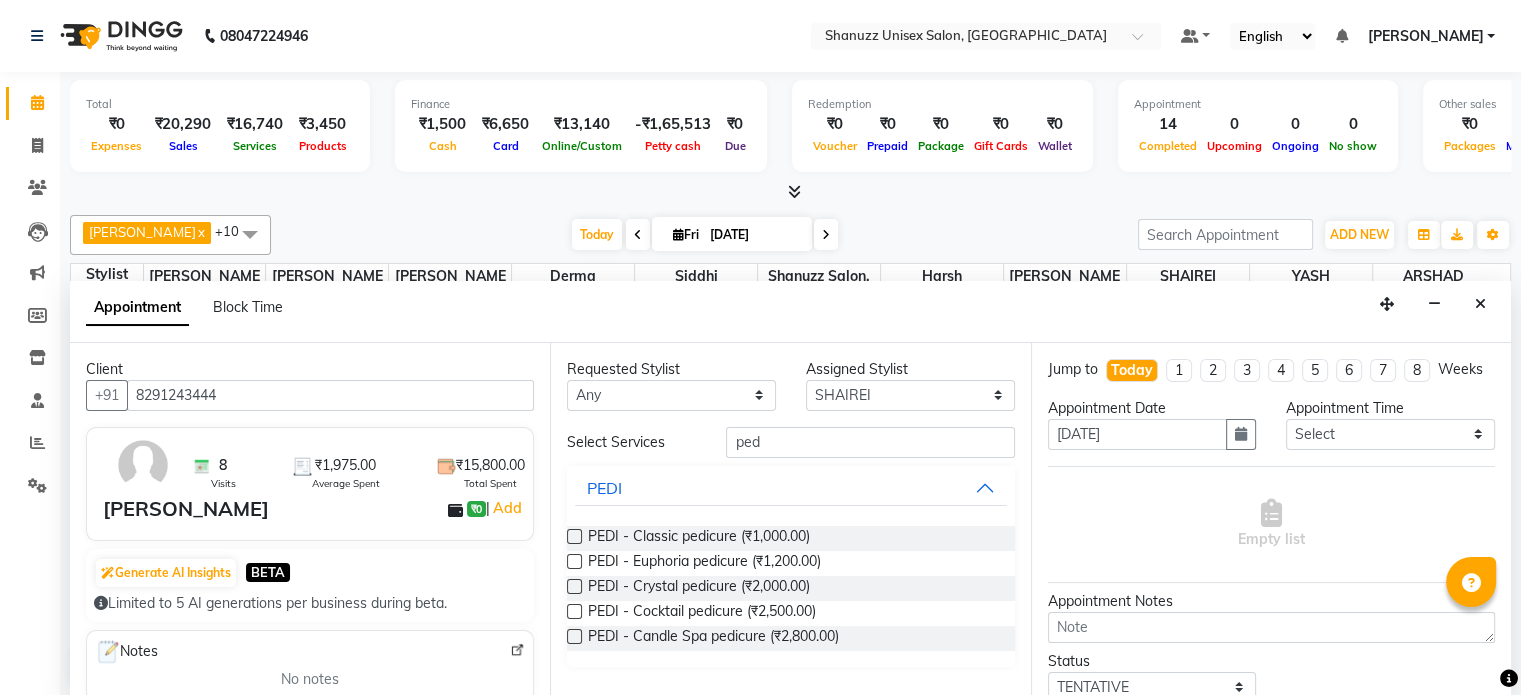 click at bounding box center (574, 536) 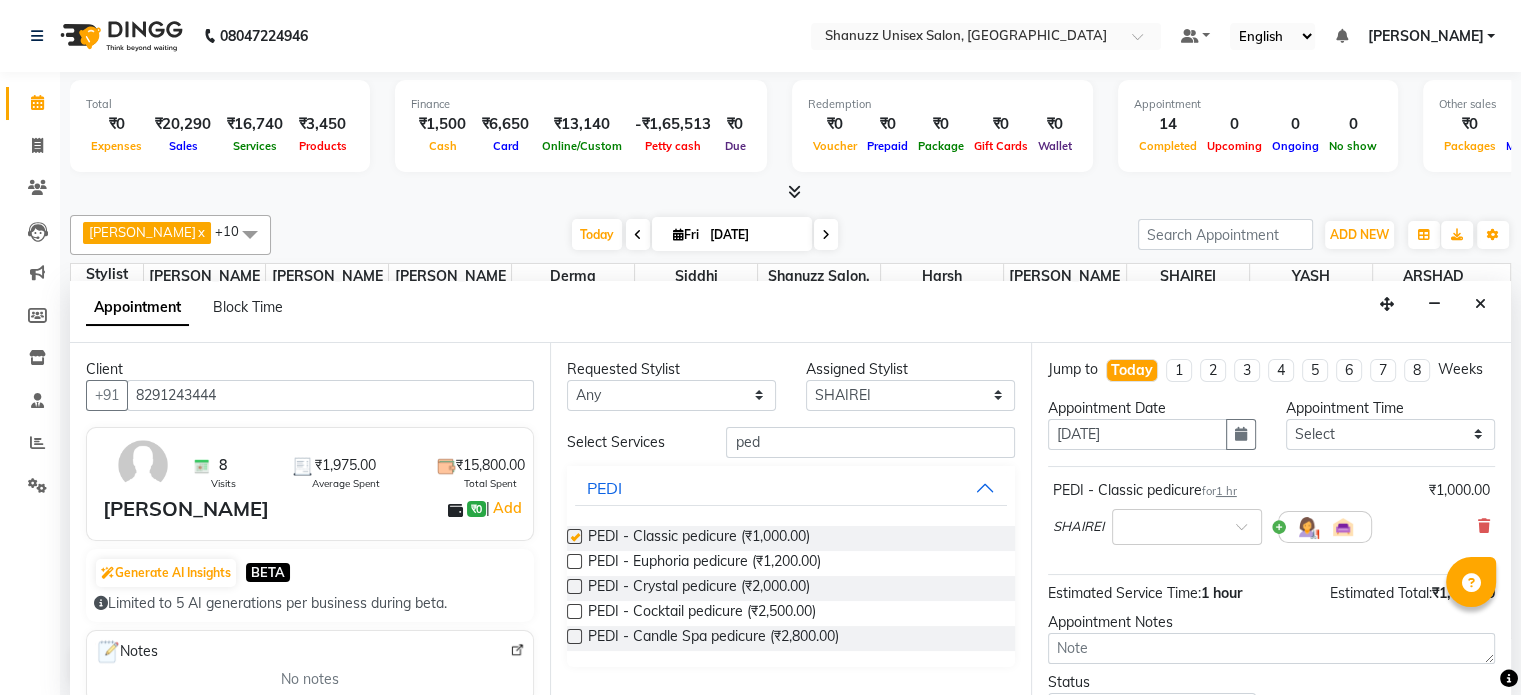 checkbox on "false" 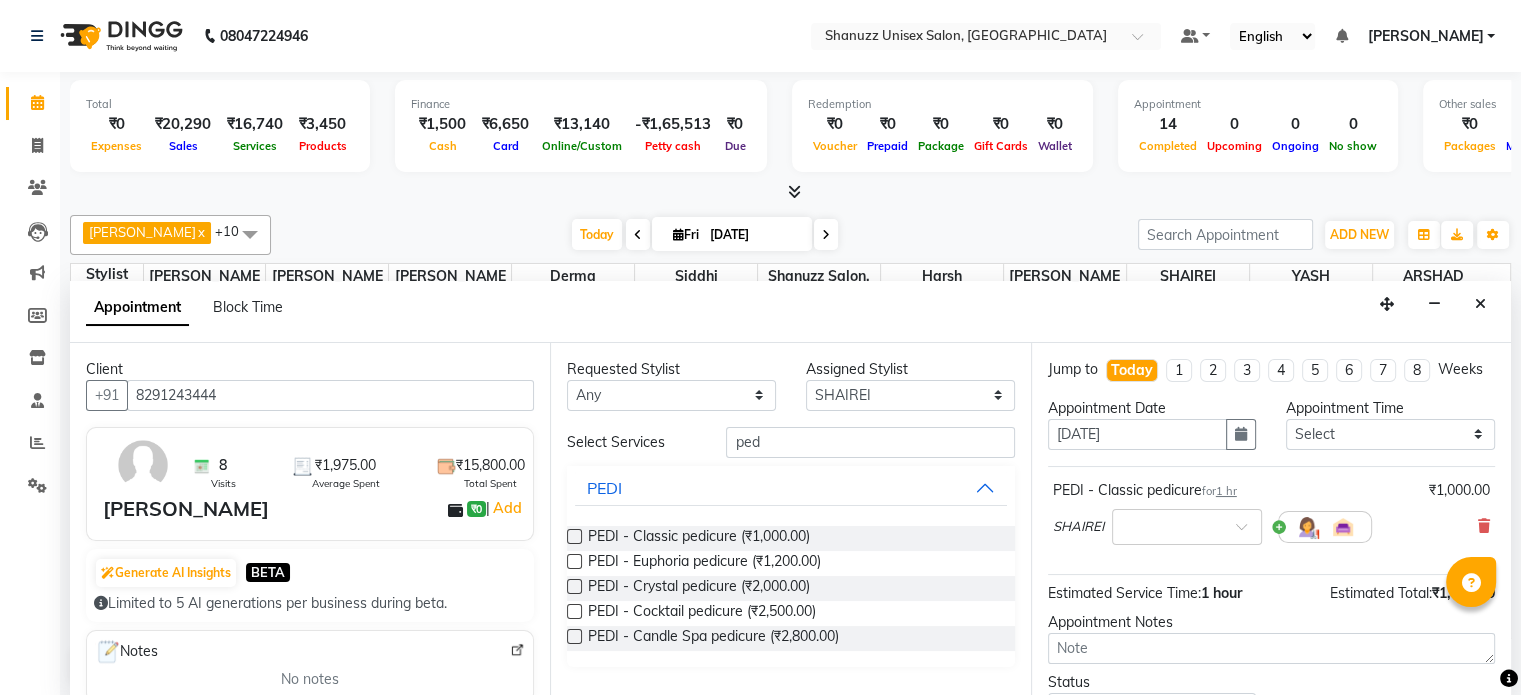 scroll, scrollTop: 170, scrollLeft: 0, axis: vertical 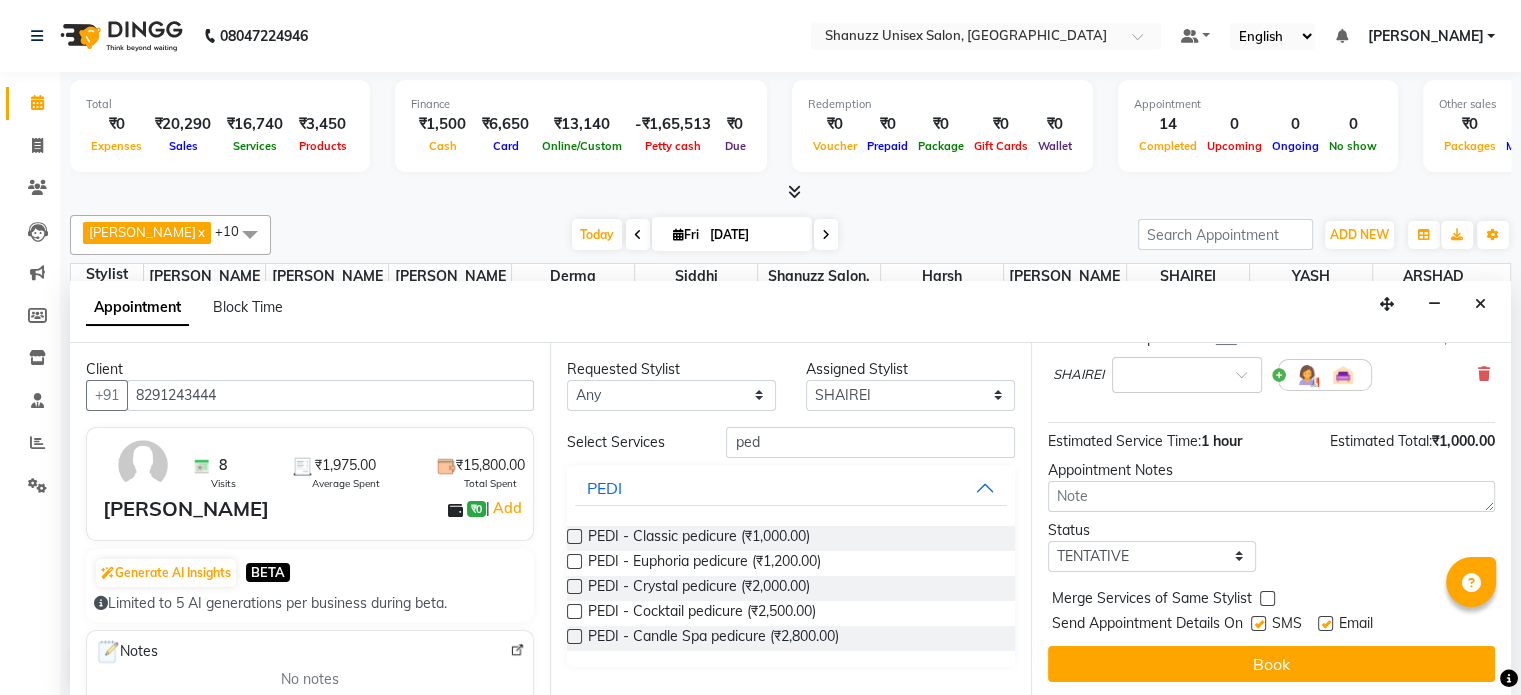 click at bounding box center [1258, 623] 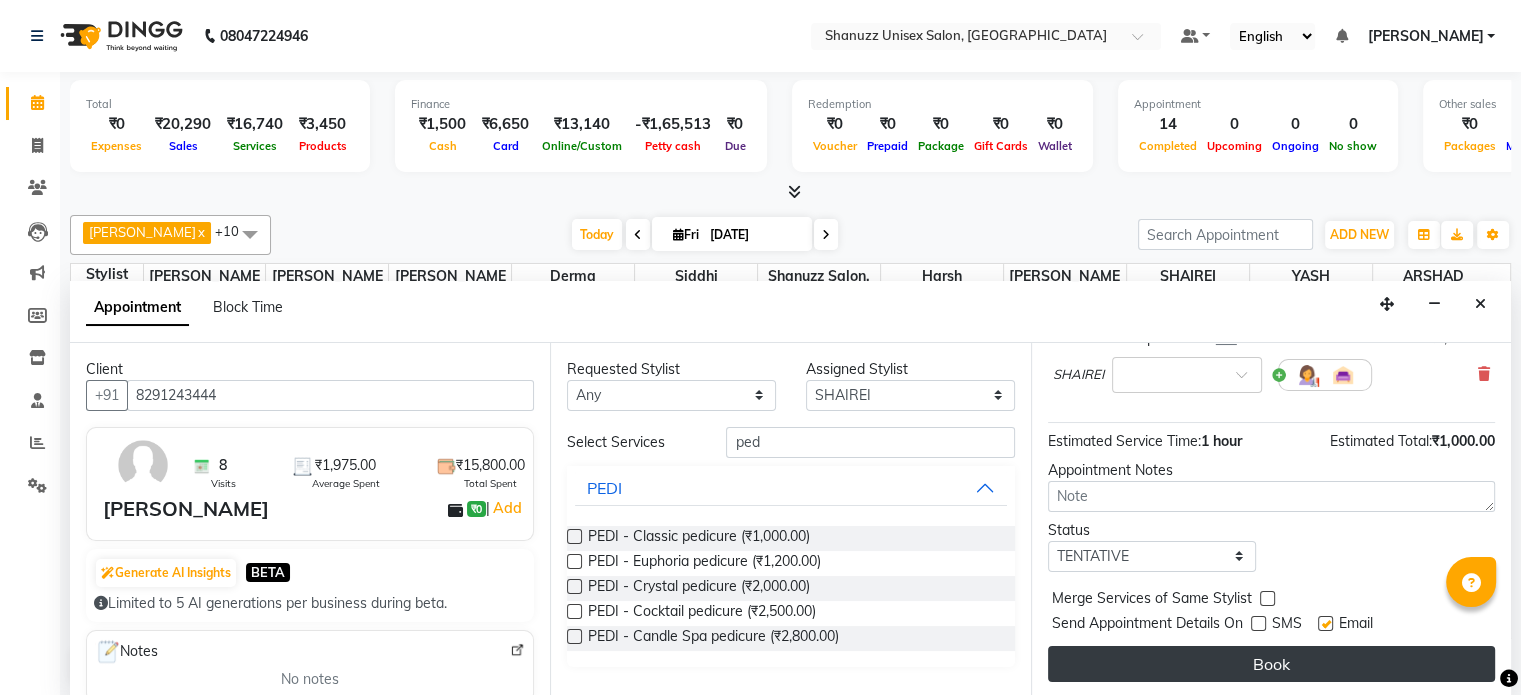 click on "Book" at bounding box center [1271, 664] 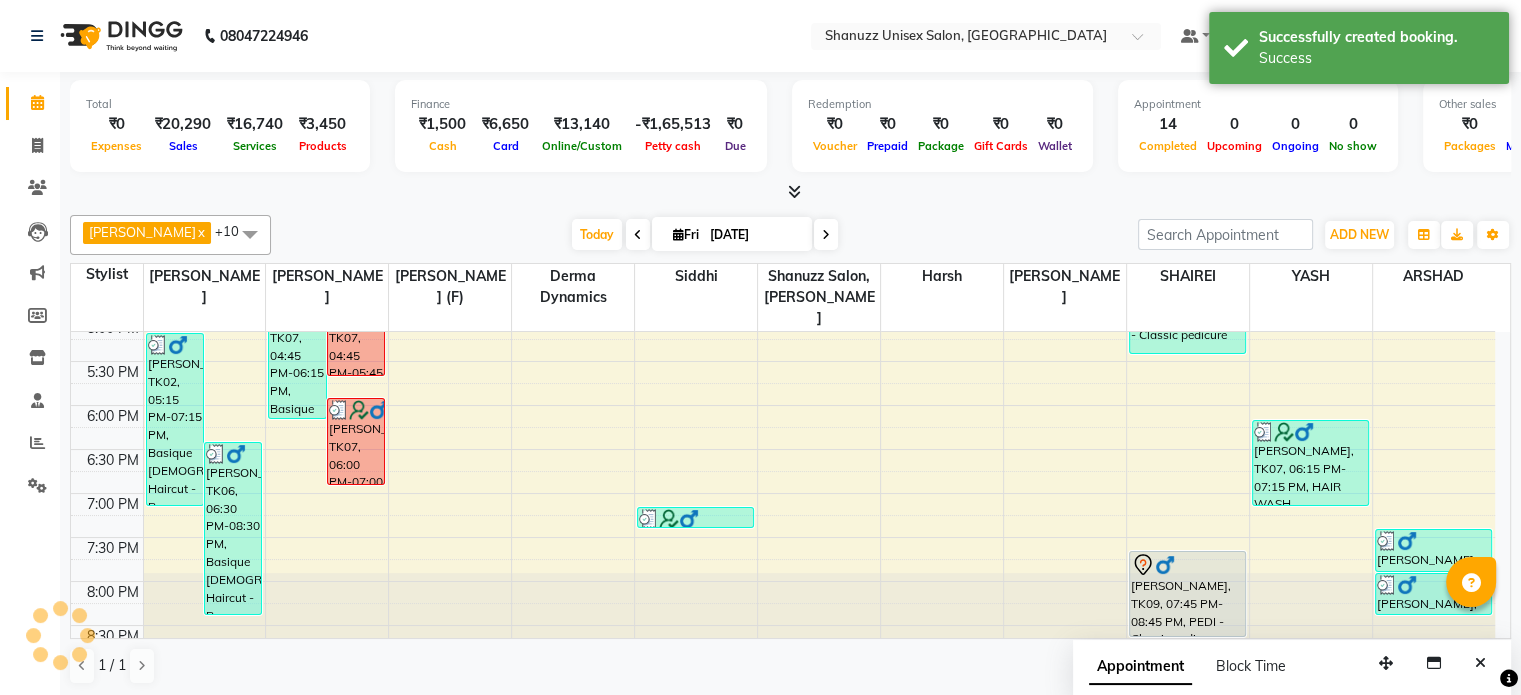 scroll, scrollTop: 0, scrollLeft: 0, axis: both 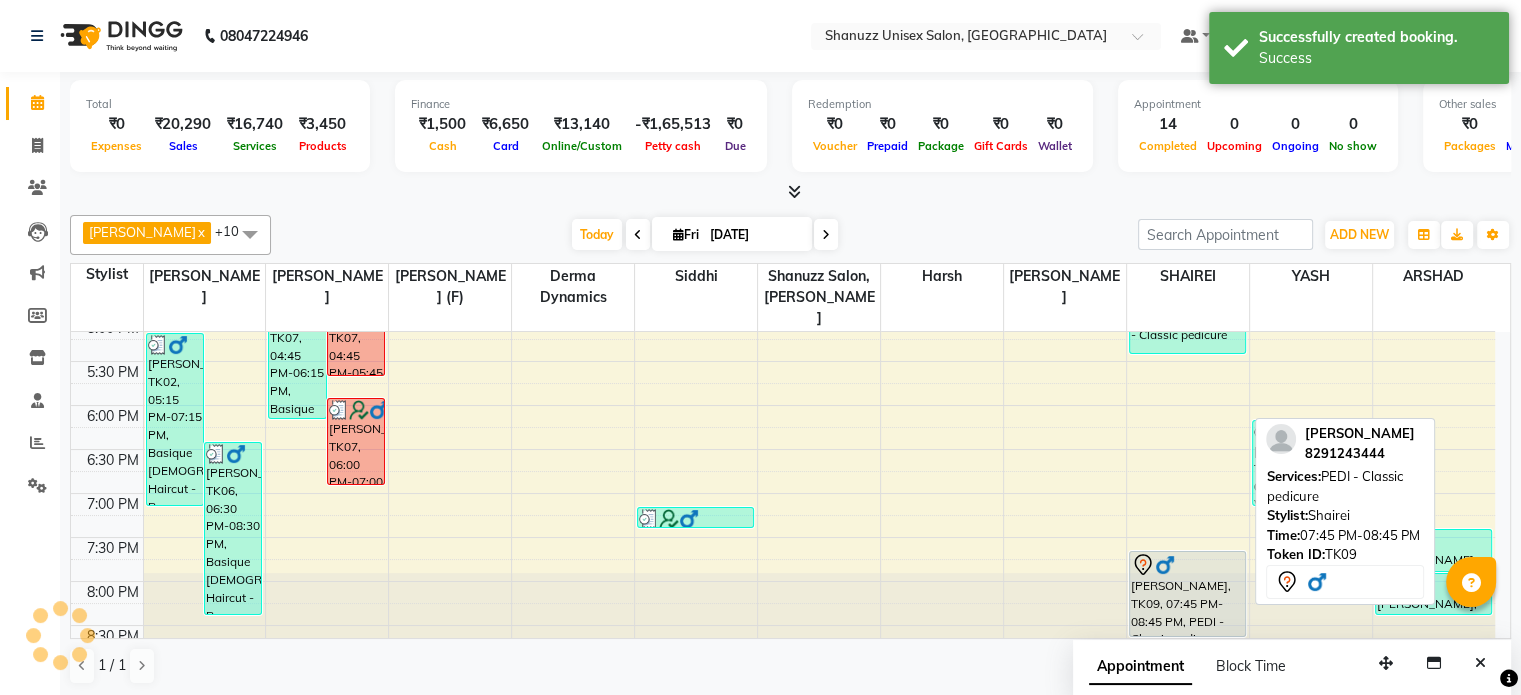 click at bounding box center [1187, 565] 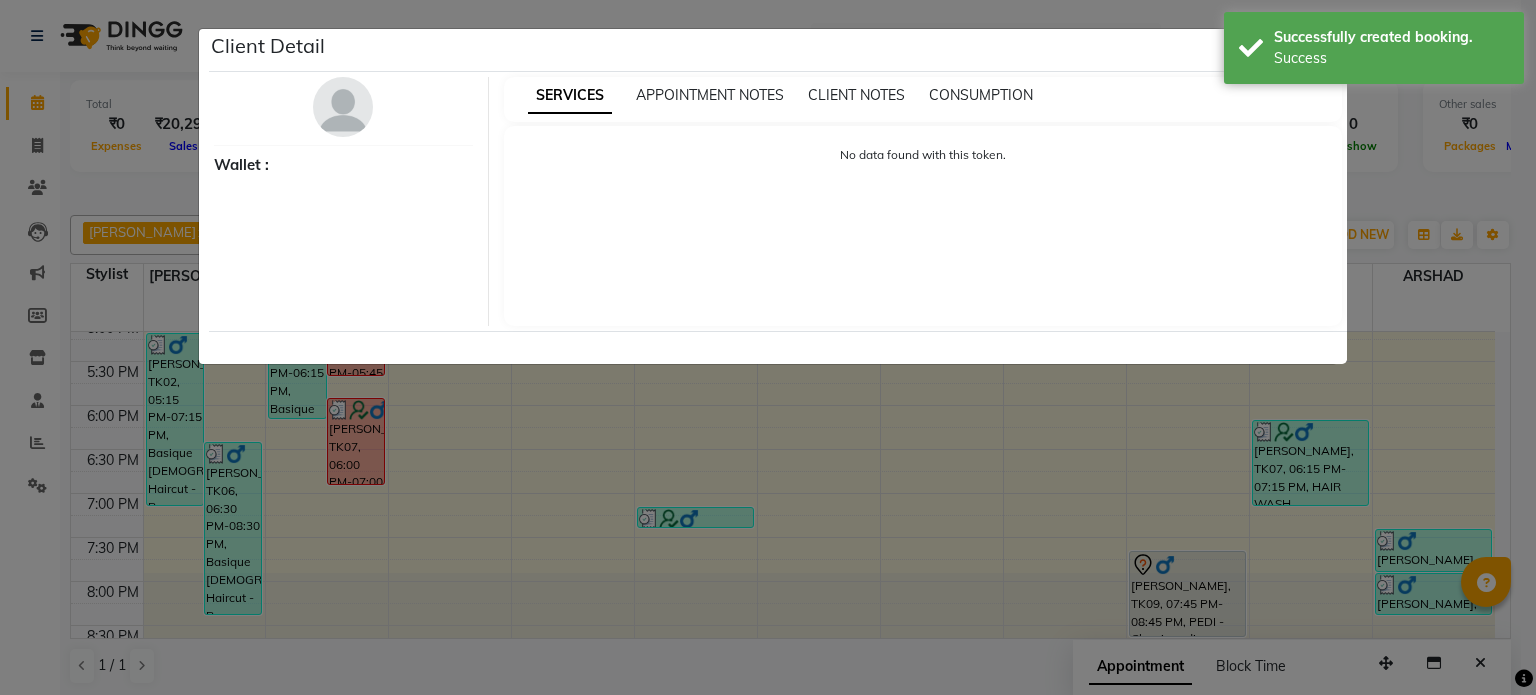 select on "7" 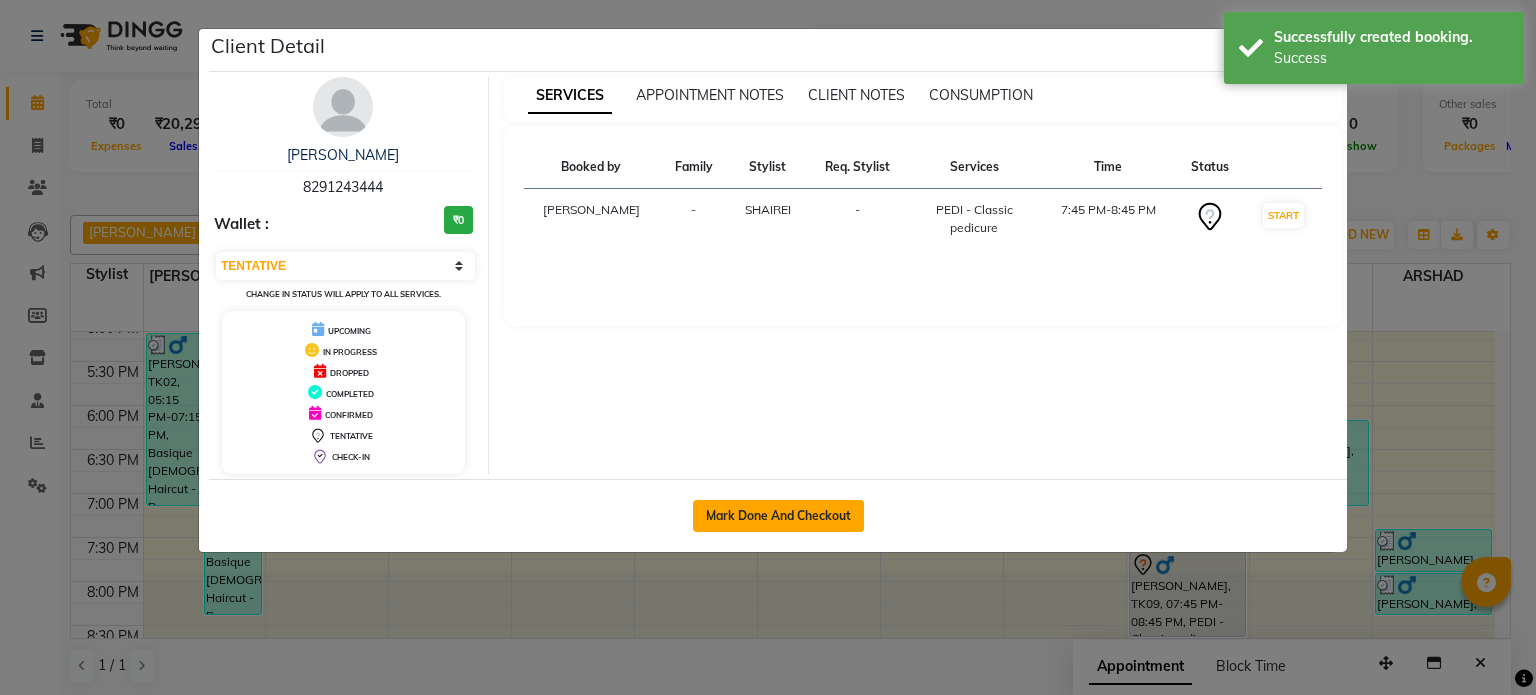 click on "Mark Done And Checkout" 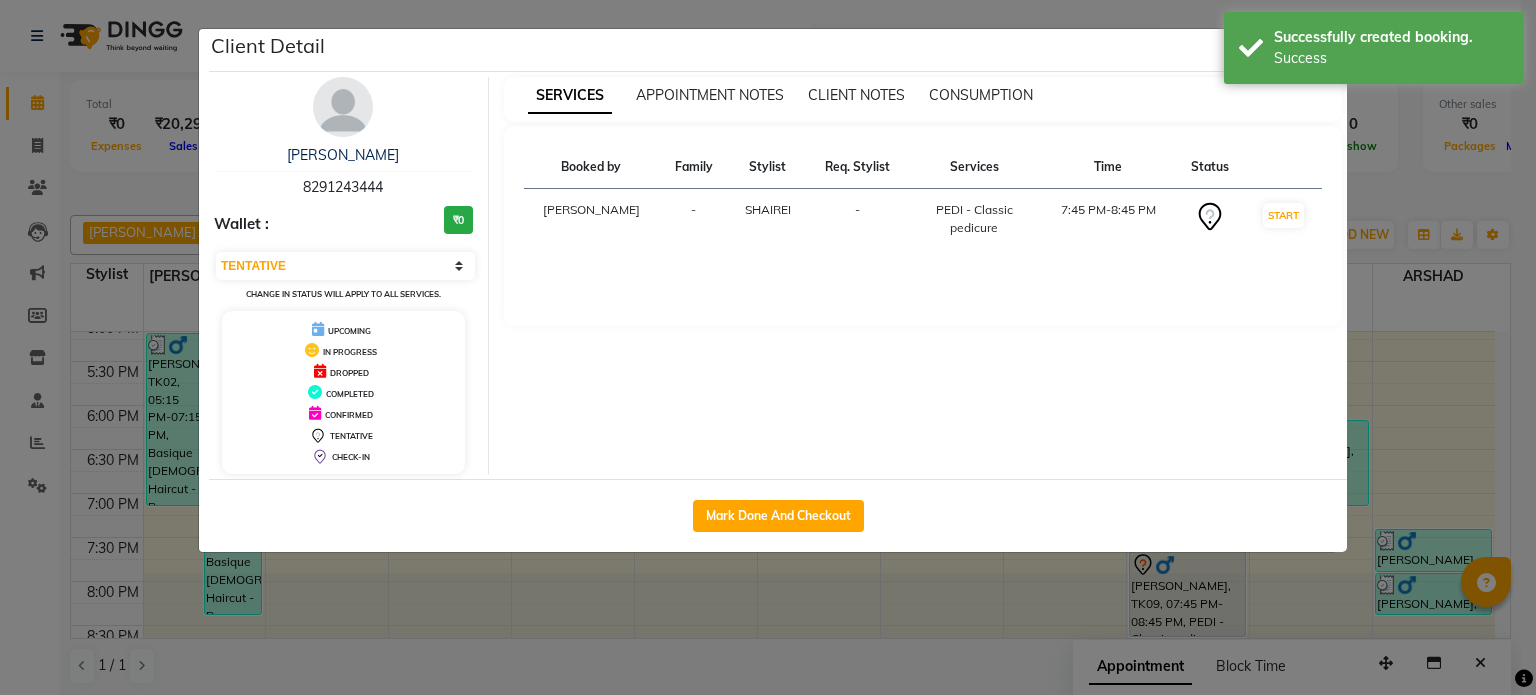 select on "7102" 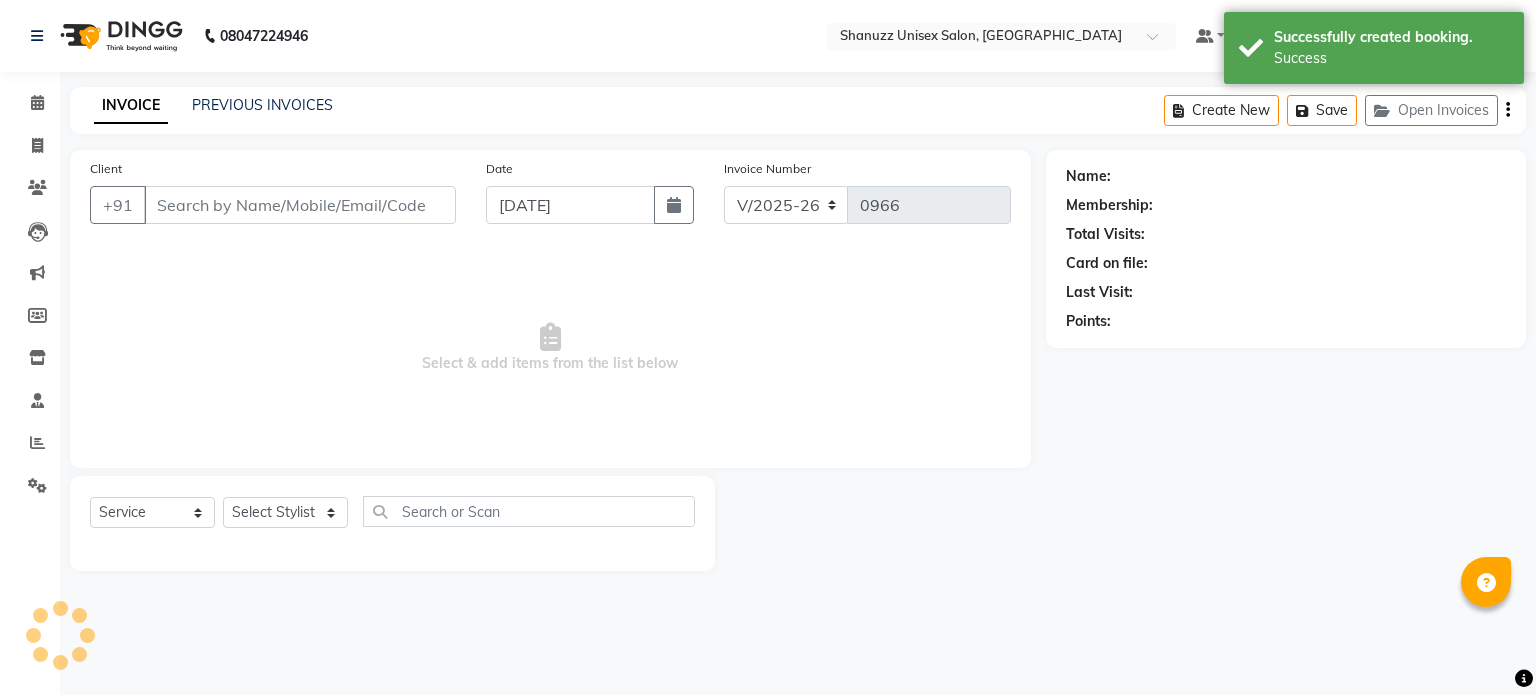 type on "8291243444" 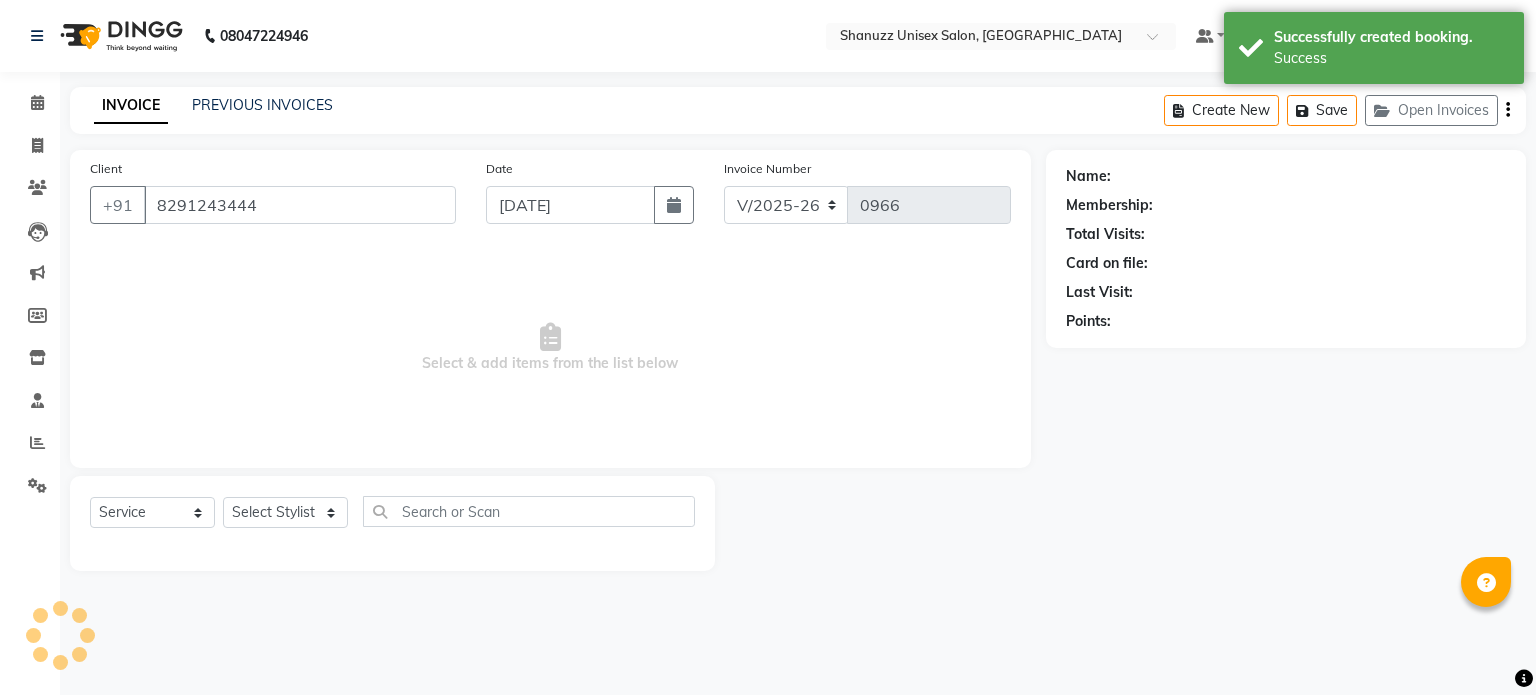 select on "80487" 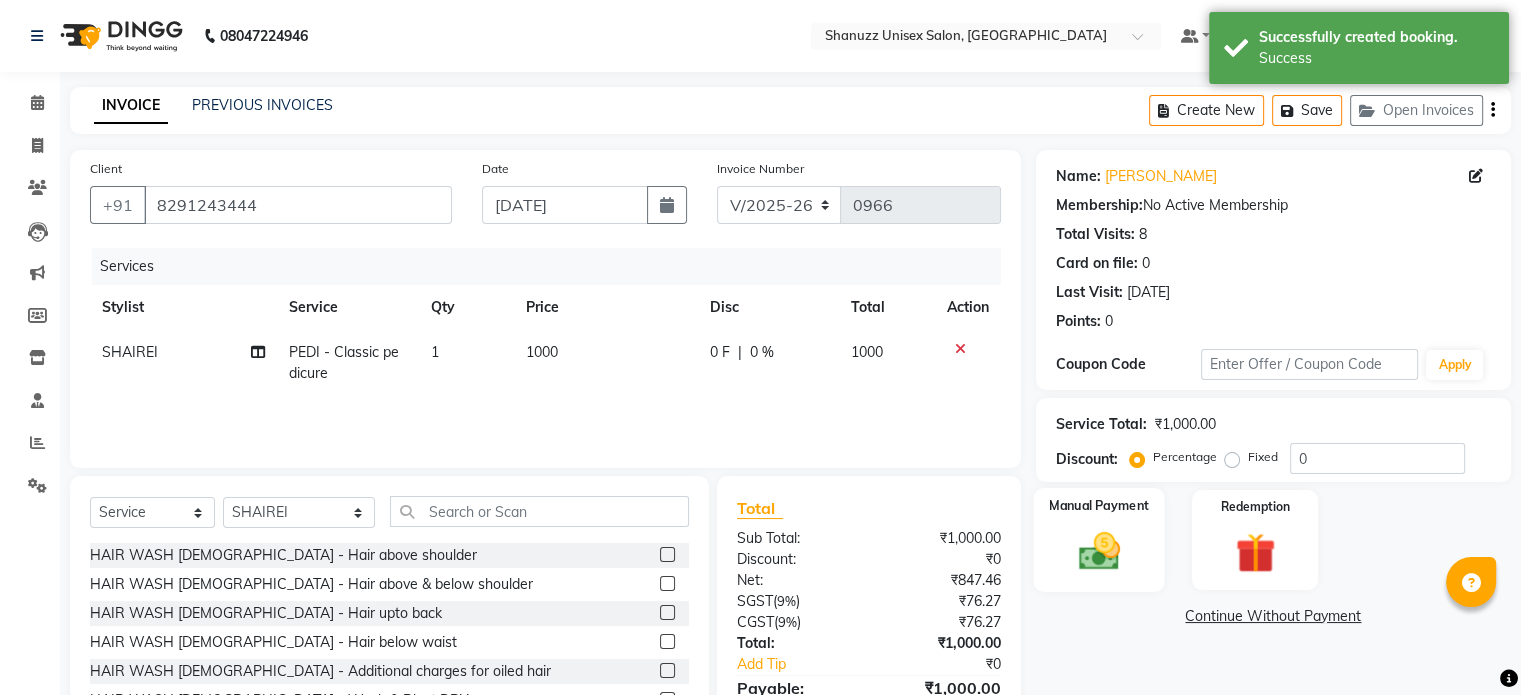 scroll, scrollTop: 106, scrollLeft: 0, axis: vertical 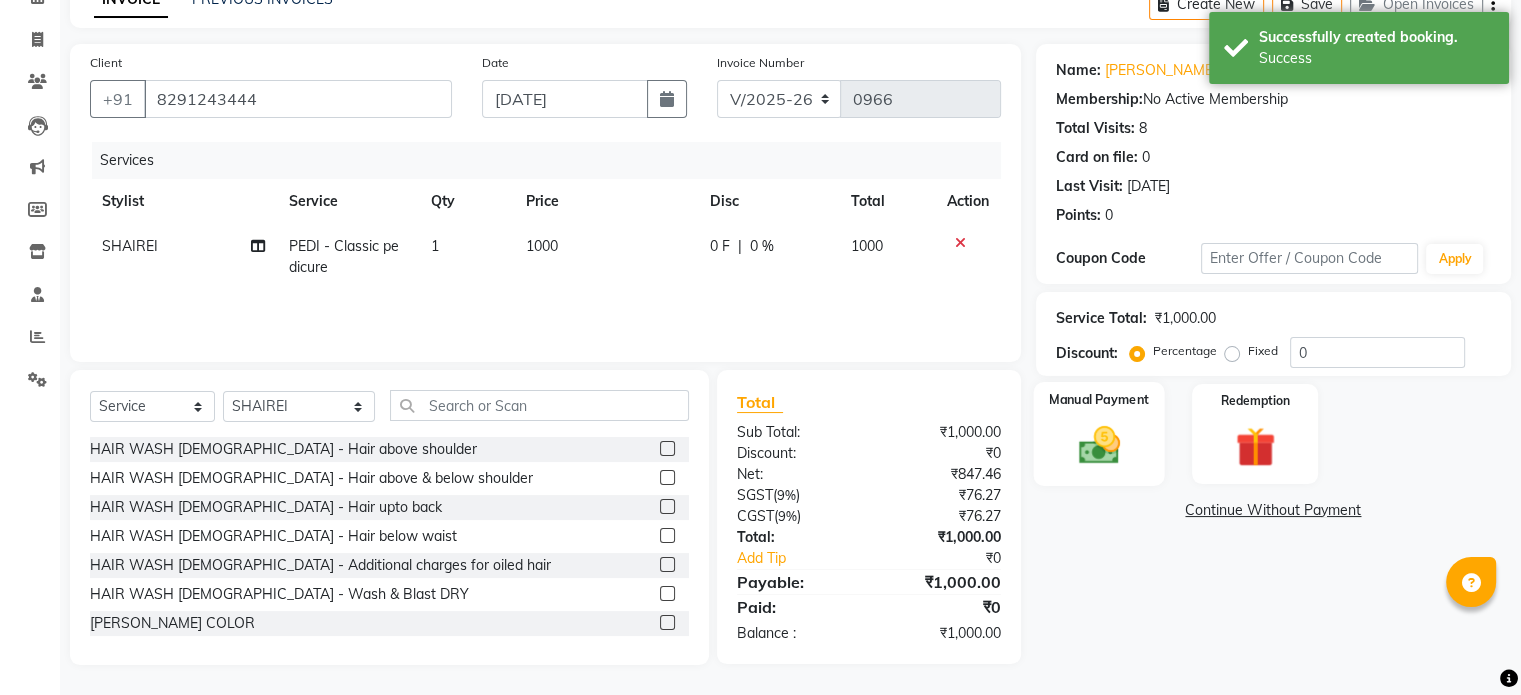 click 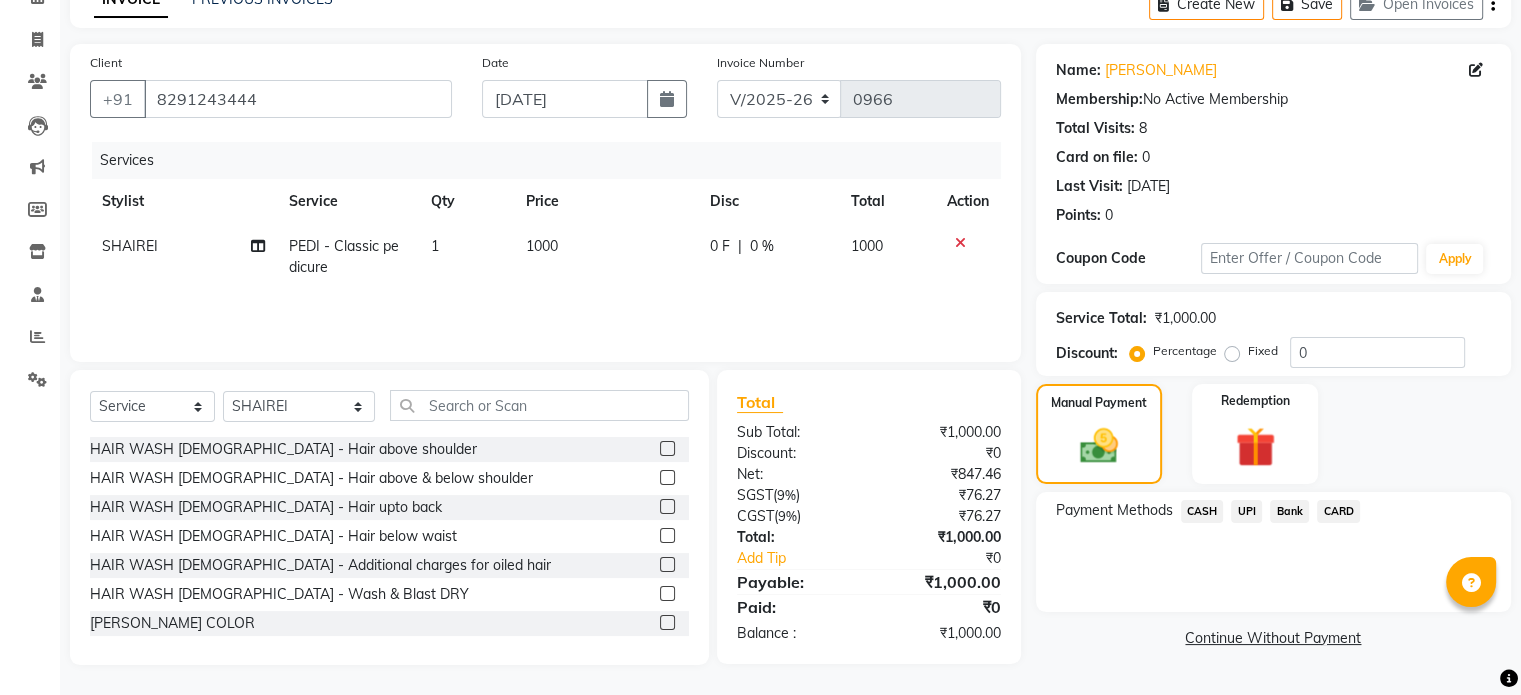 click on "UPI" 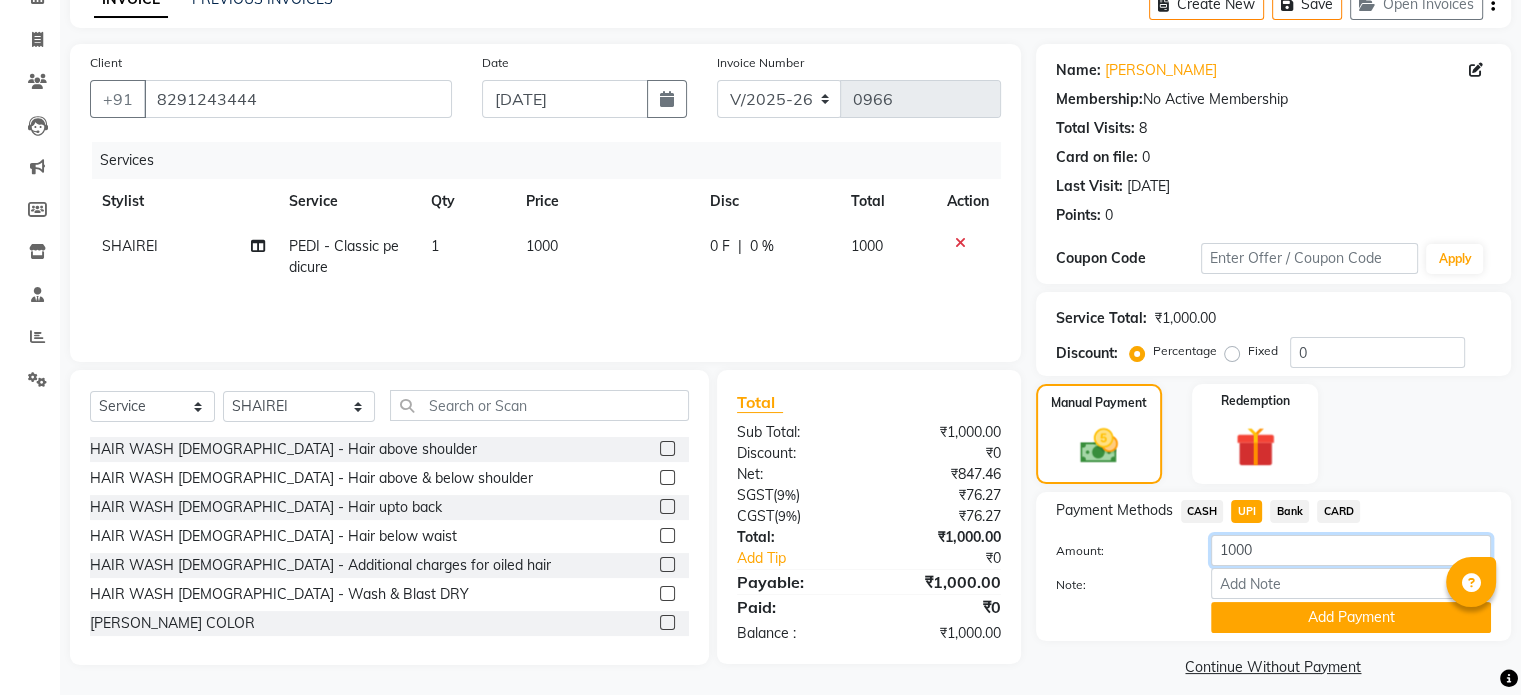 click on "1000" 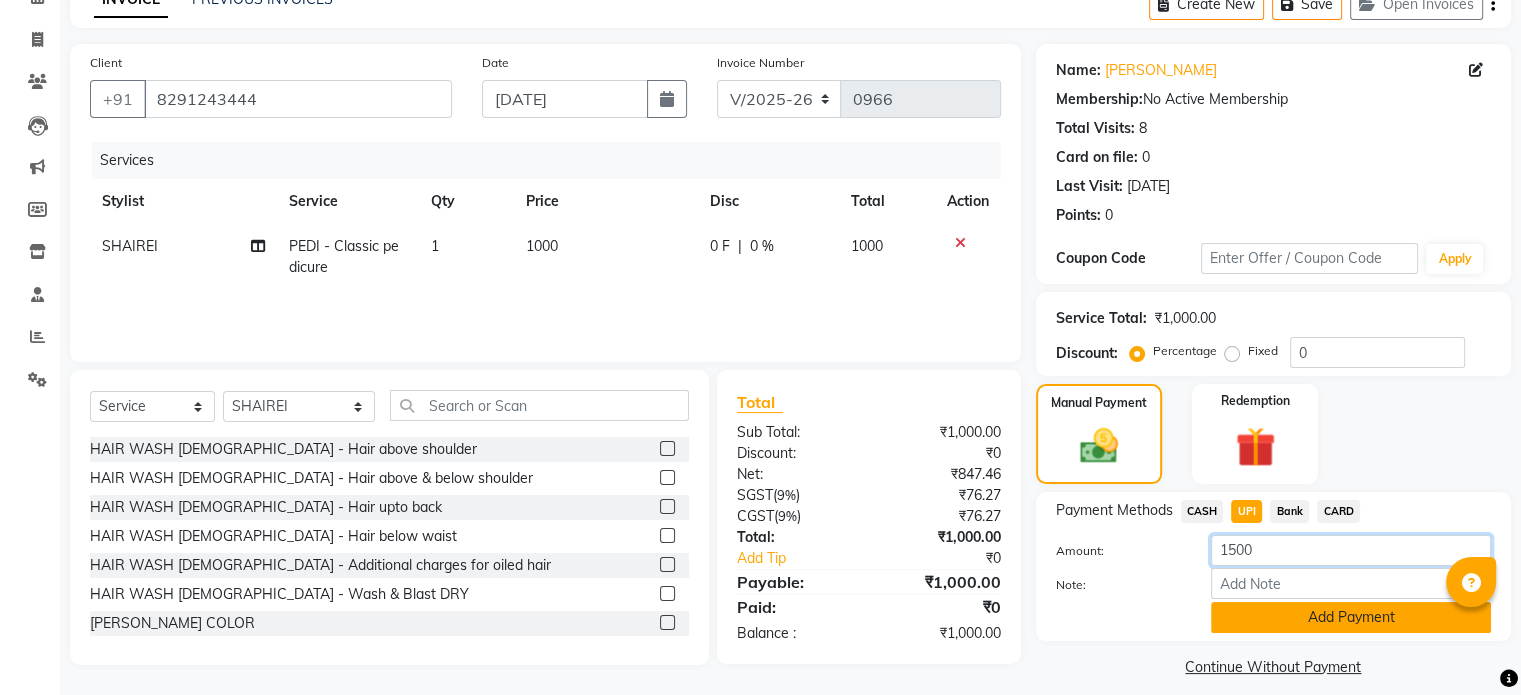 type on "1500" 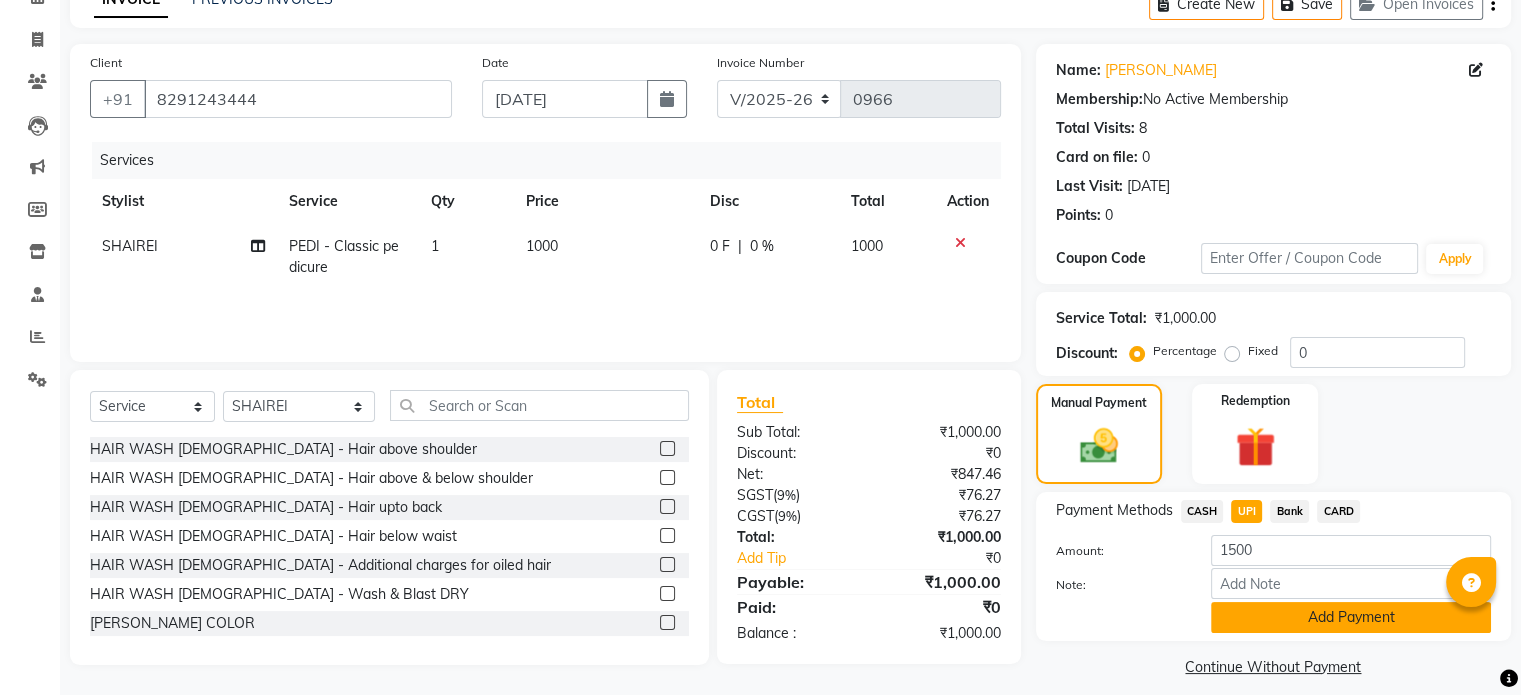 click on "Add Payment" 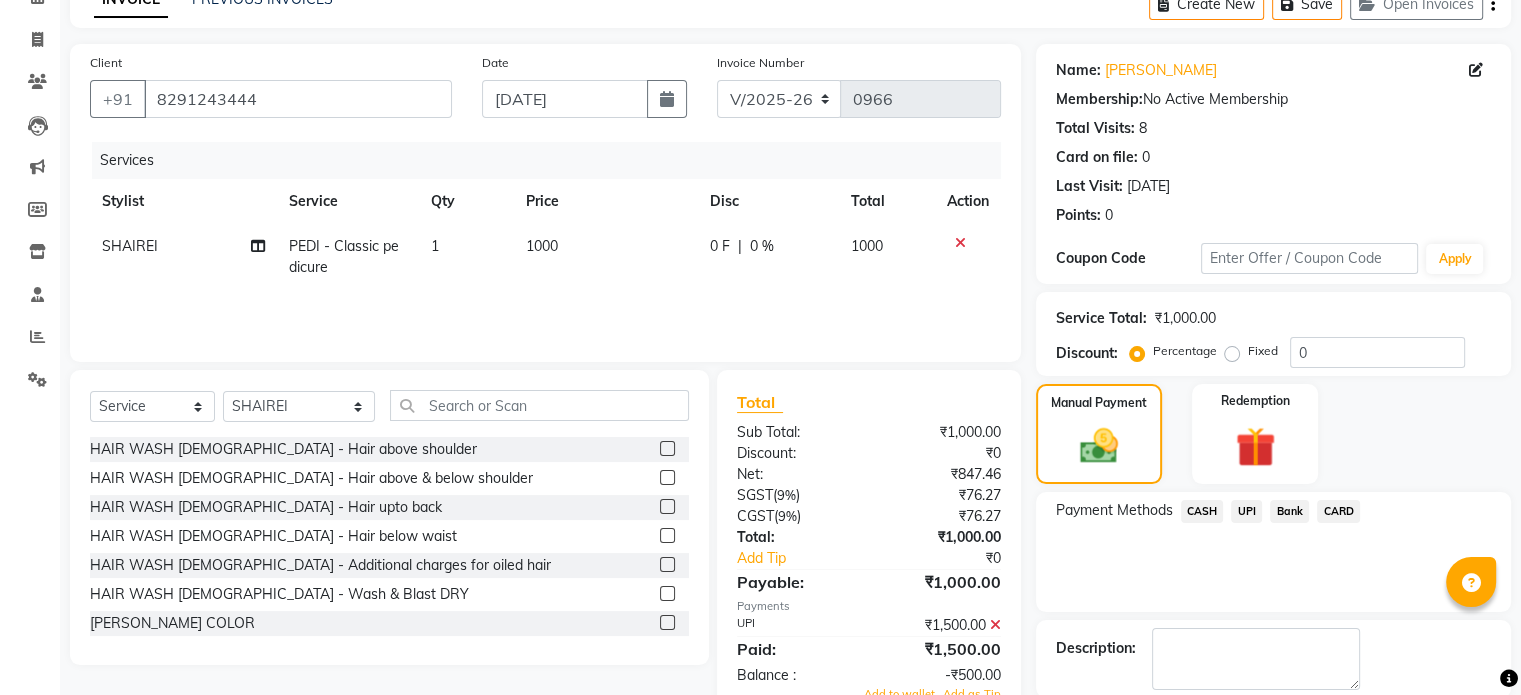 scroll, scrollTop: 205, scrollLeft: 0, axis: vertical 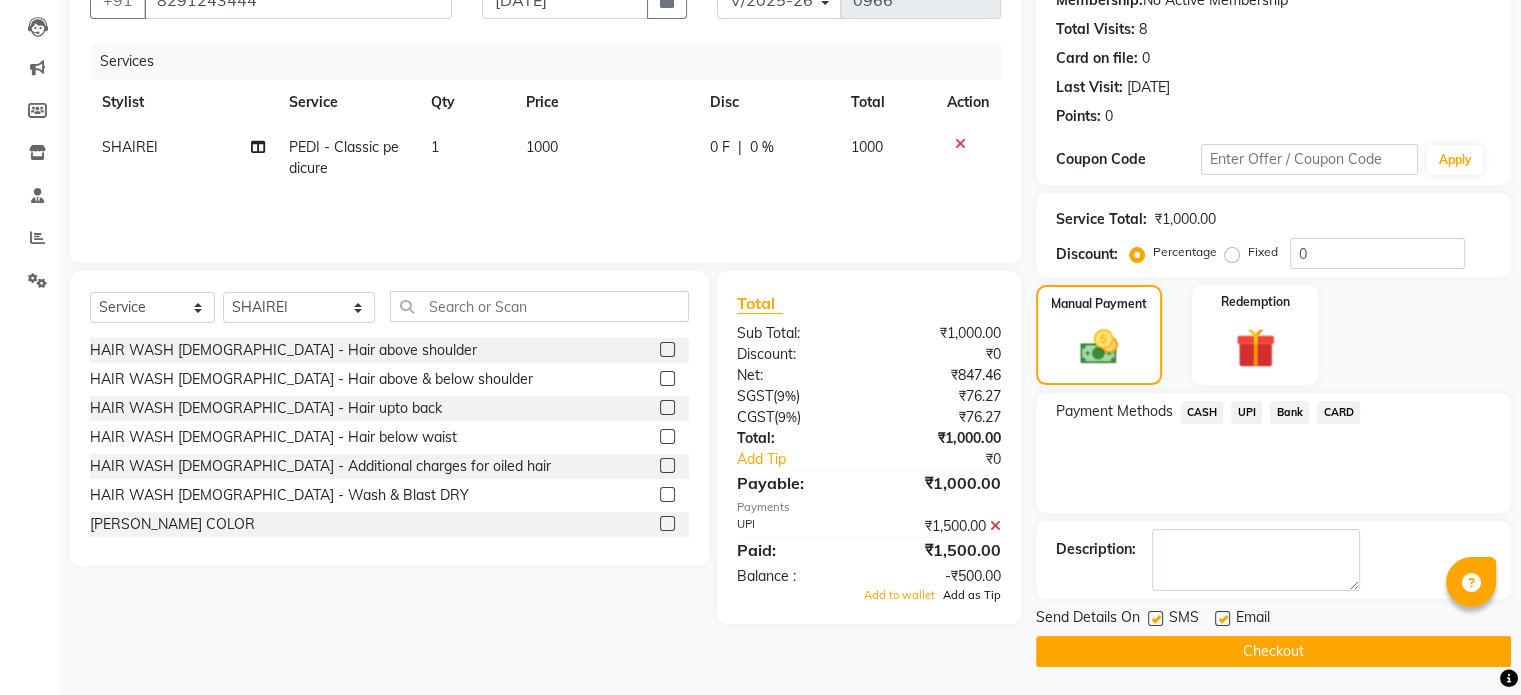 click on "Add as Tip" 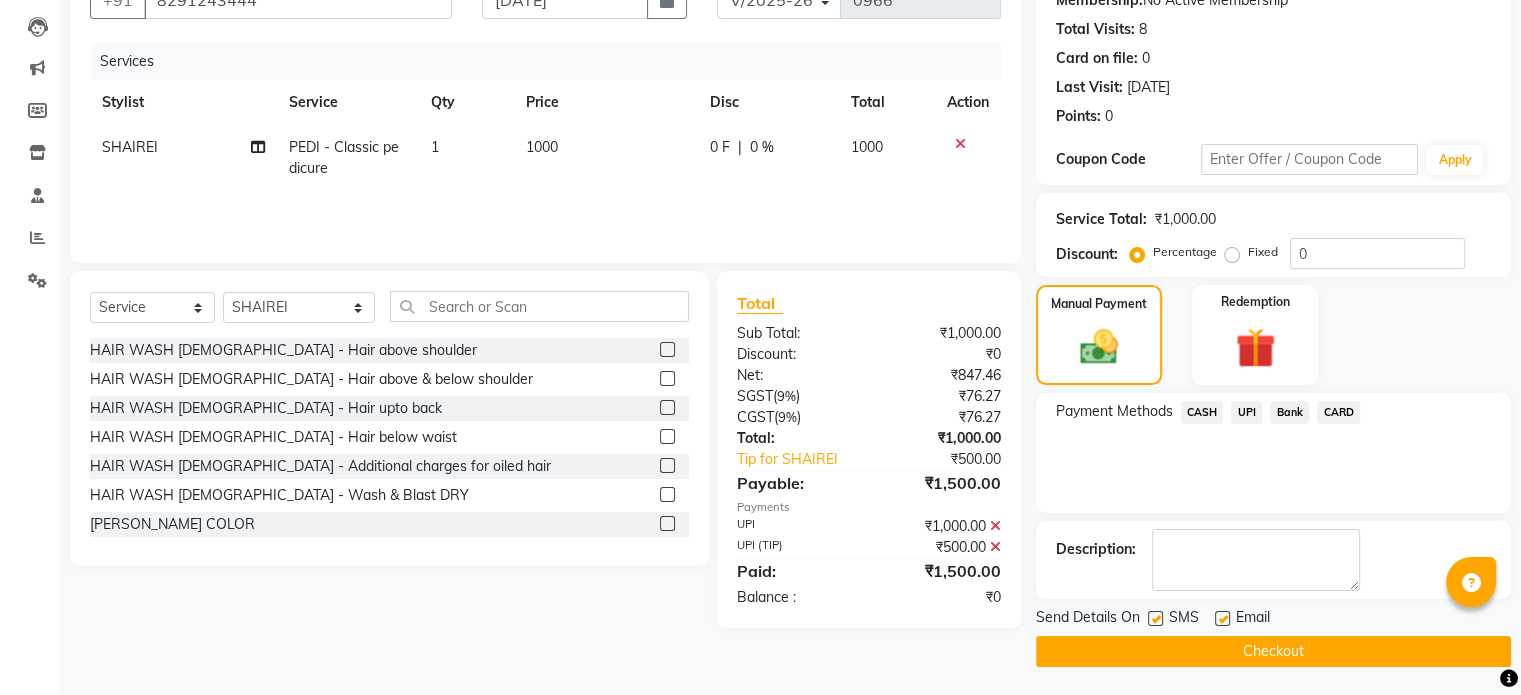 click 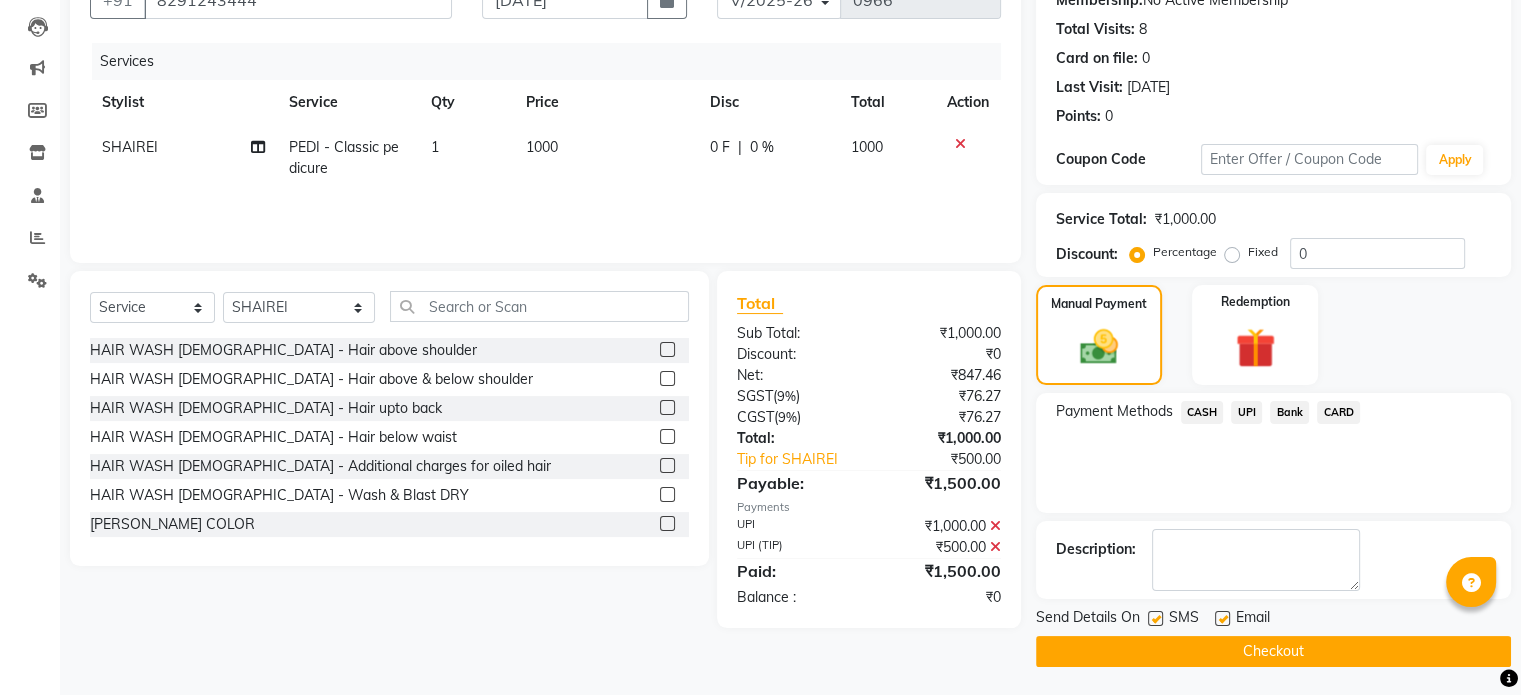 click at bounding box center (1154, 619) 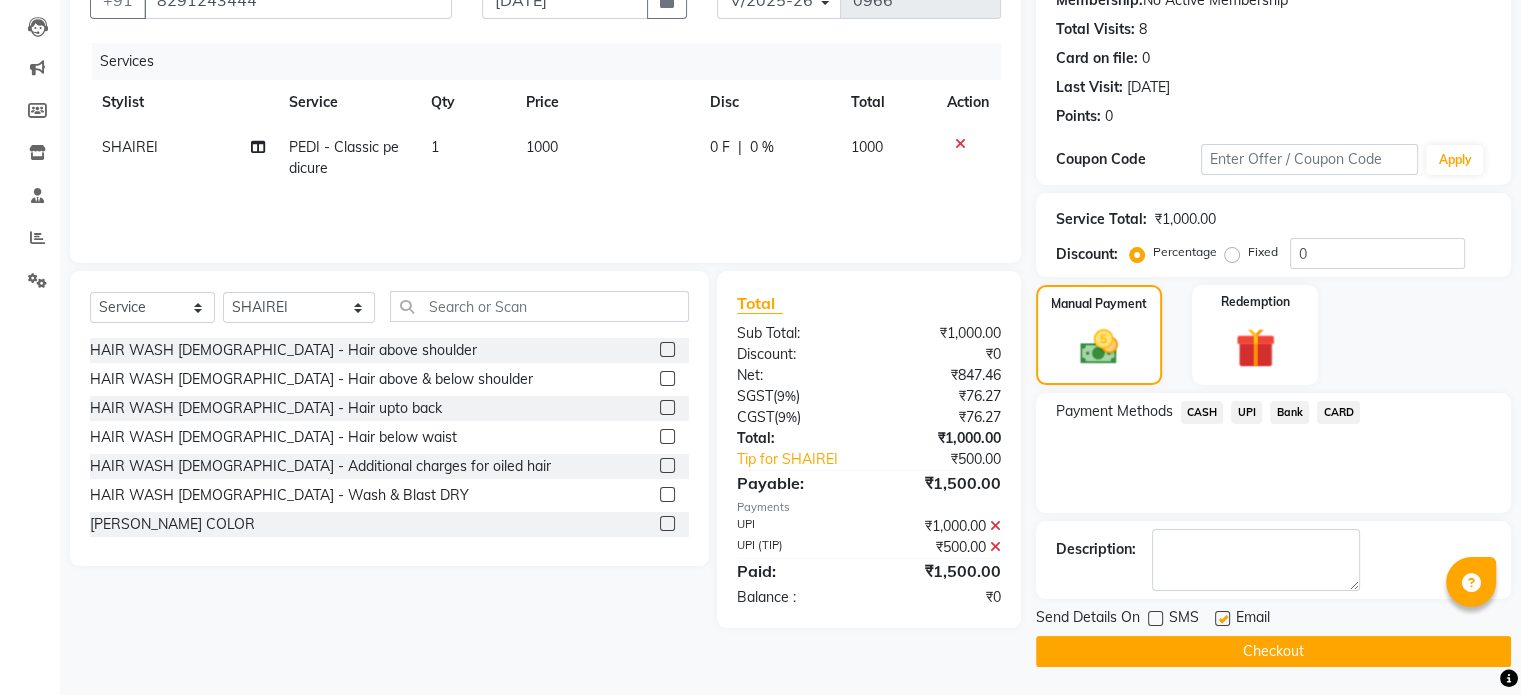 click on "Checkout" 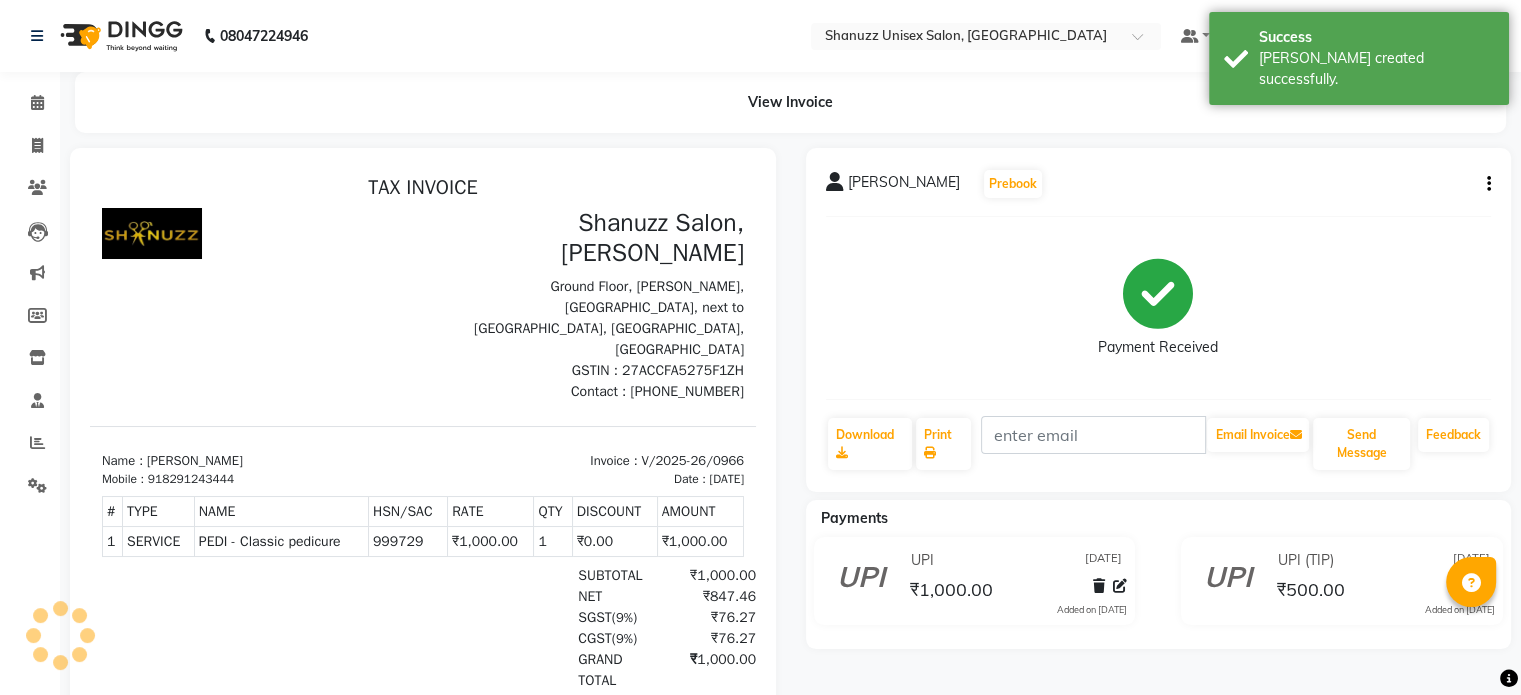 scroll, scrollTop: 0, scrollLeft: 0, axis: both 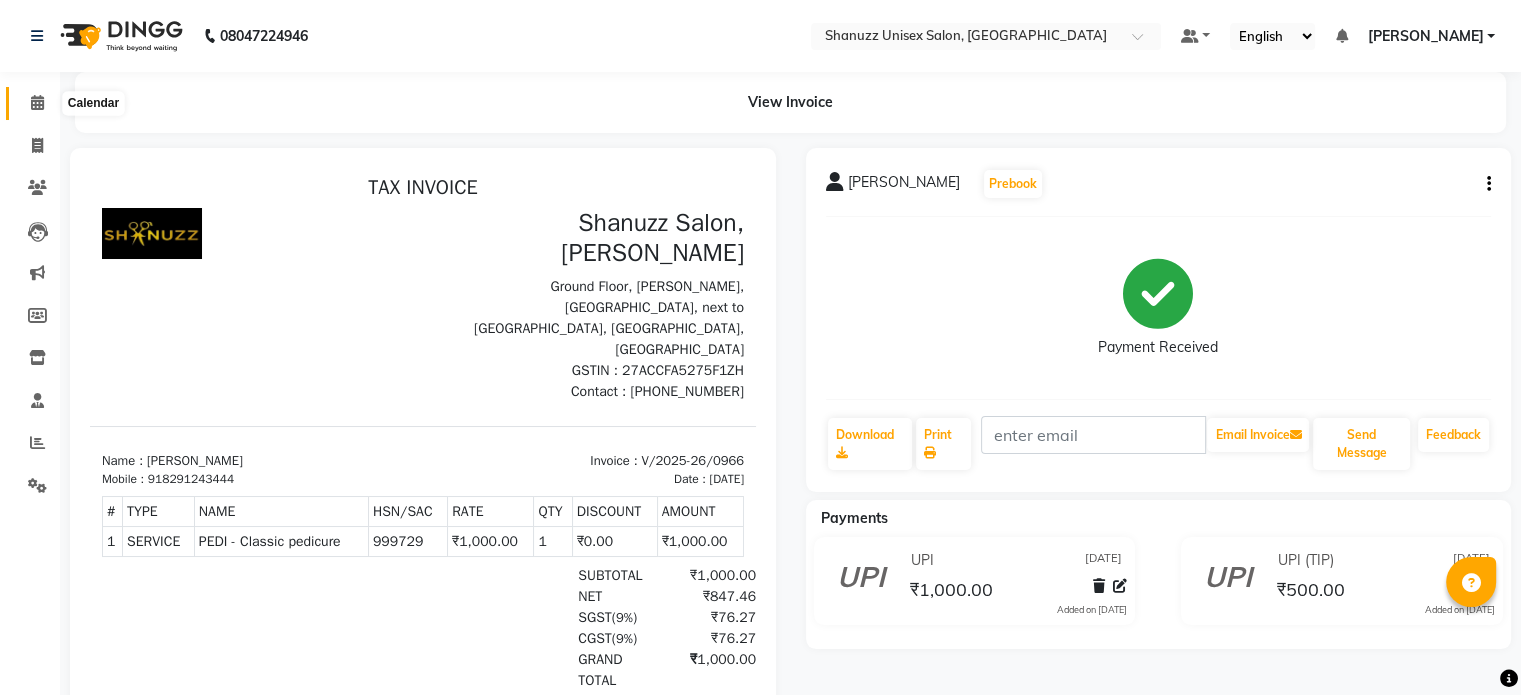 click 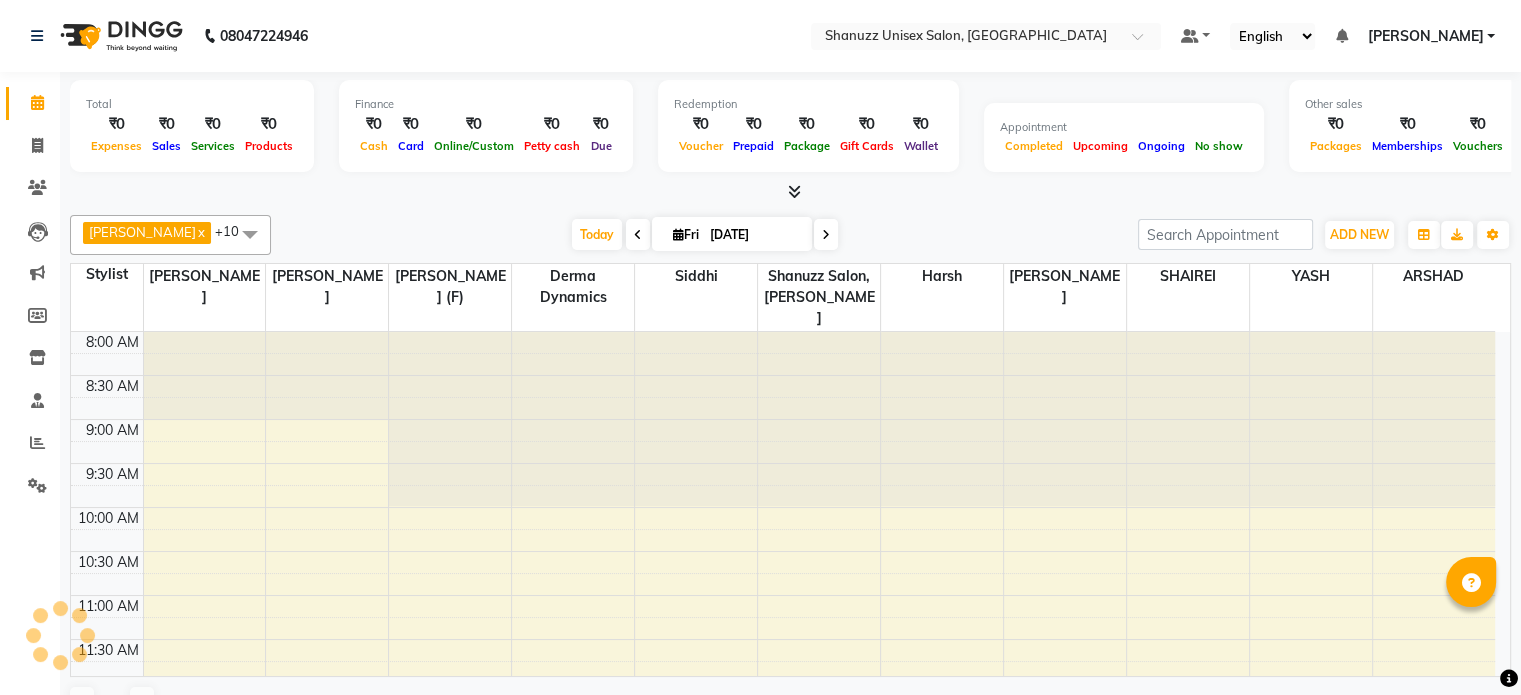scroll, scrollTop: 0, scrollLeft: 0, axis: both 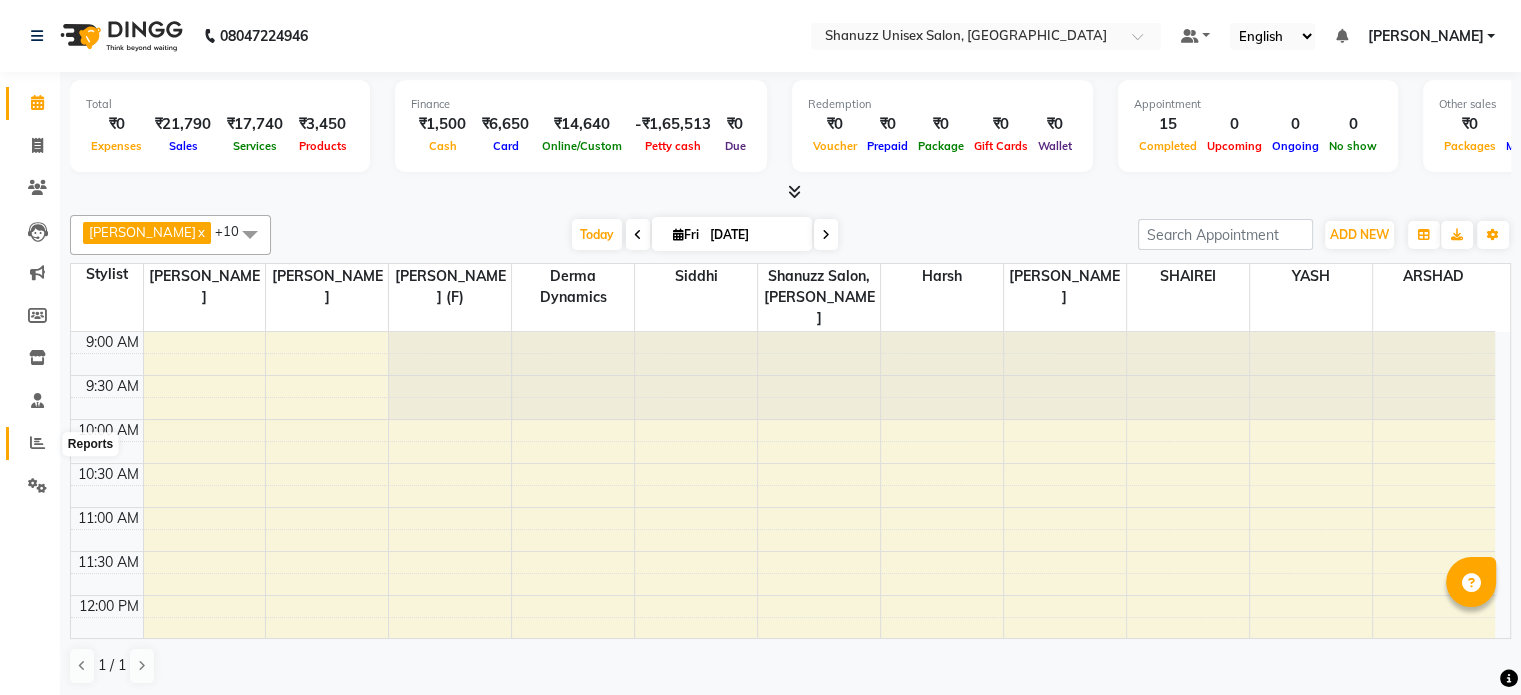 click 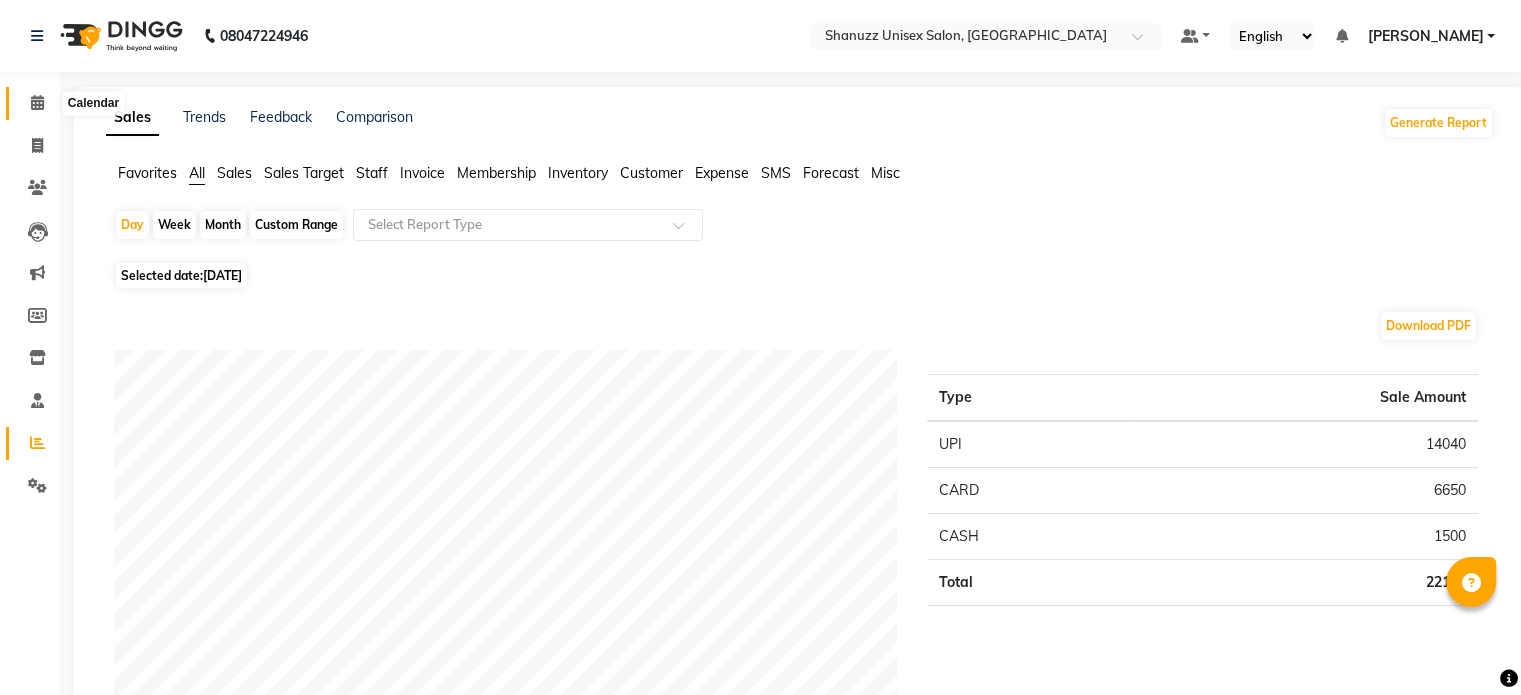 click 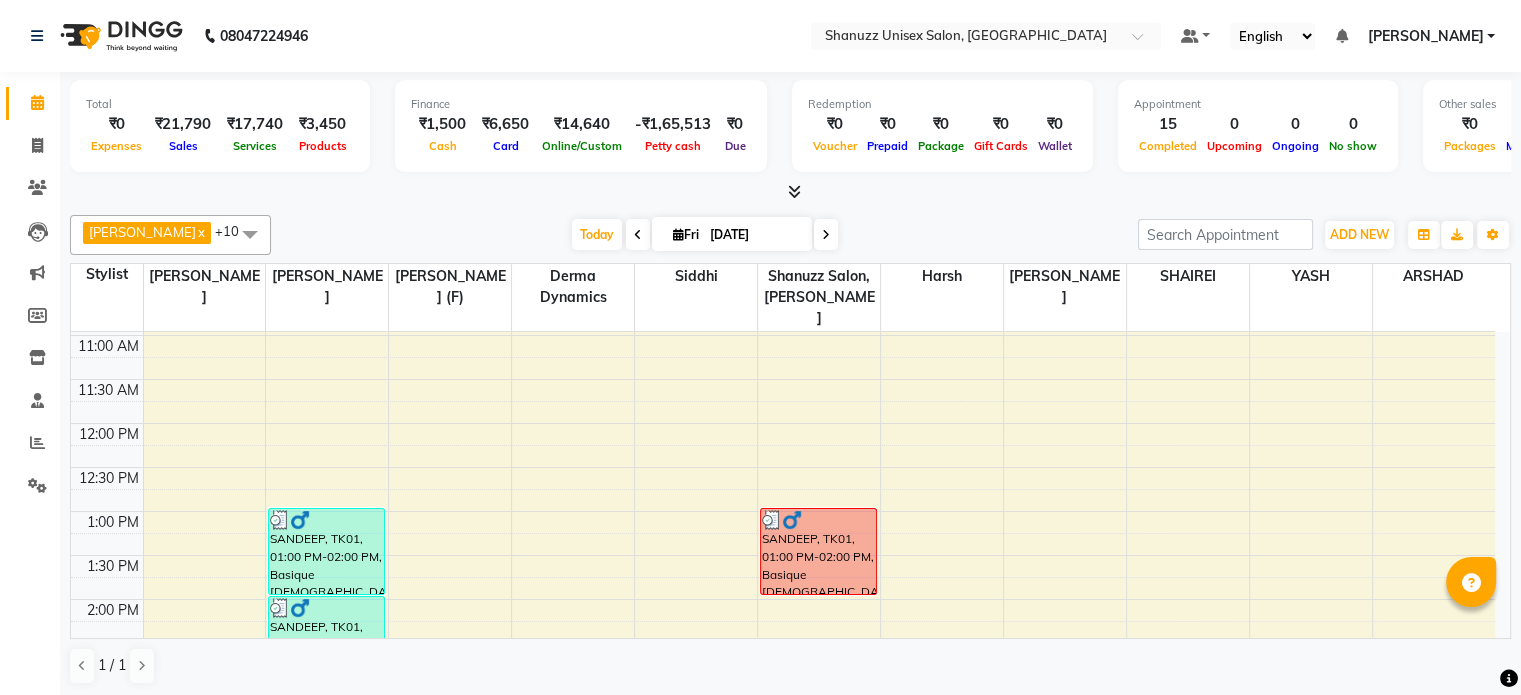 scroll, scrollTop: 169, scrollLeft: 0, axis: vertical 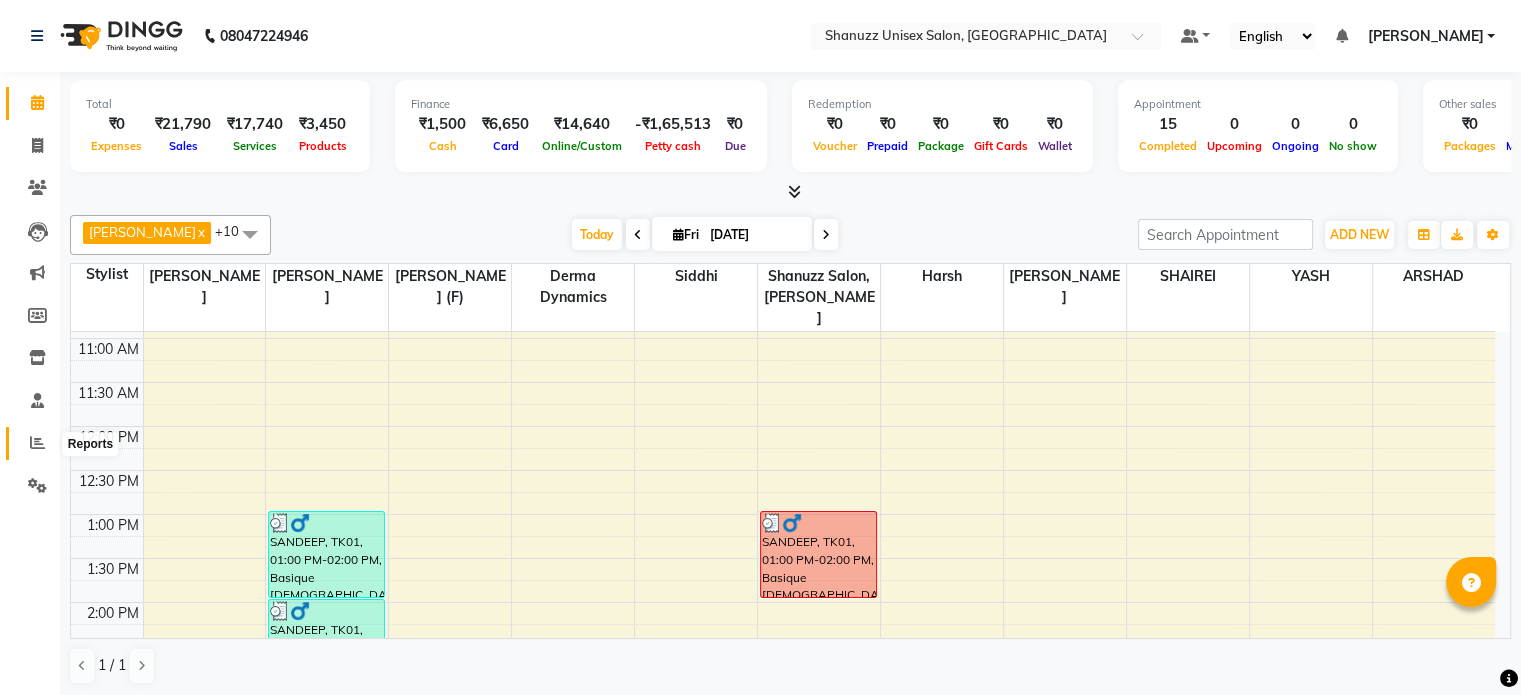 click 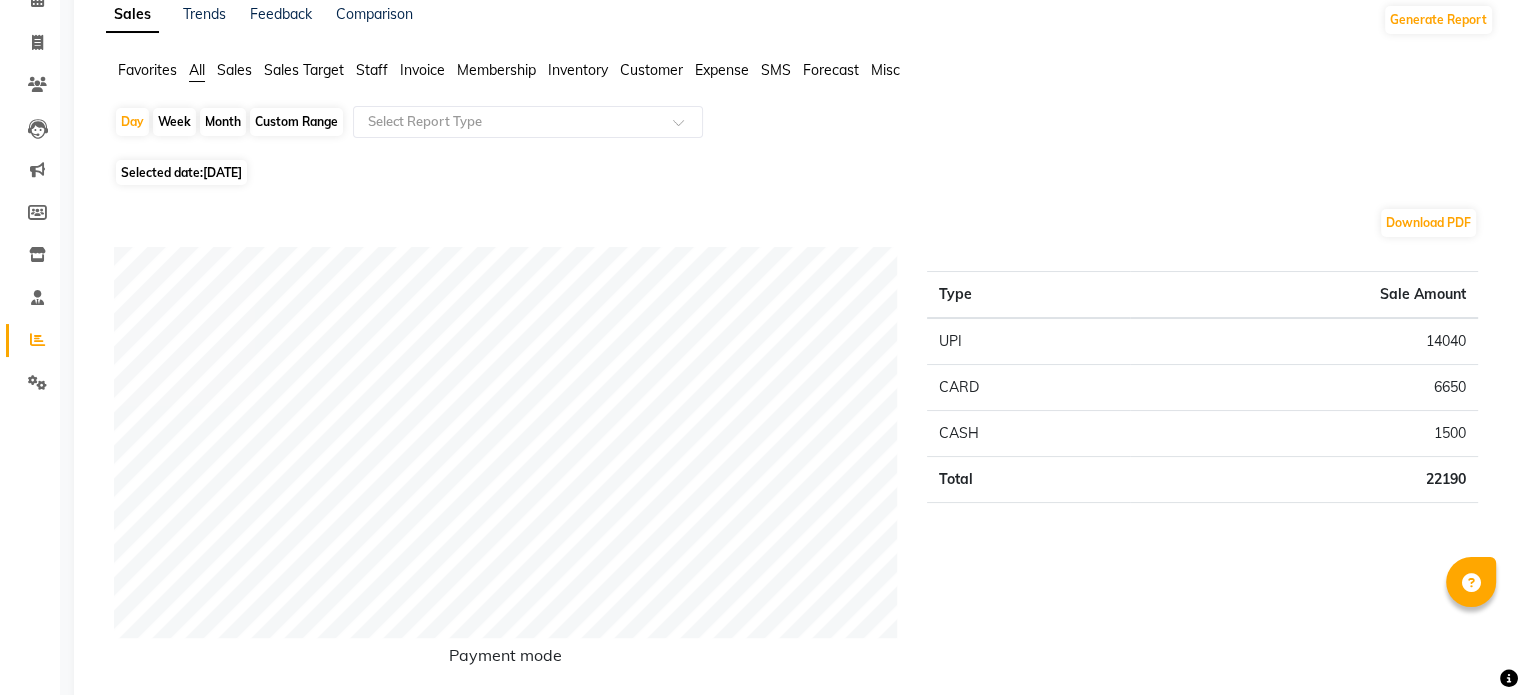 scroll, scrollTop: 0, scrollLeft: 0, axis: both 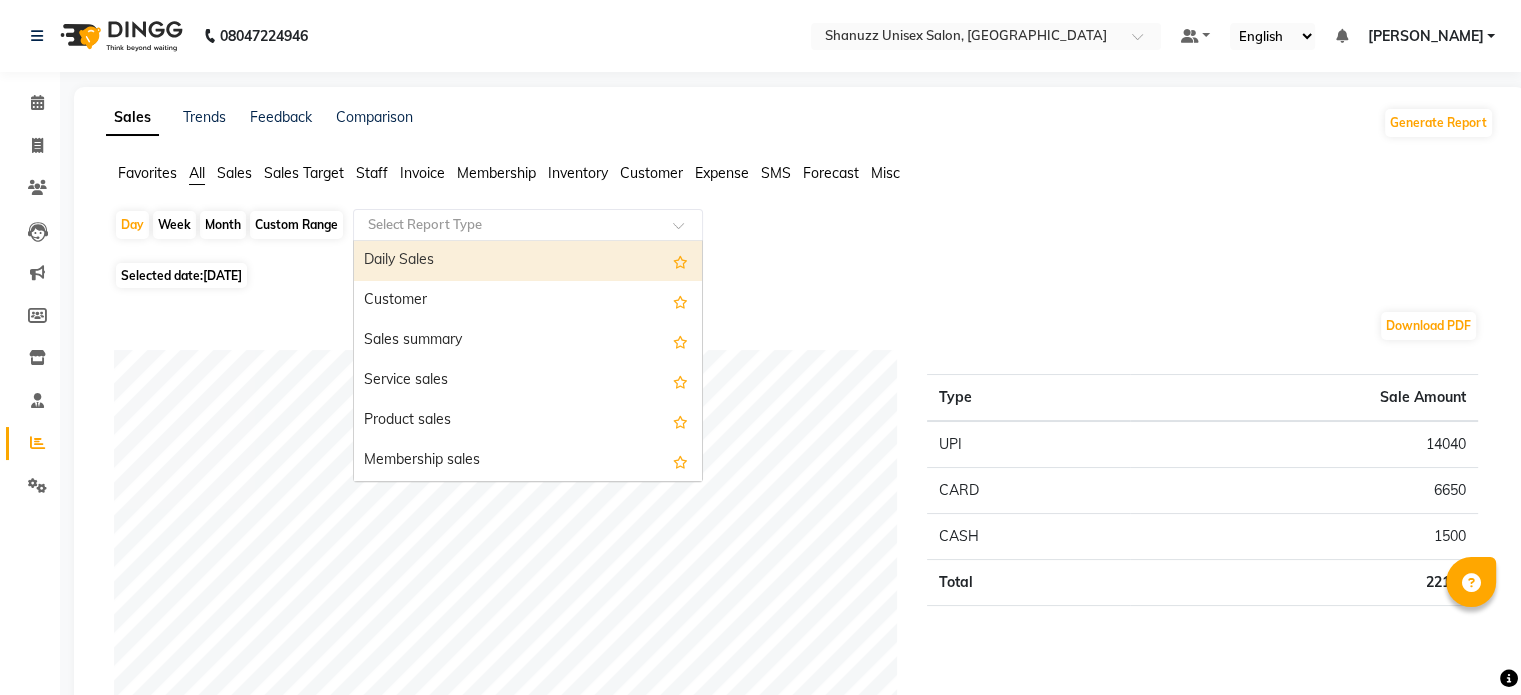 click 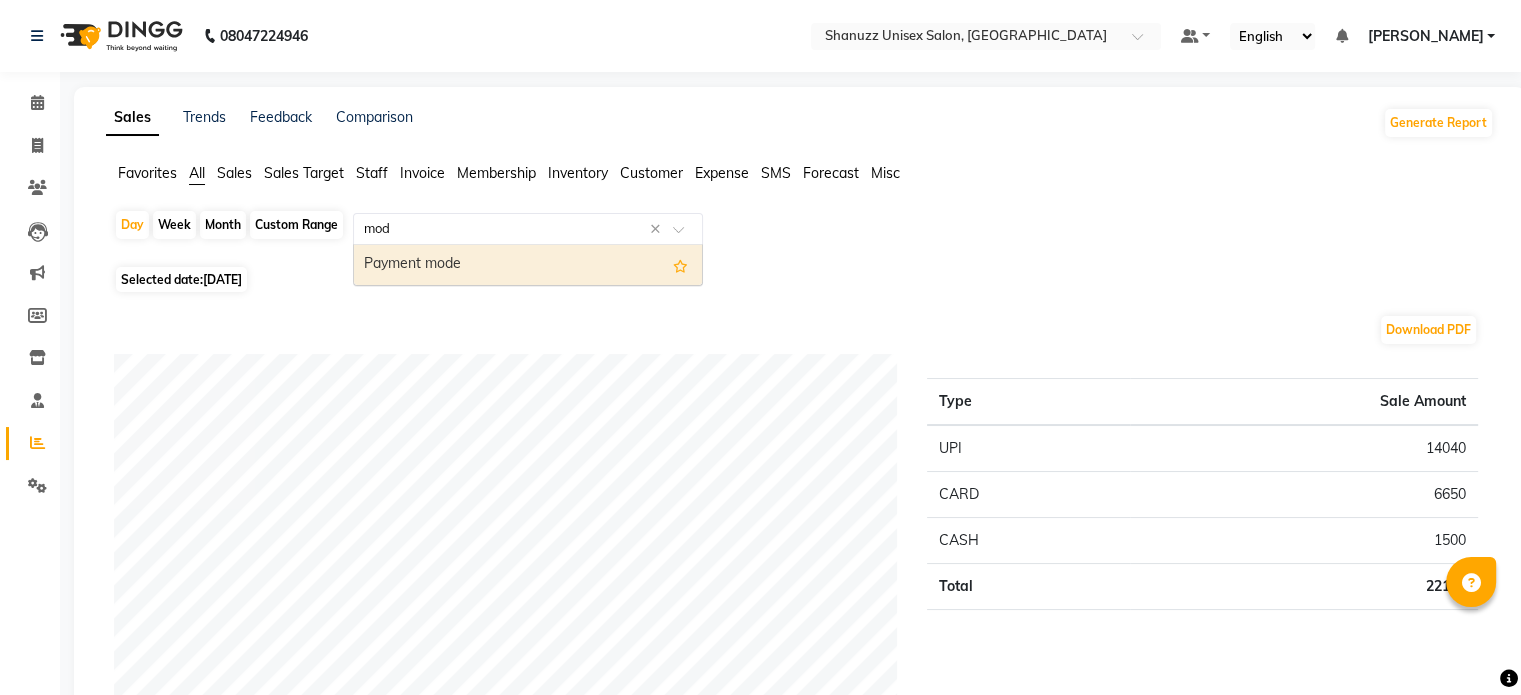 type on "mode" 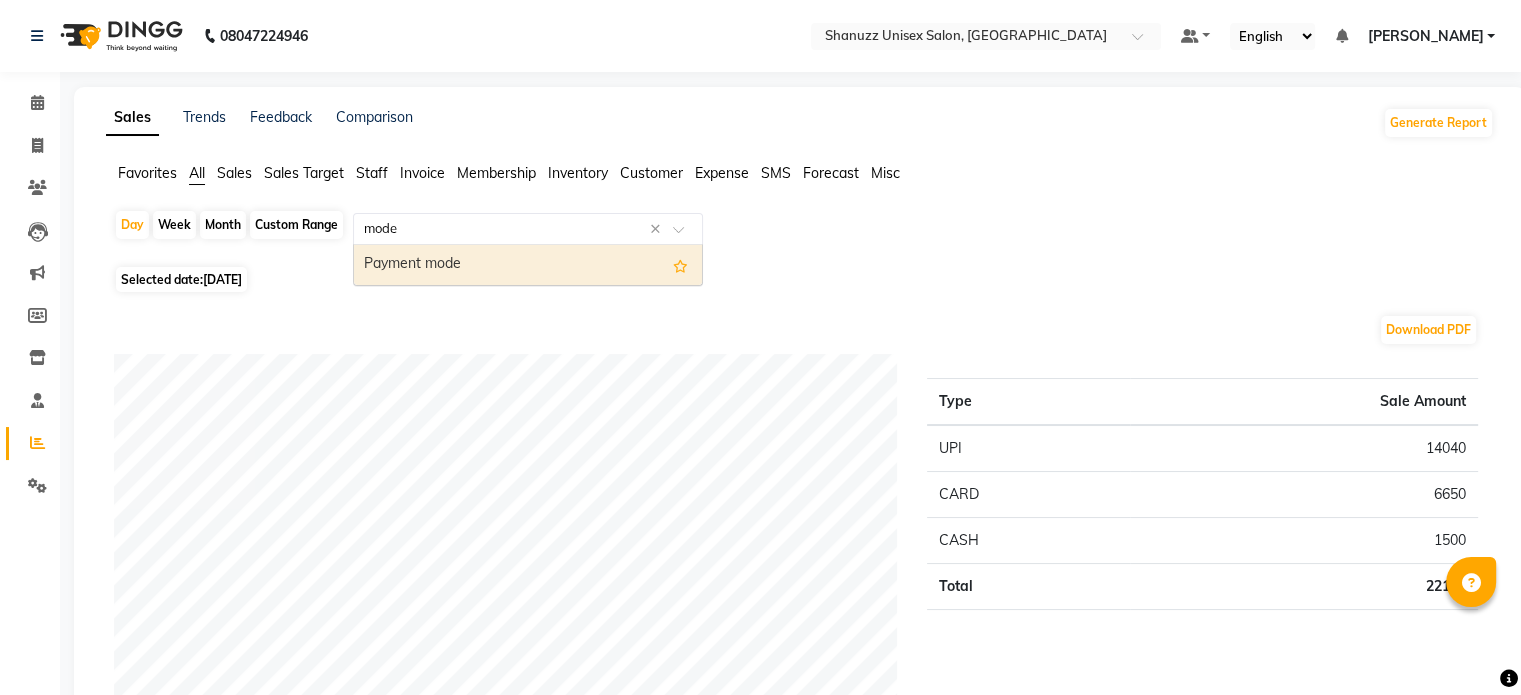 click on "Payment mode" at bounding box center (528, 265) 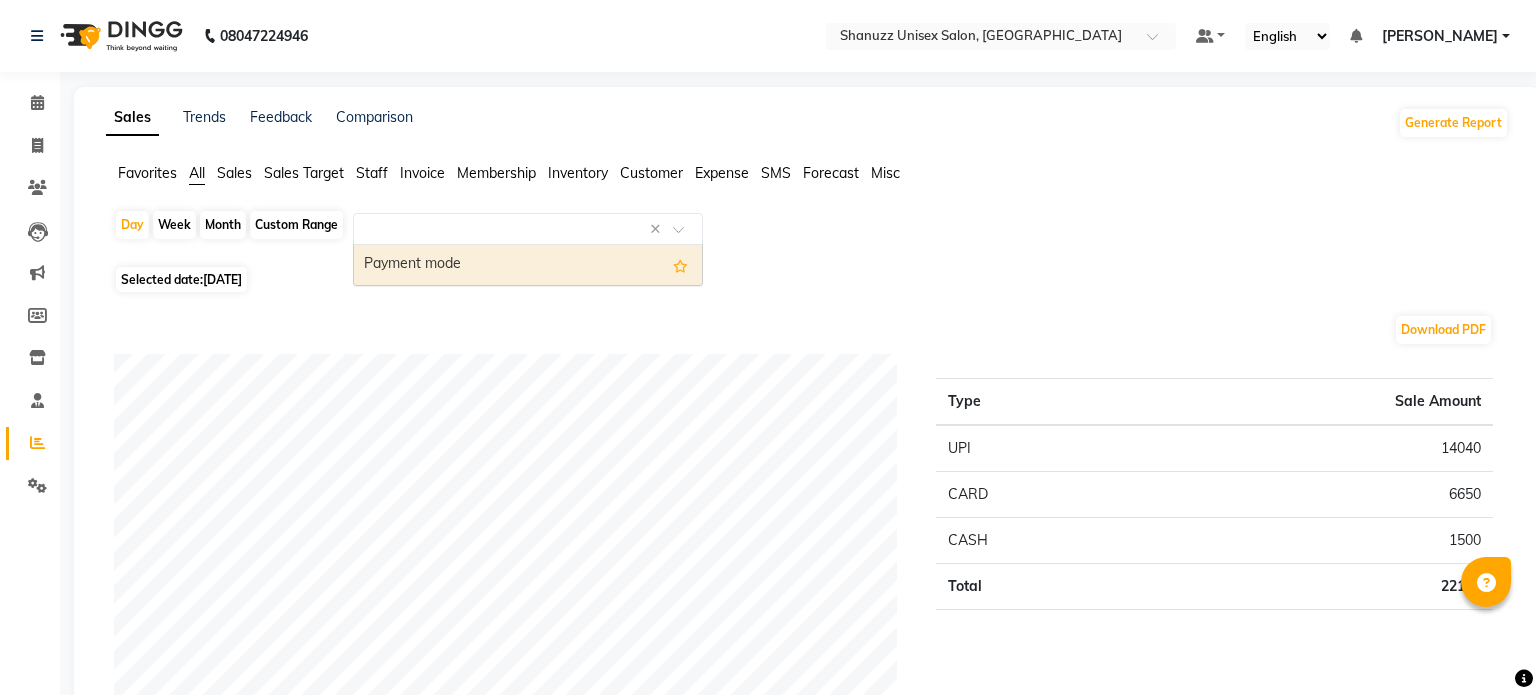 select on "full_report" 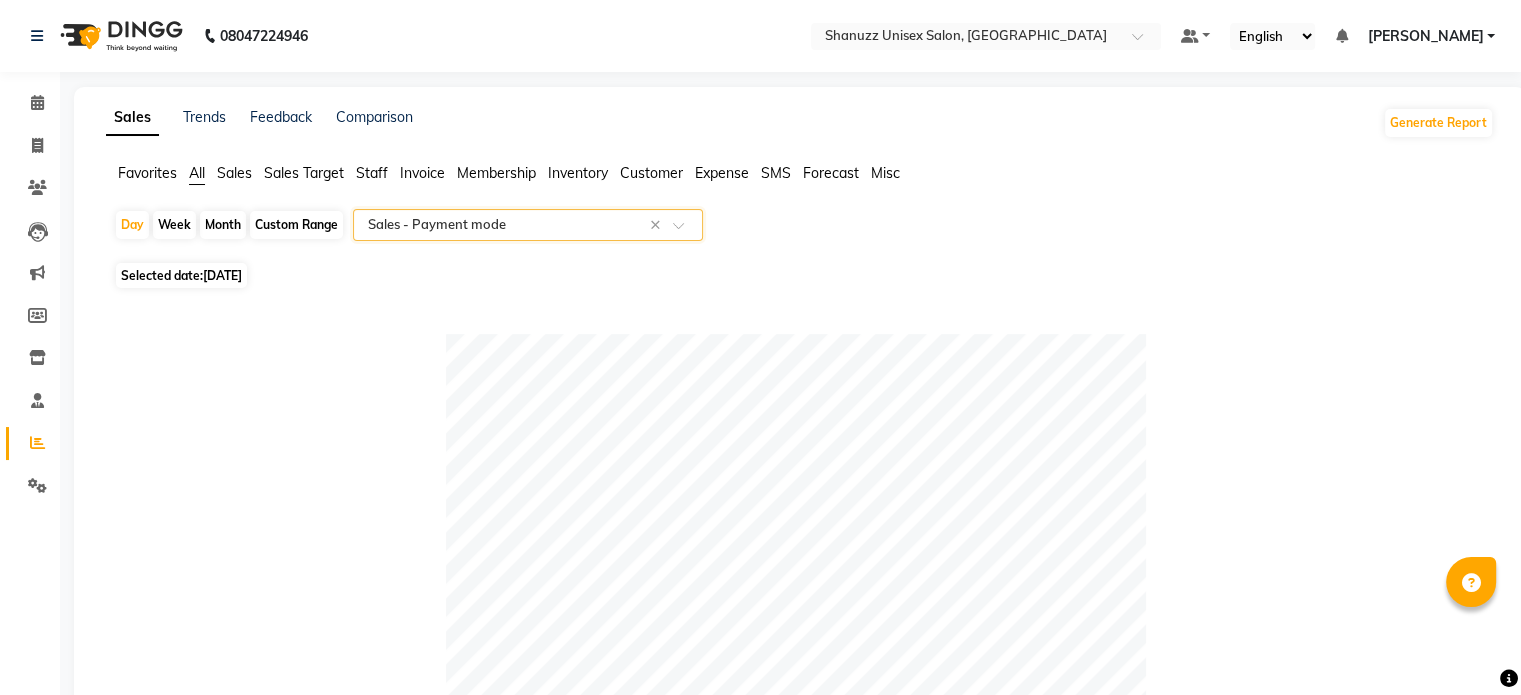 scroll, scrollTop: 812, scrollLeft: 0, axis: vertical 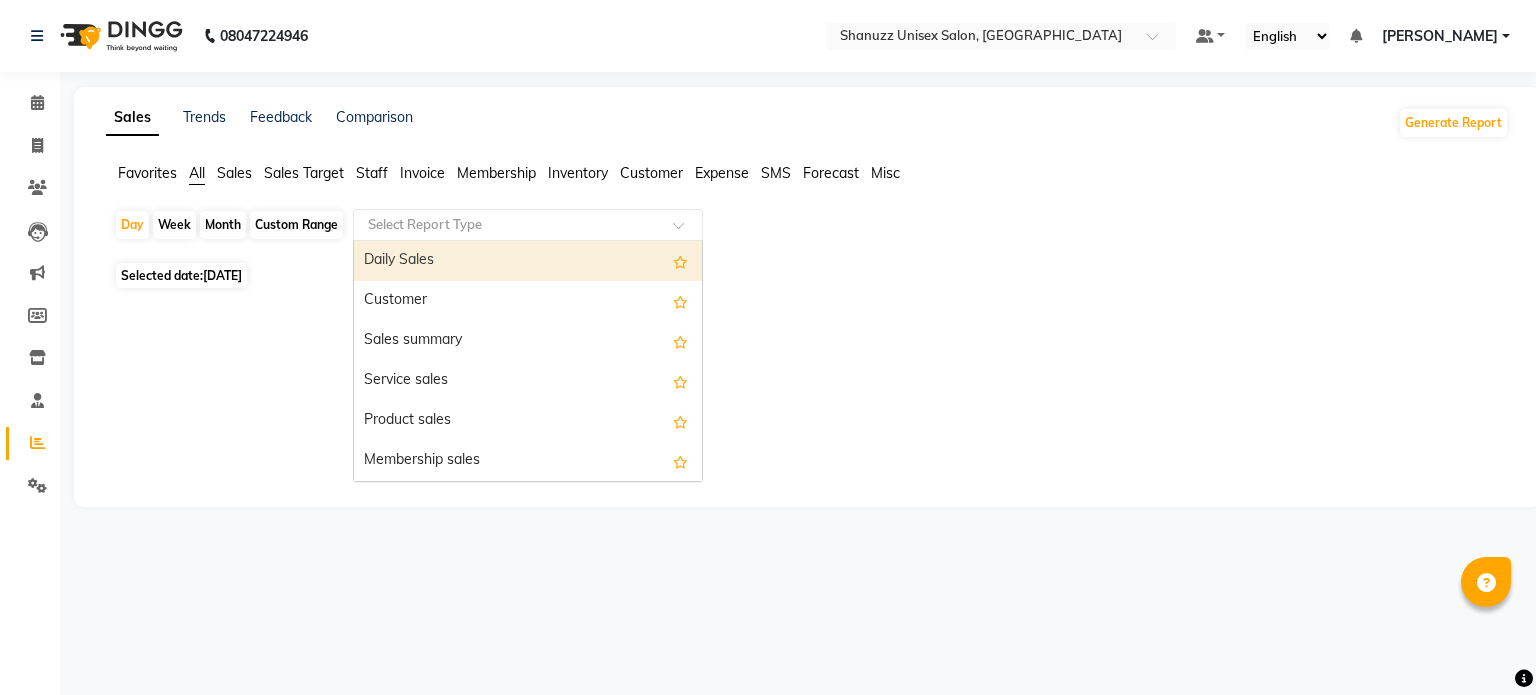 click 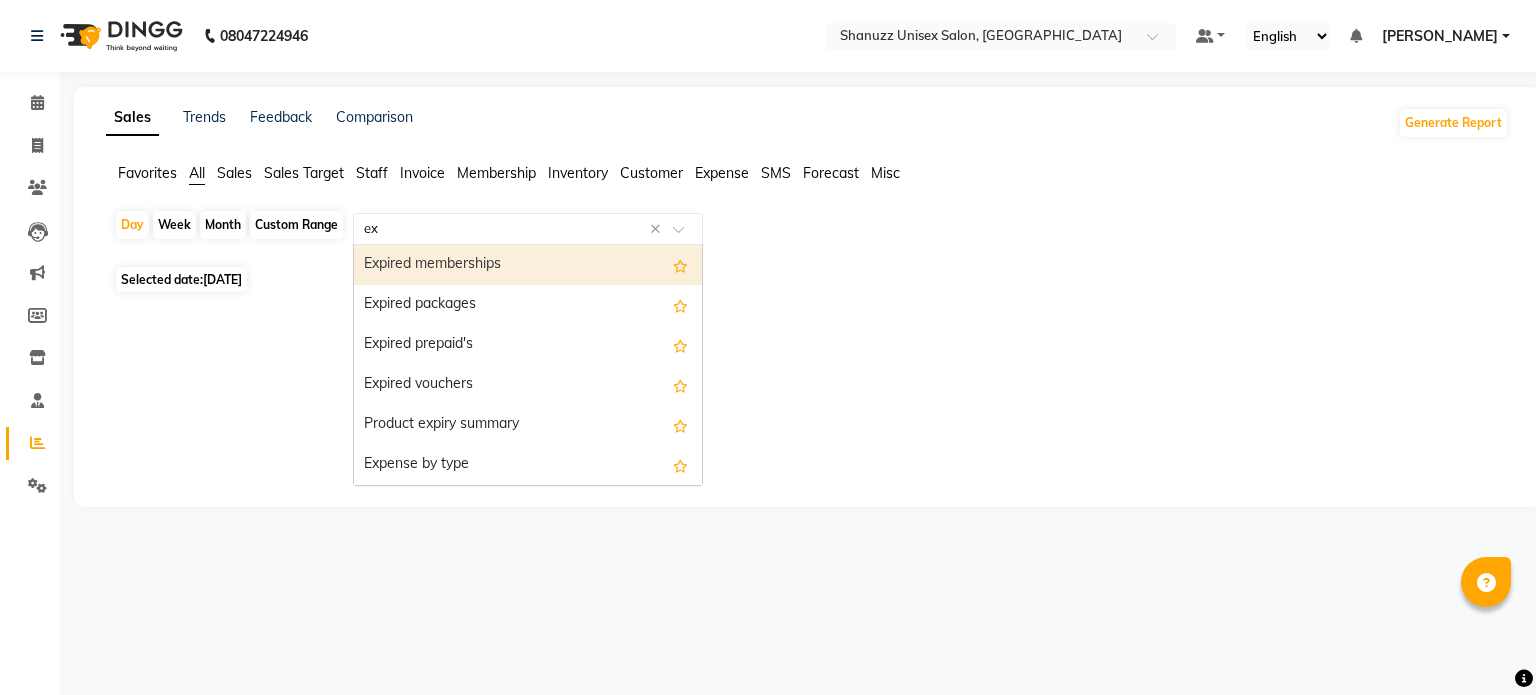 type on "exp" 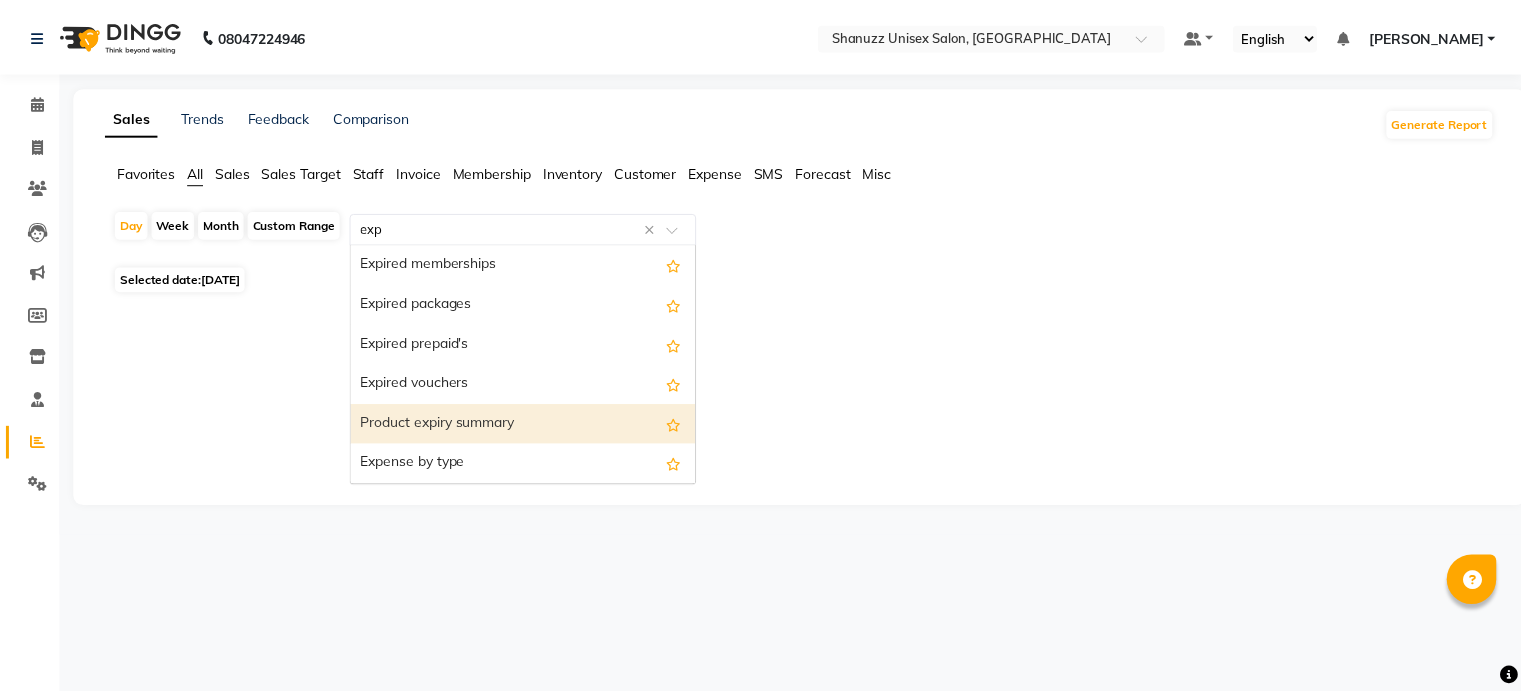 scroll, scrollTop: 40, scrollLeft: 0, axis: vertical 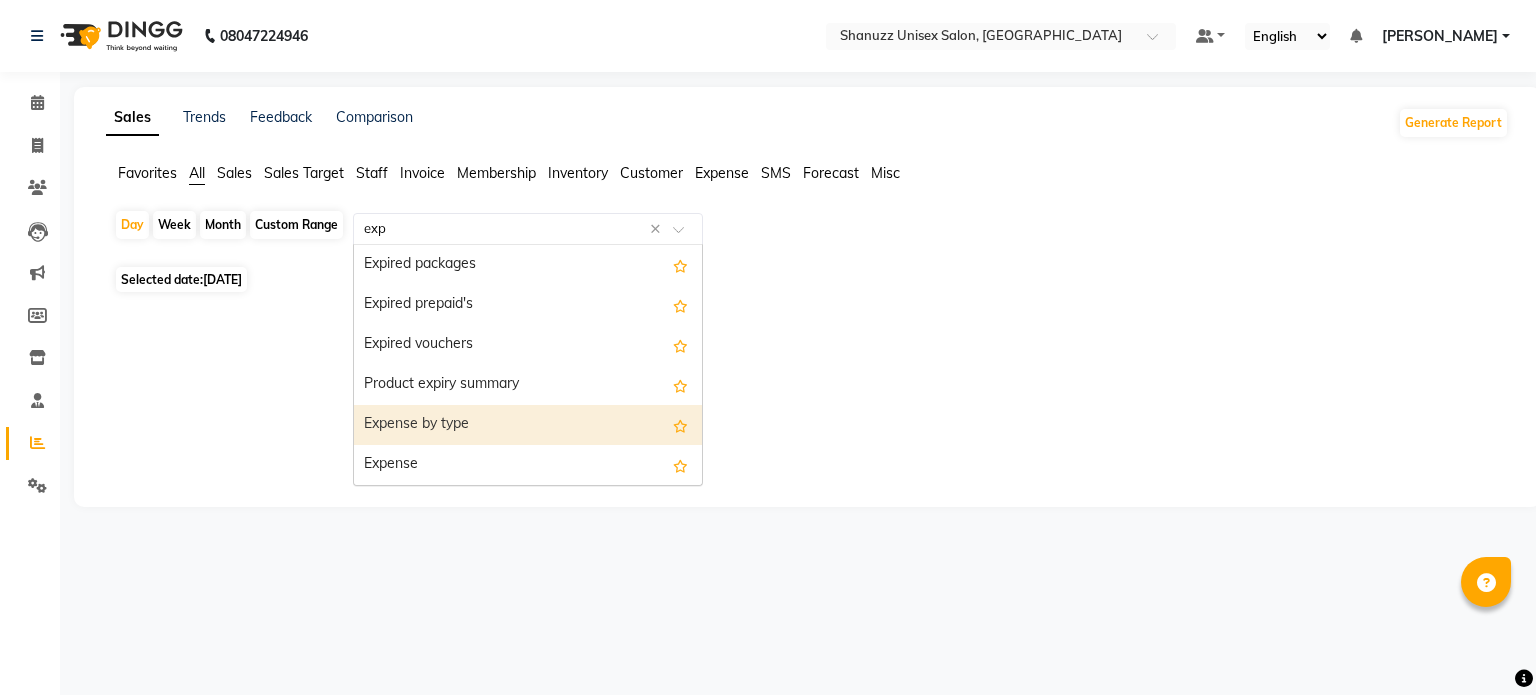 click on "Expense by type" at bounding box center (528, 425) 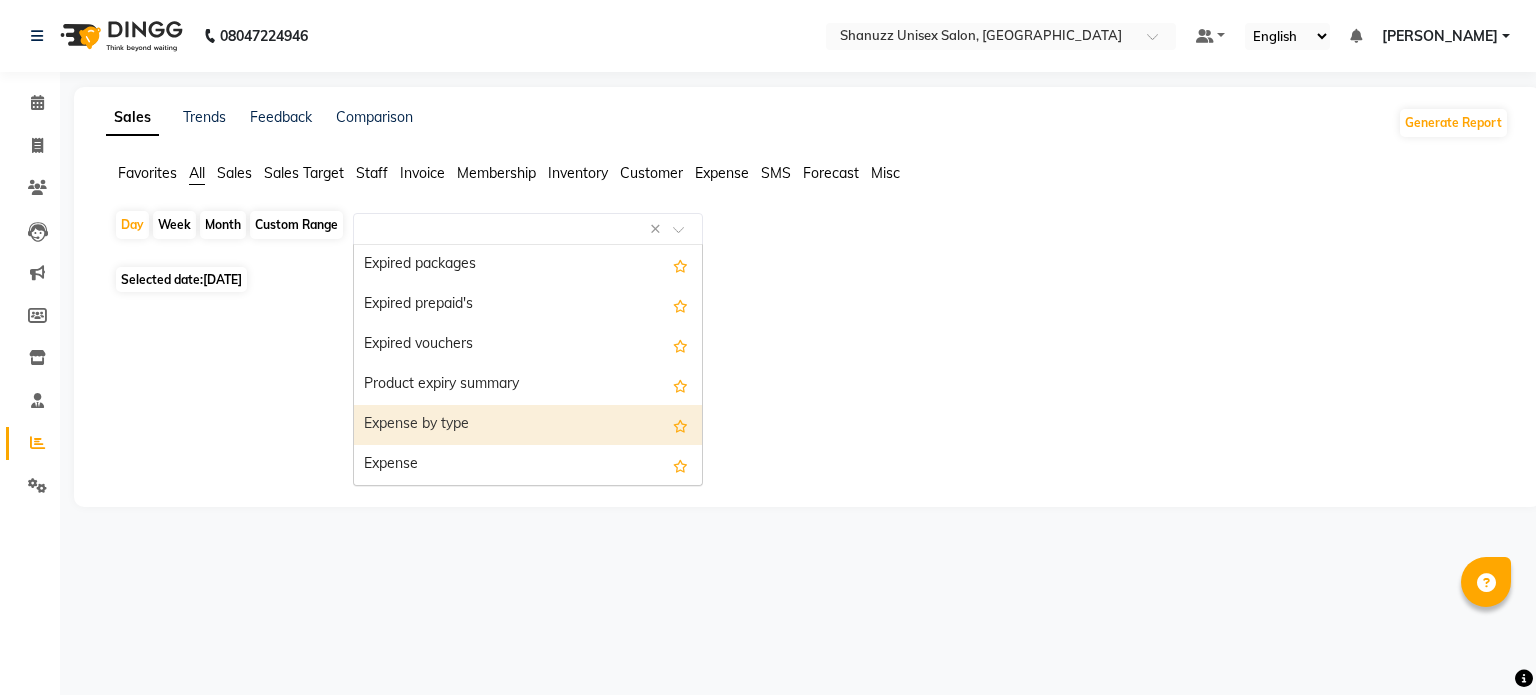 select on "full_report" 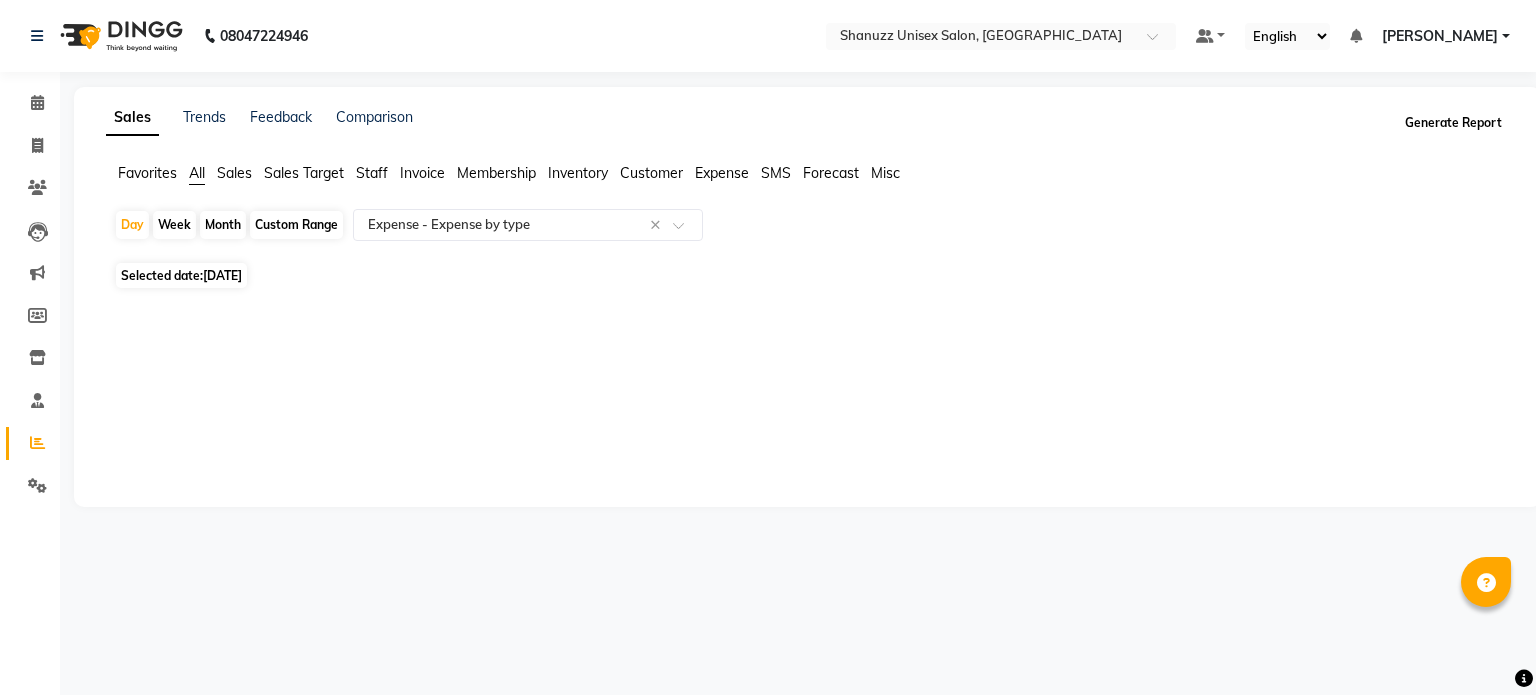 click on "Generate Report" 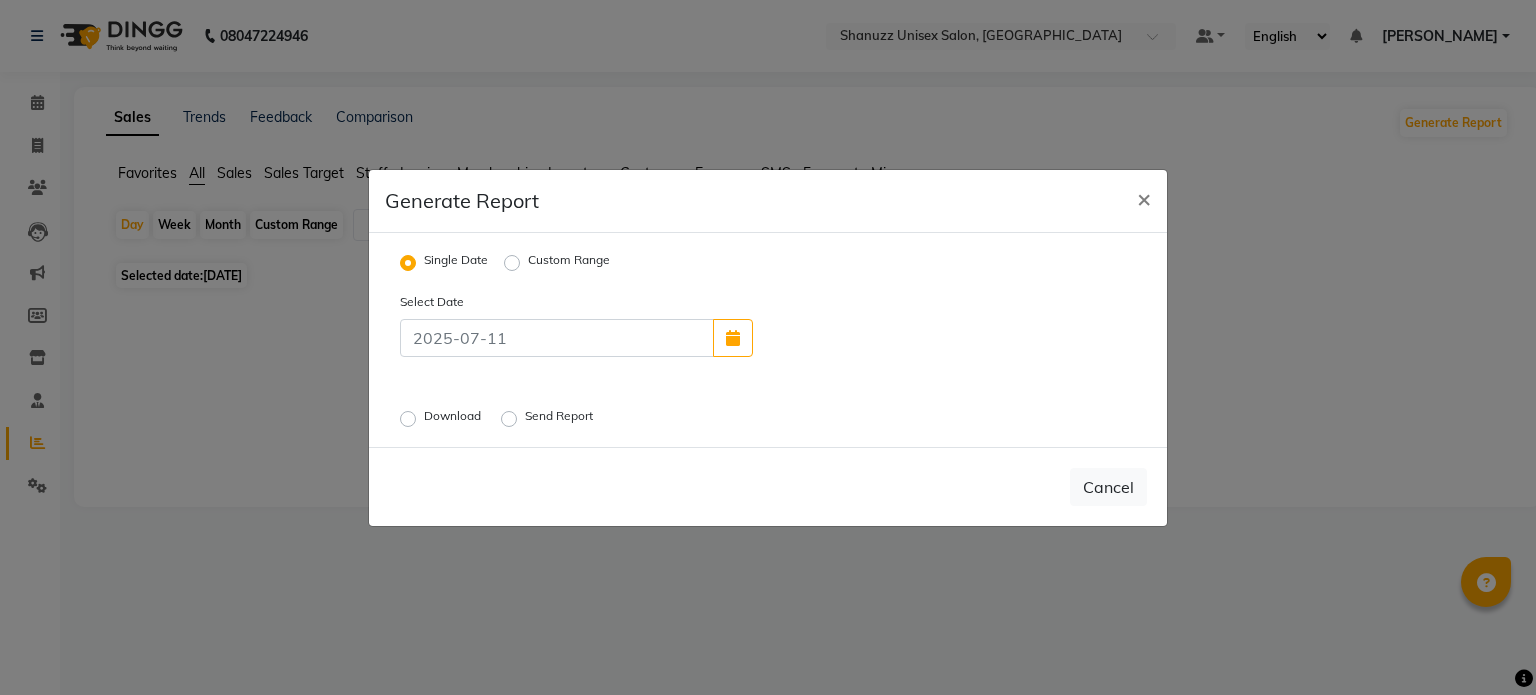 click on "Download" 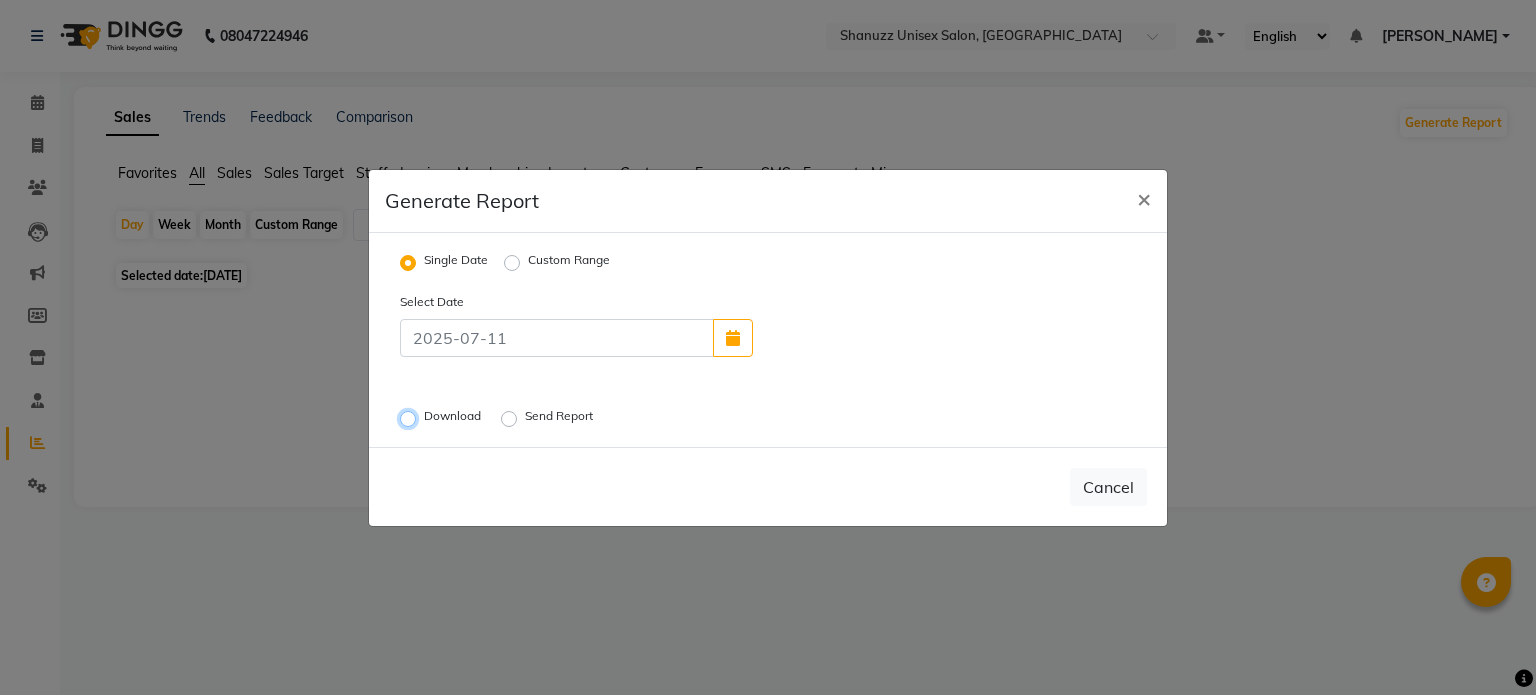 click on "Download" at bounding box center (411, 418) 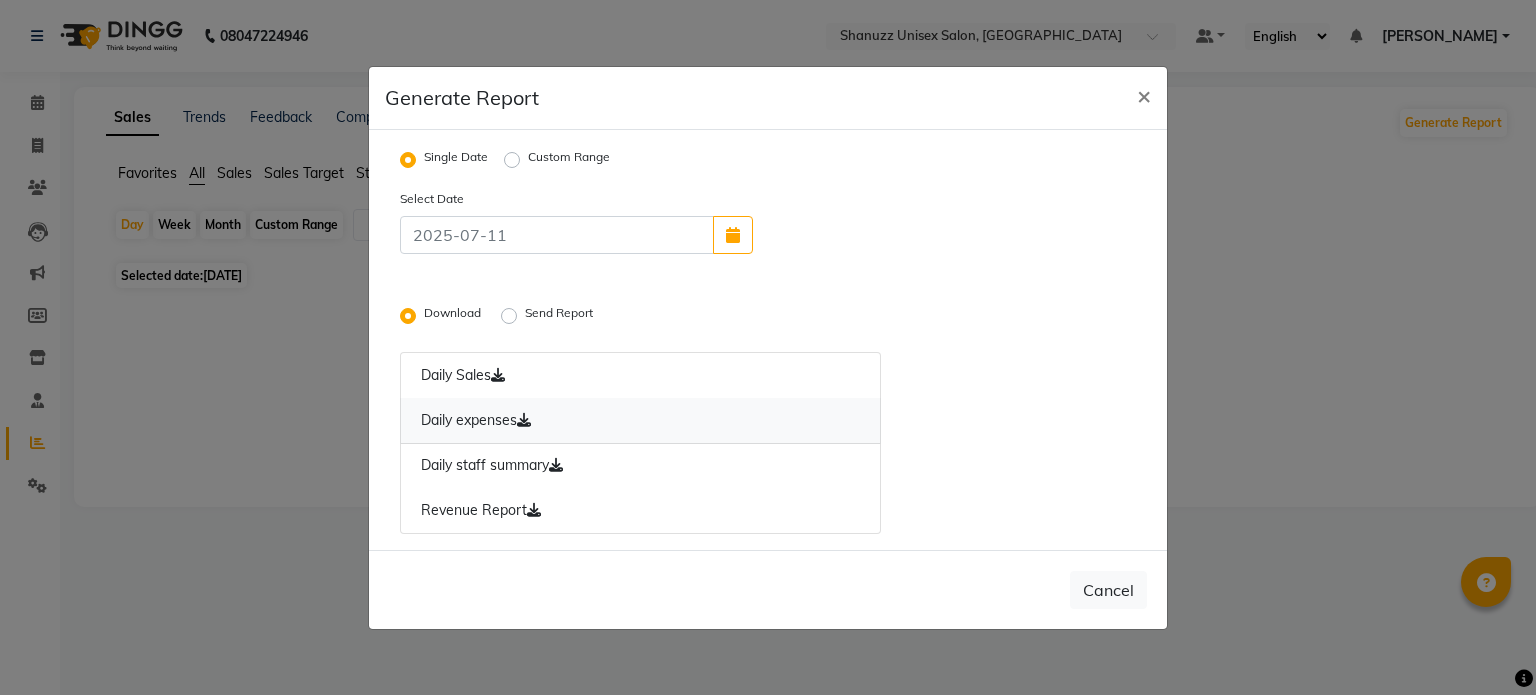 click on "Daily expenses" 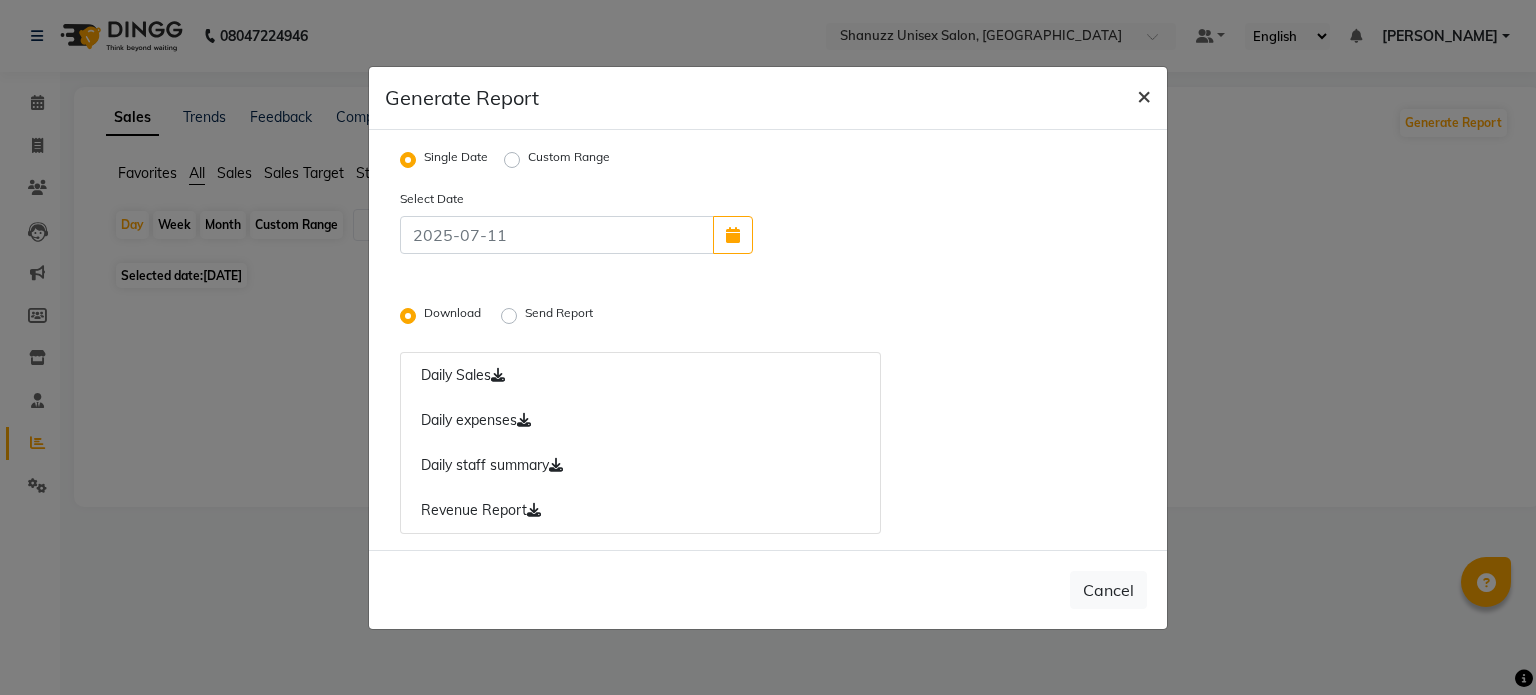 click on "×" 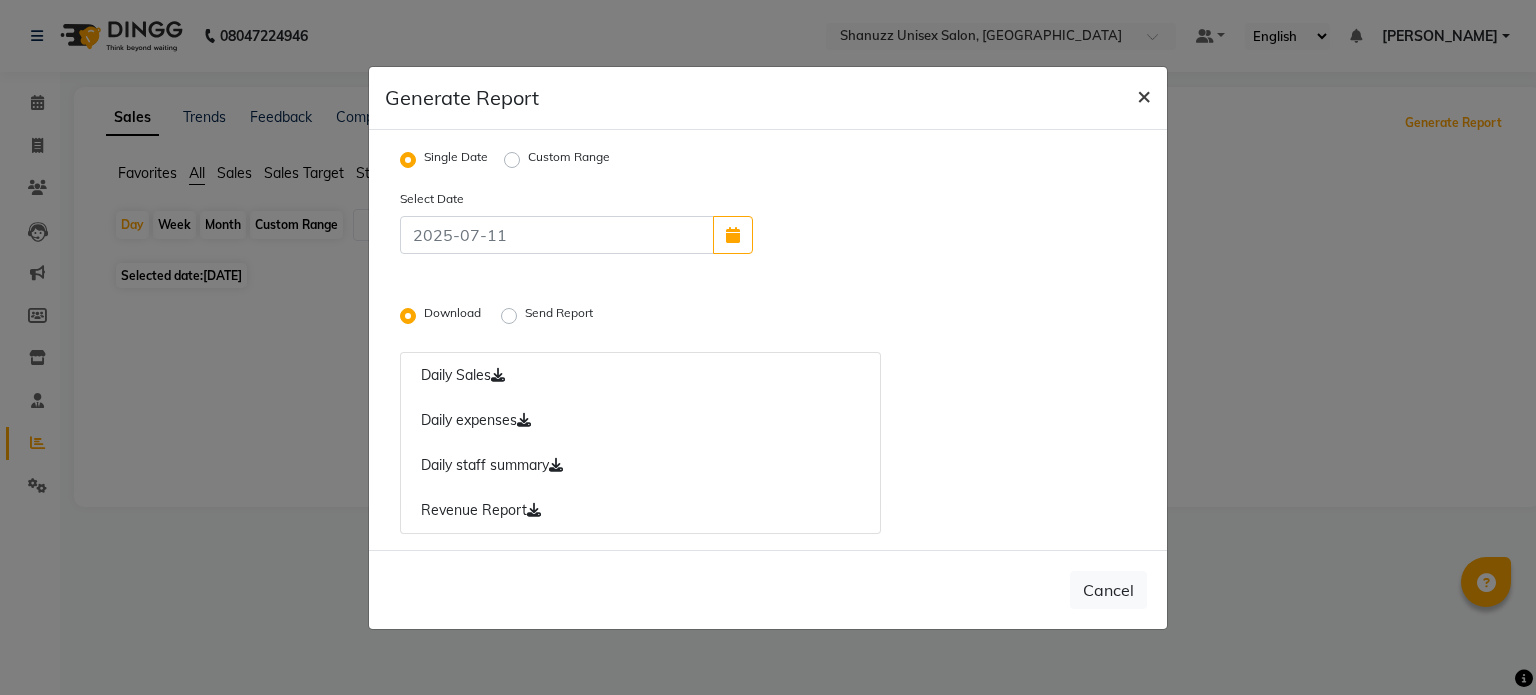 radio on "false" 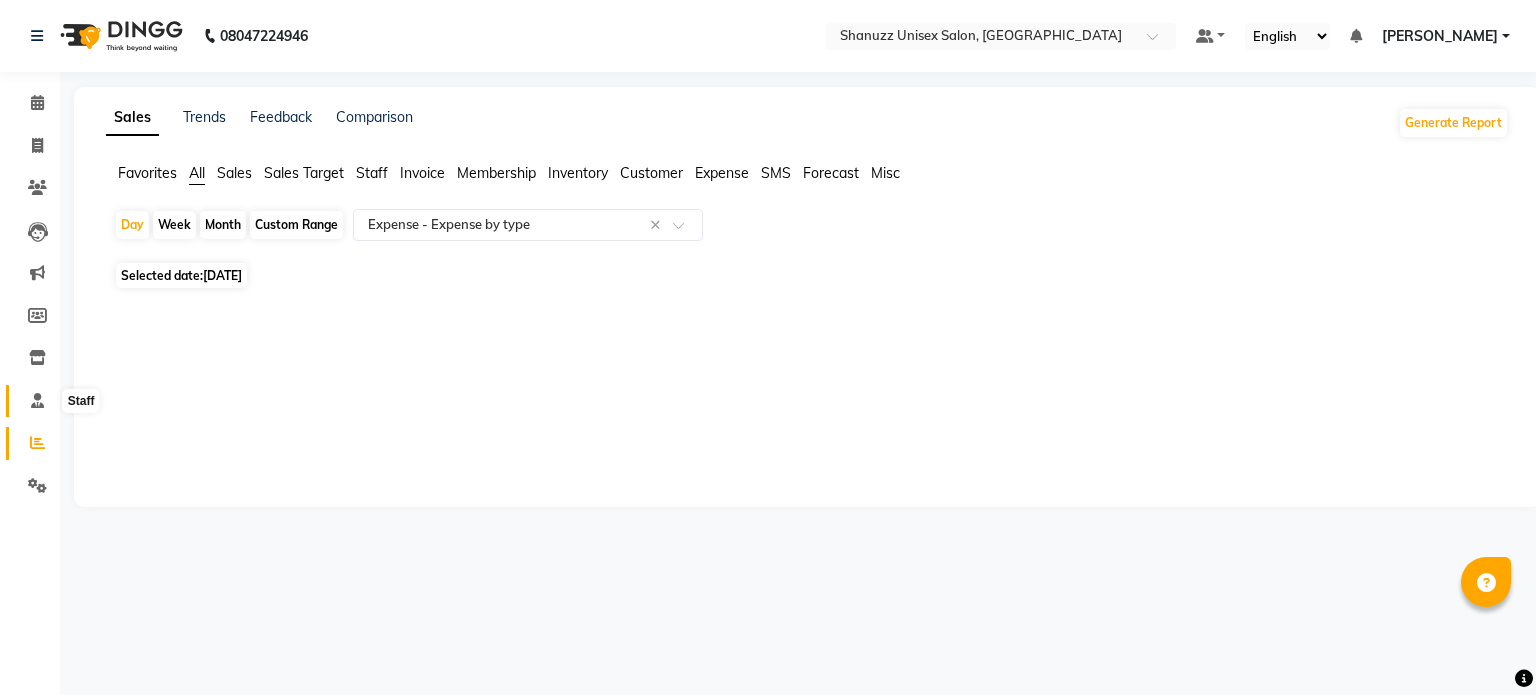 click 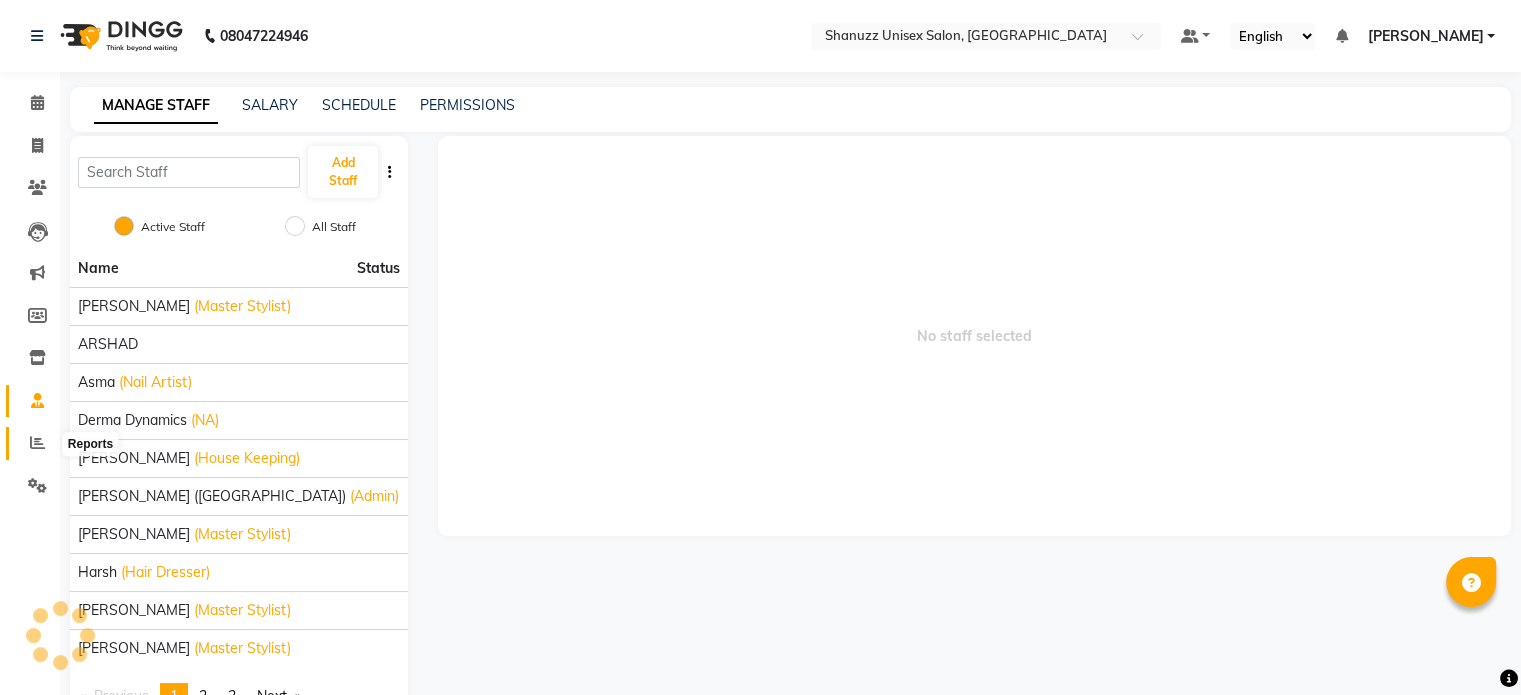 click 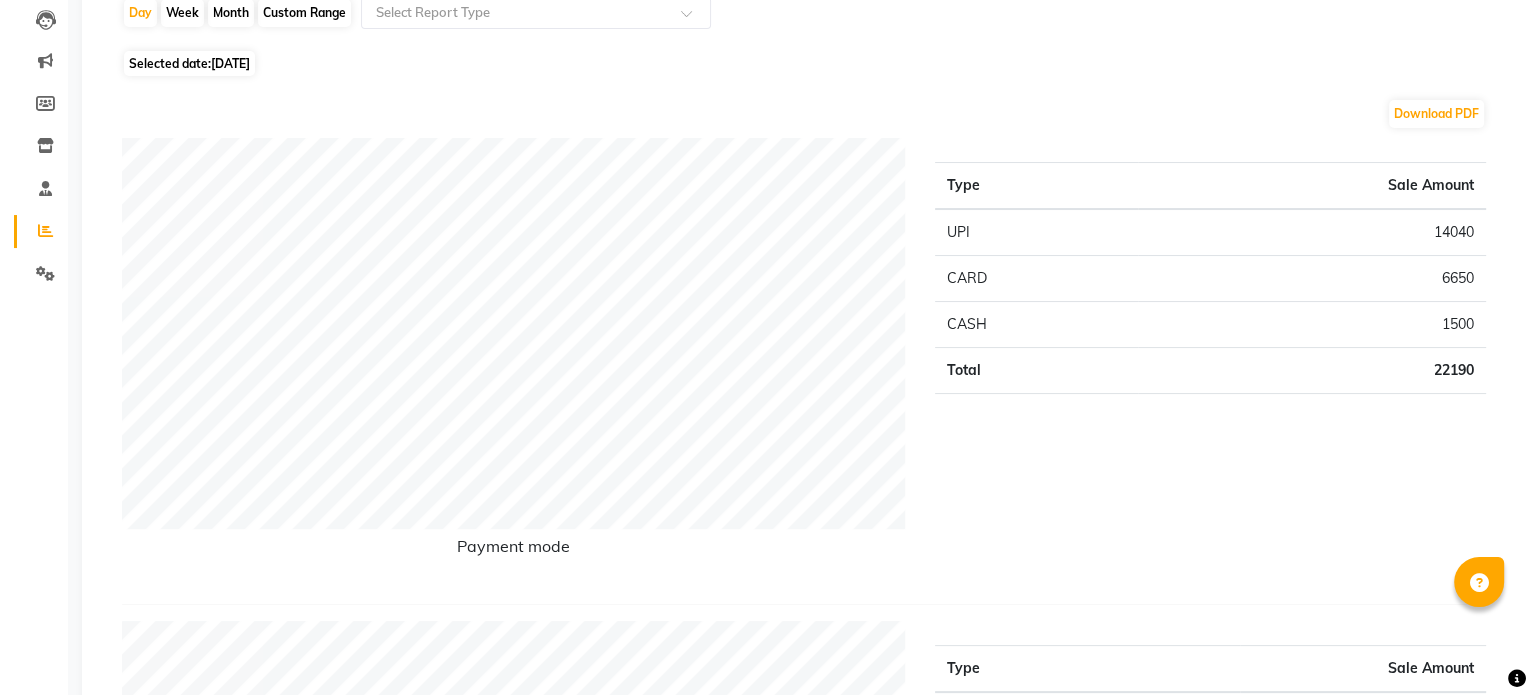 scroll, scrollTop: 0, scrollLeft: 0, axis: both 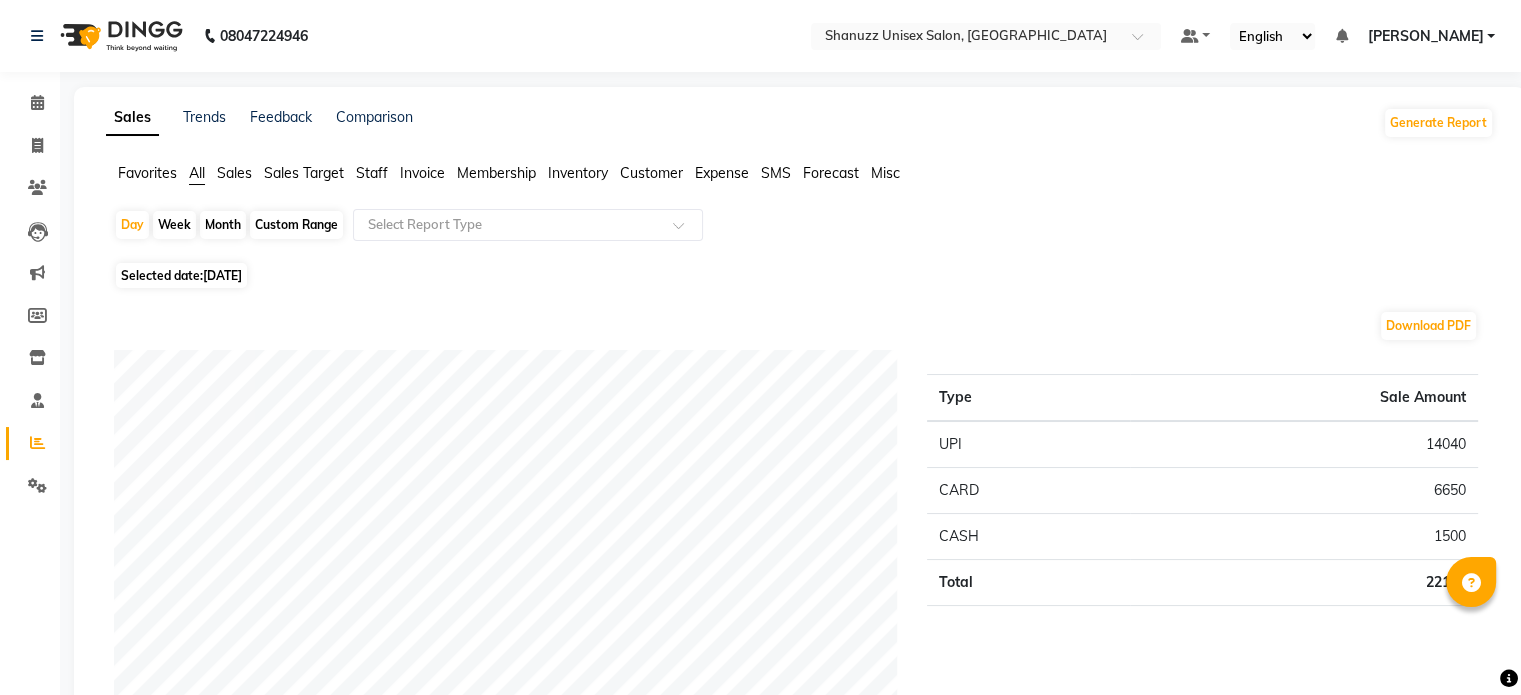 click on "[PERSON_NAME]" at bounding box center (1425, 36) 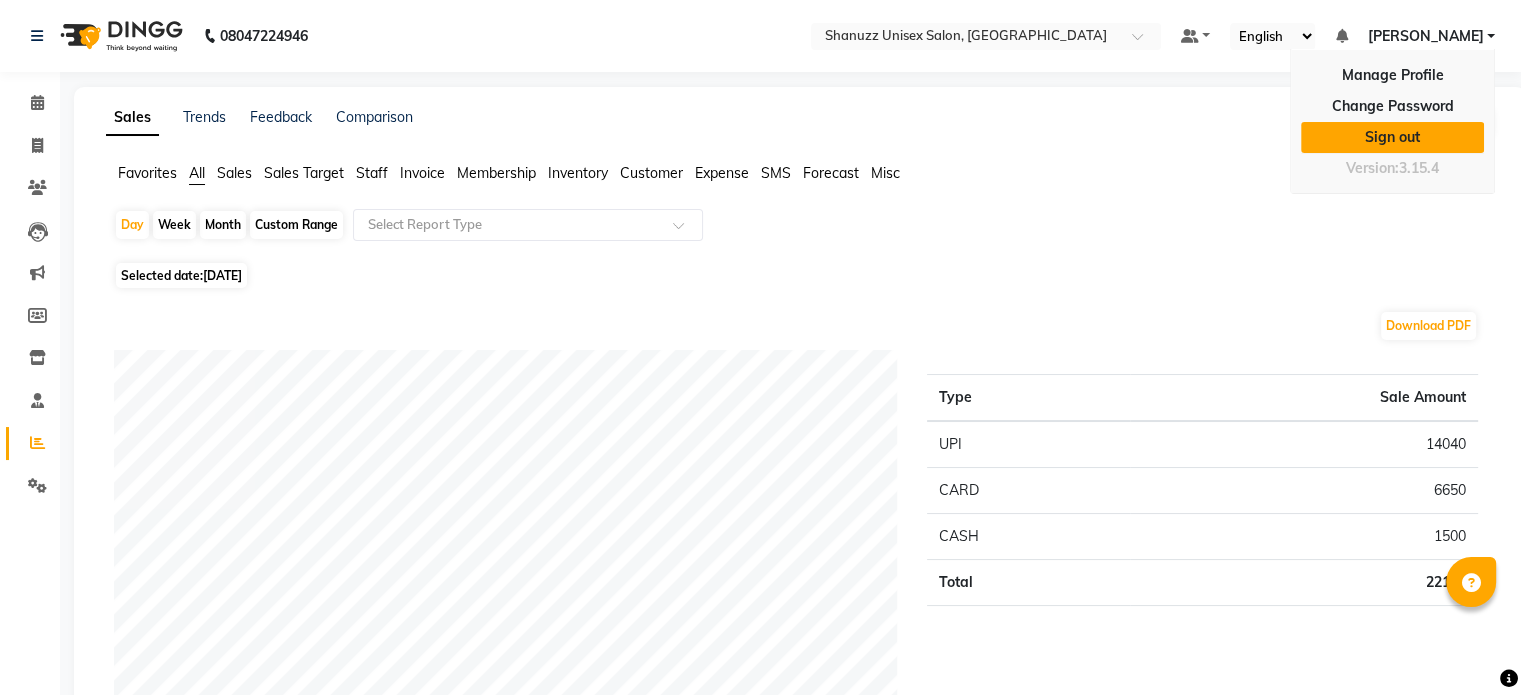 click on "Sign out" at bounding box center [1392, 137] 